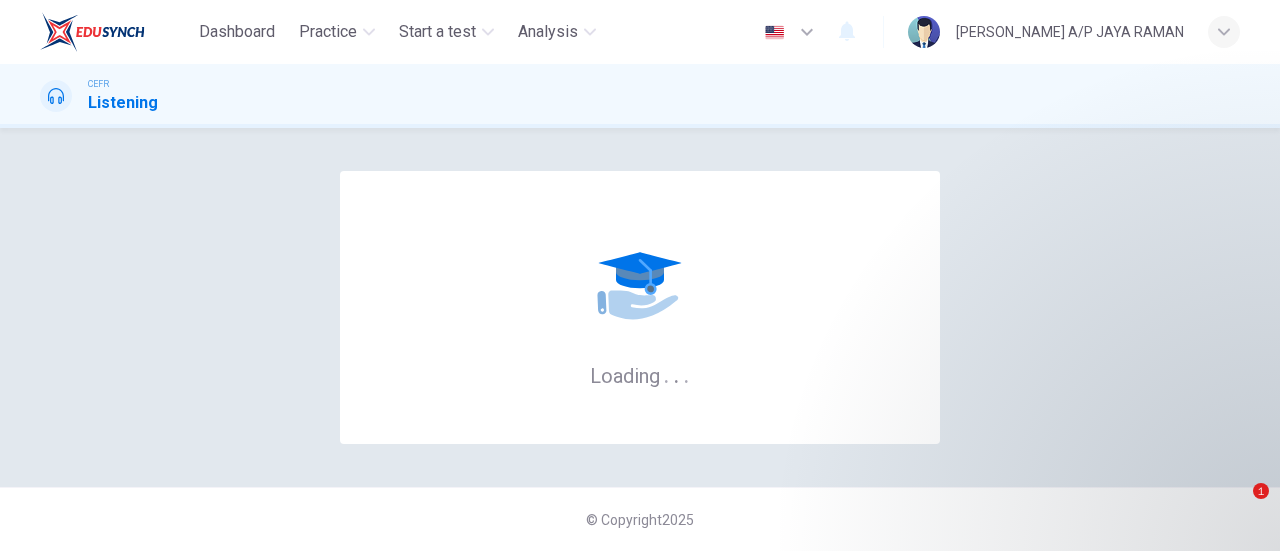 scroll, scrollTop: 0, scrollLeft: 0, axis: both 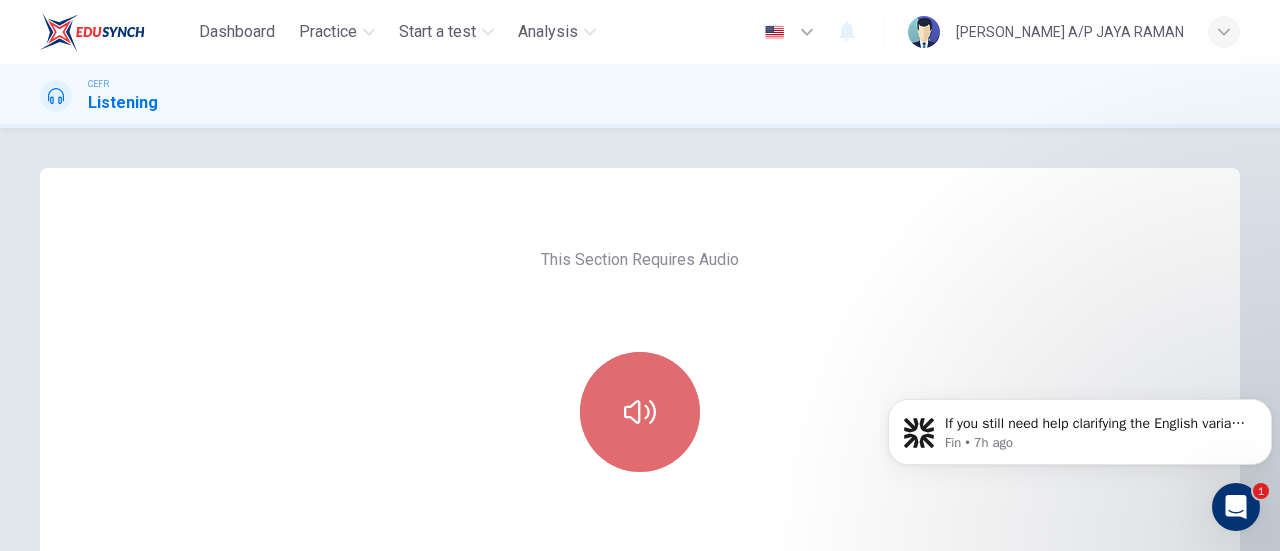 click at bounding box center [640, 412] 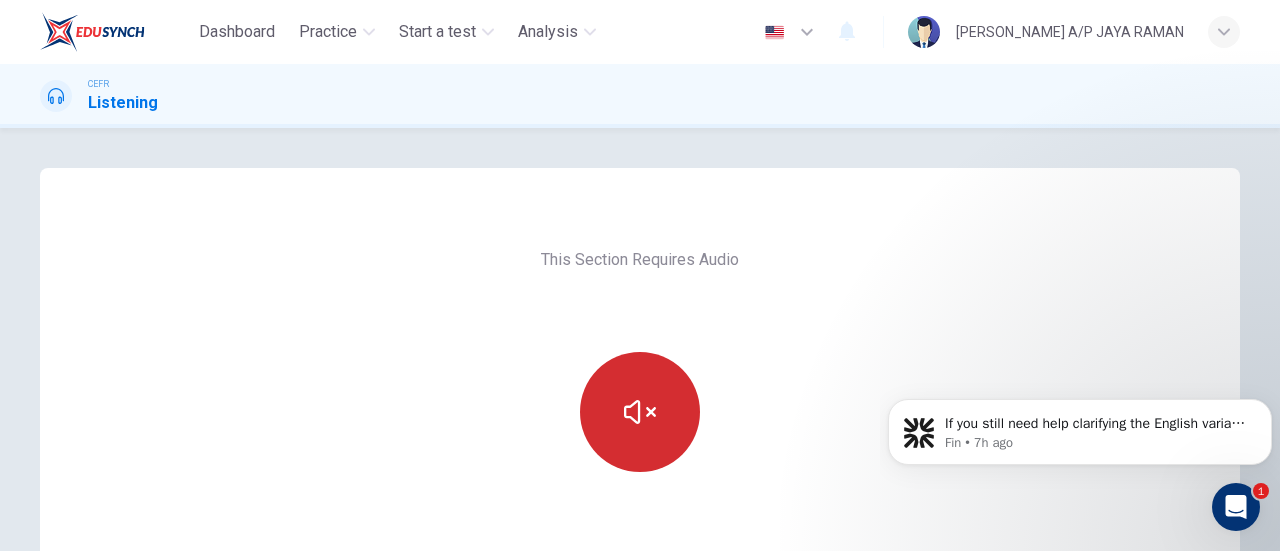 type 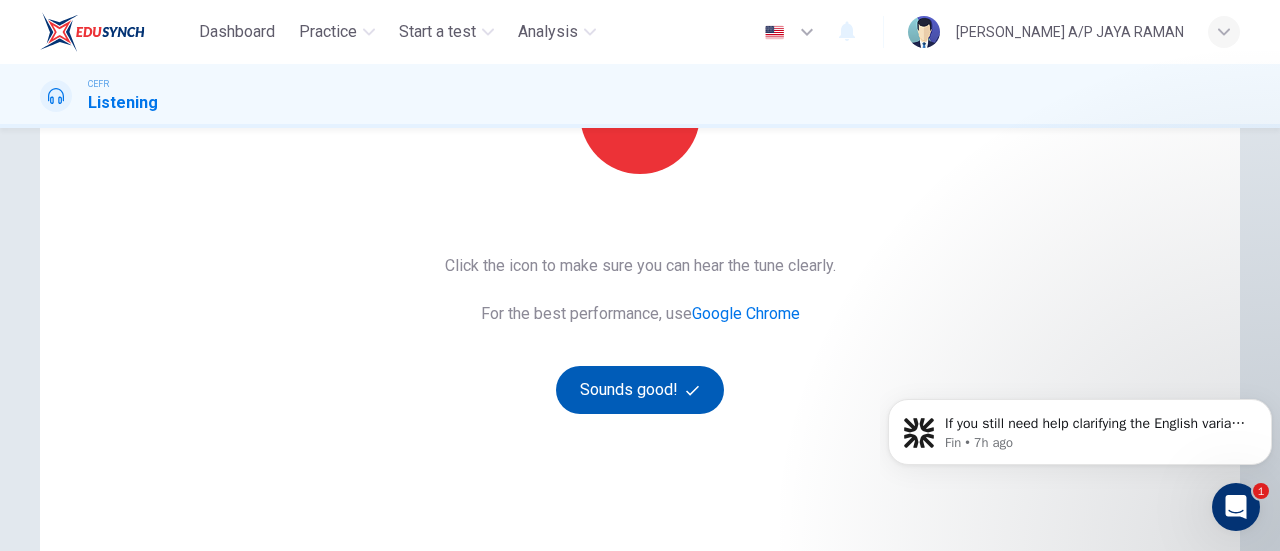 scroll, scrollTop: 299, scrollLeft: 0, axis: vertical 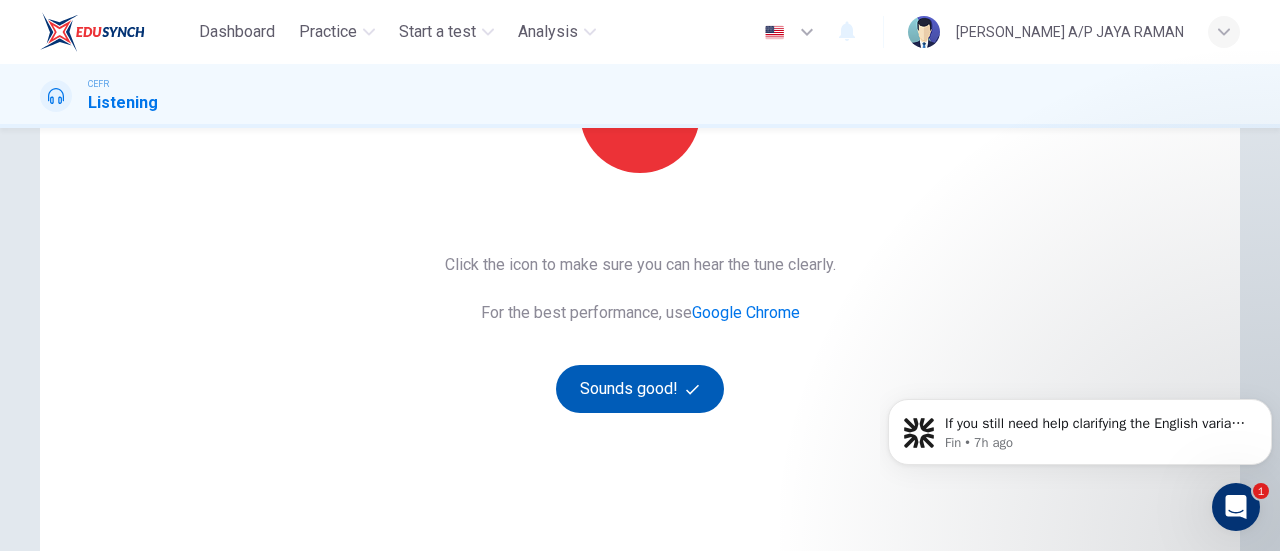 click on "Sounds good!" at bounding box center (640, 389) 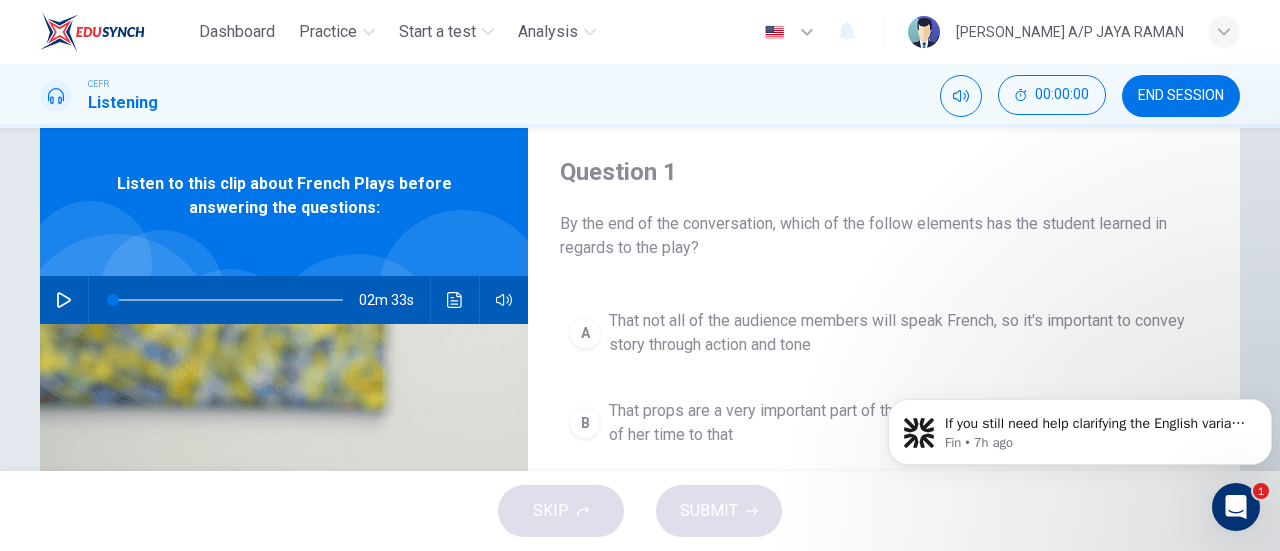 scroll, scrollTop: 0, scrollLeft: 0, axis: both 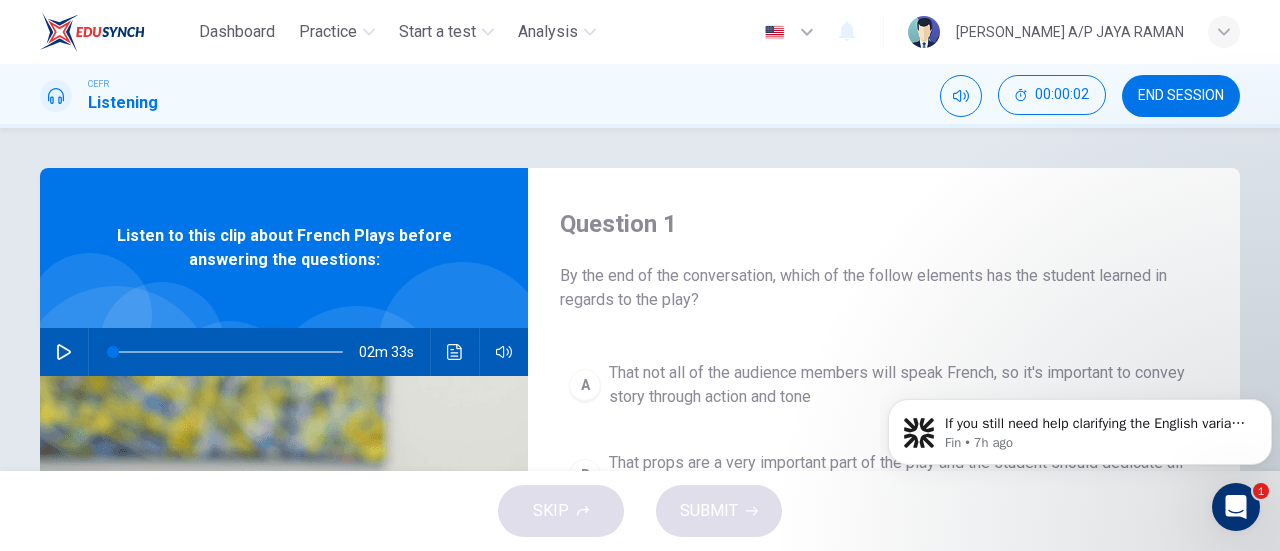 click at bounding box center [64, 352] 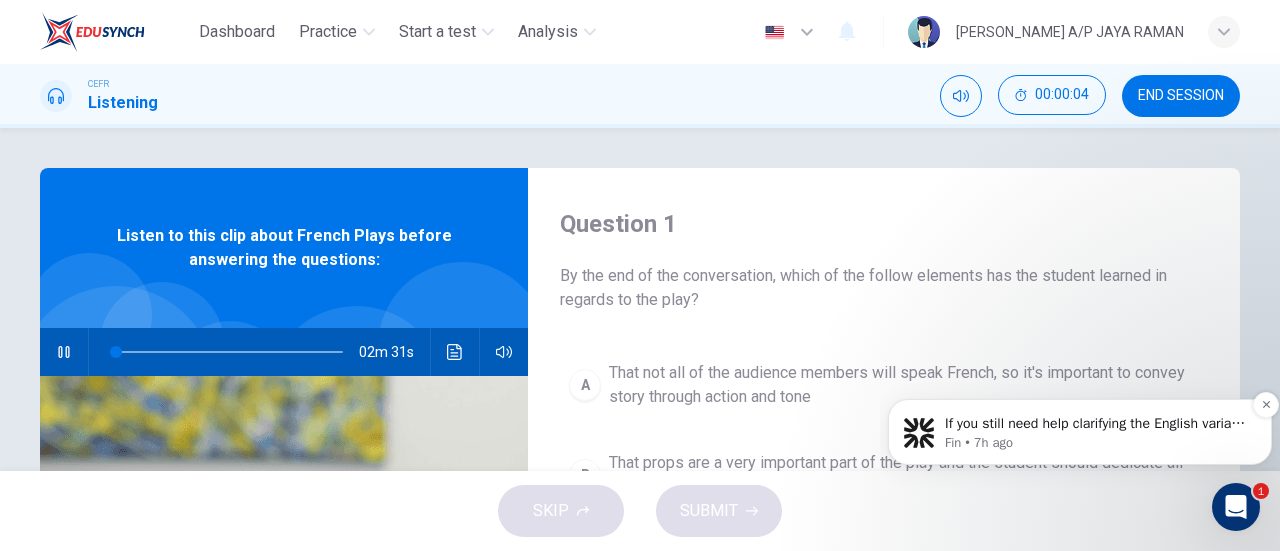 type on "1" 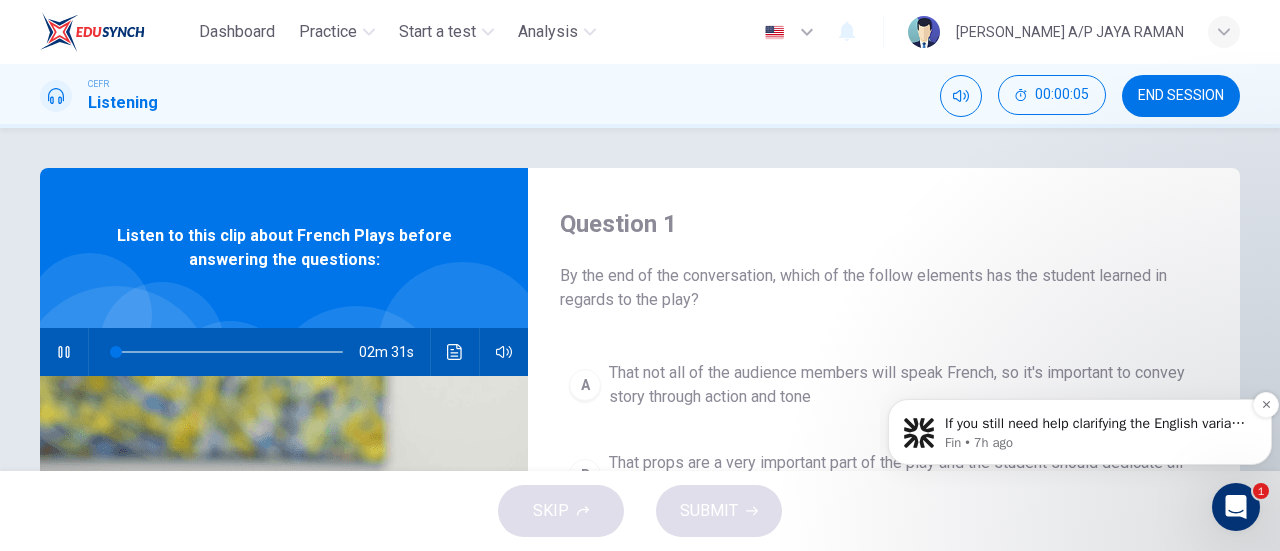 type 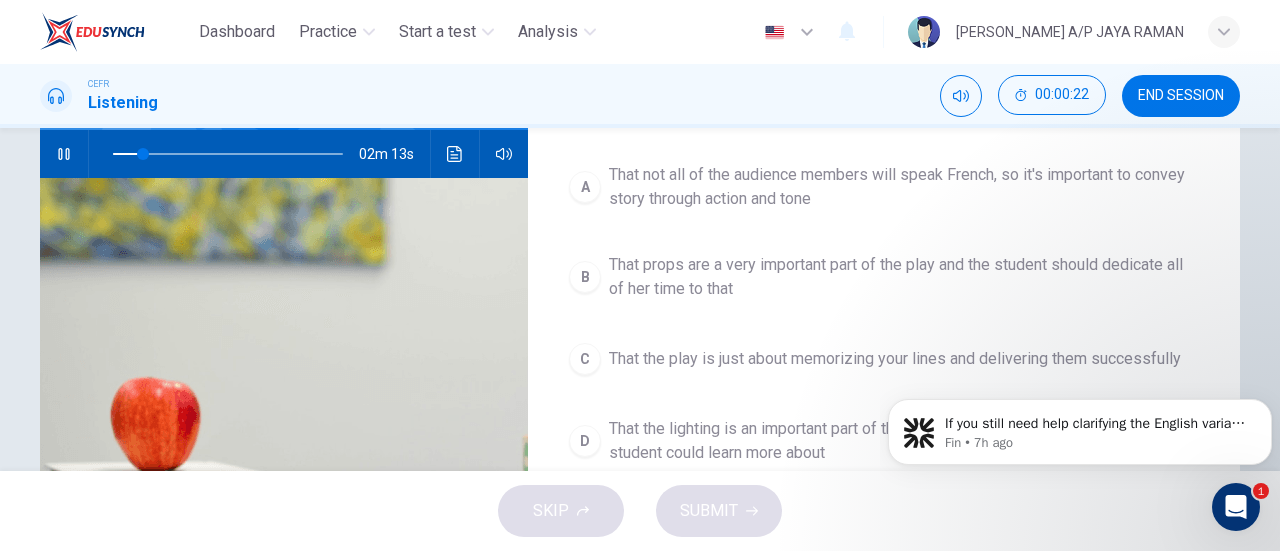 scroll, scrollTop: 198, scrollLeft: 0, axis: vertical 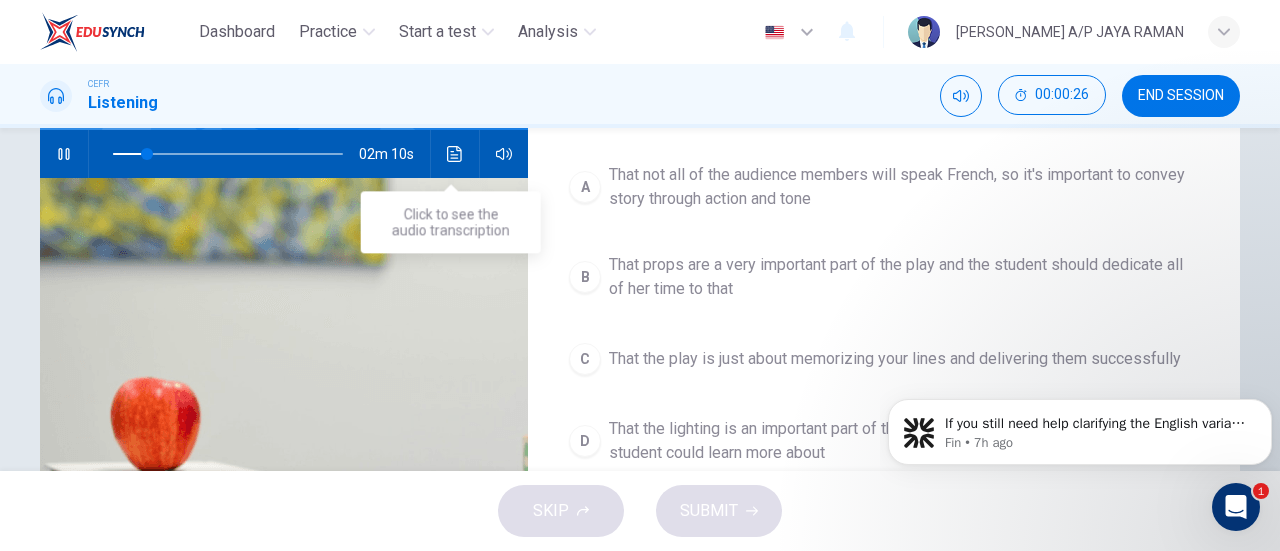 click at bounding box center (455, 154) 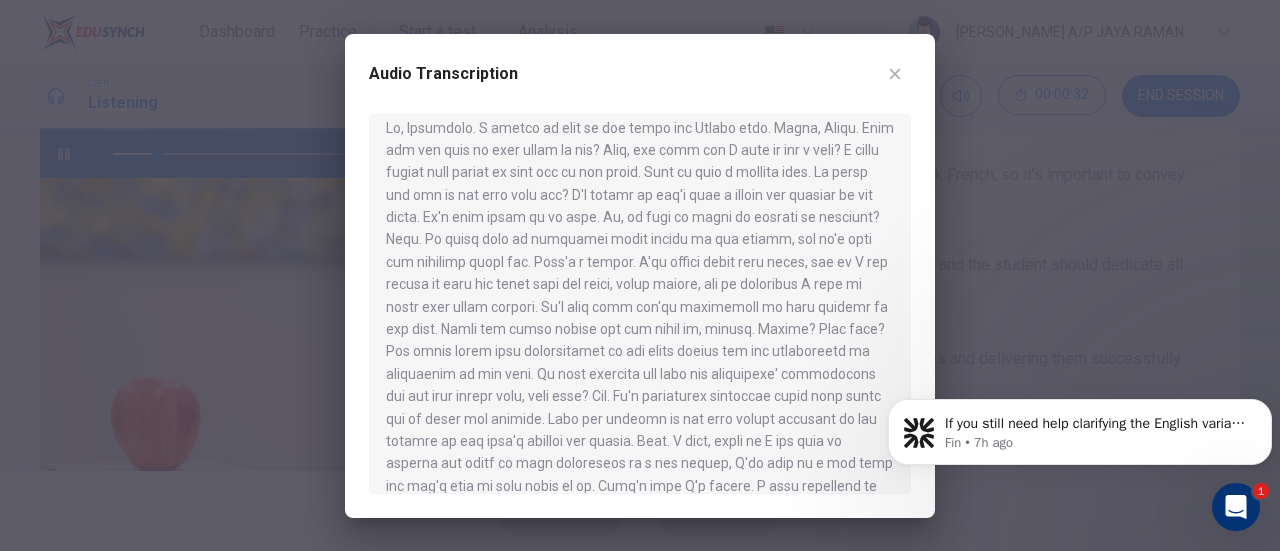 scroll, scrollTop: 414, scrollLeft: 0, axis: vertical 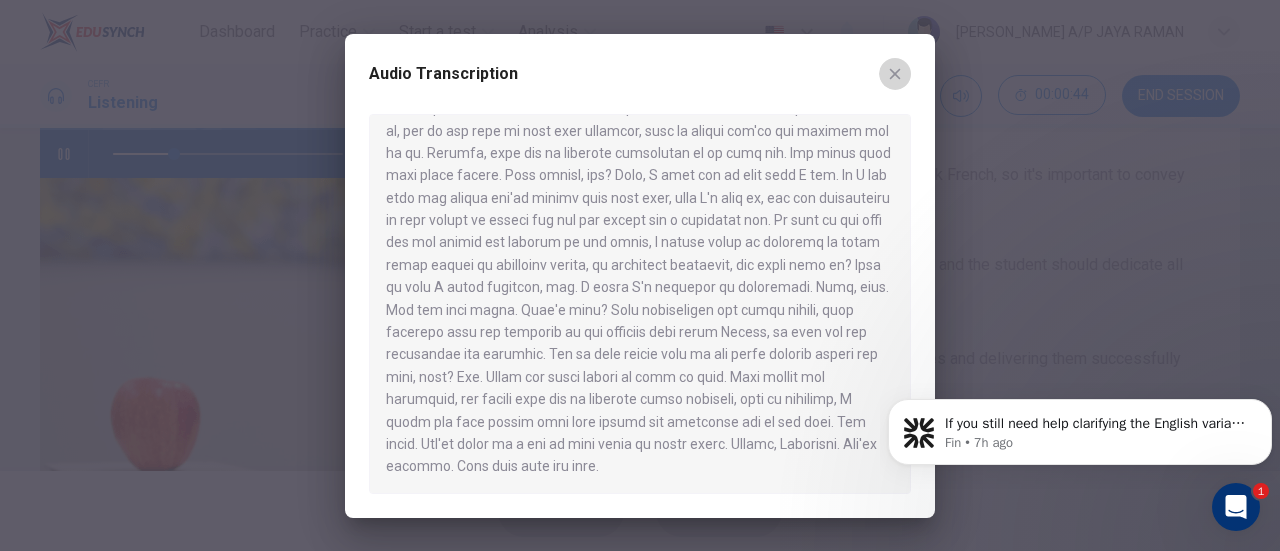 click 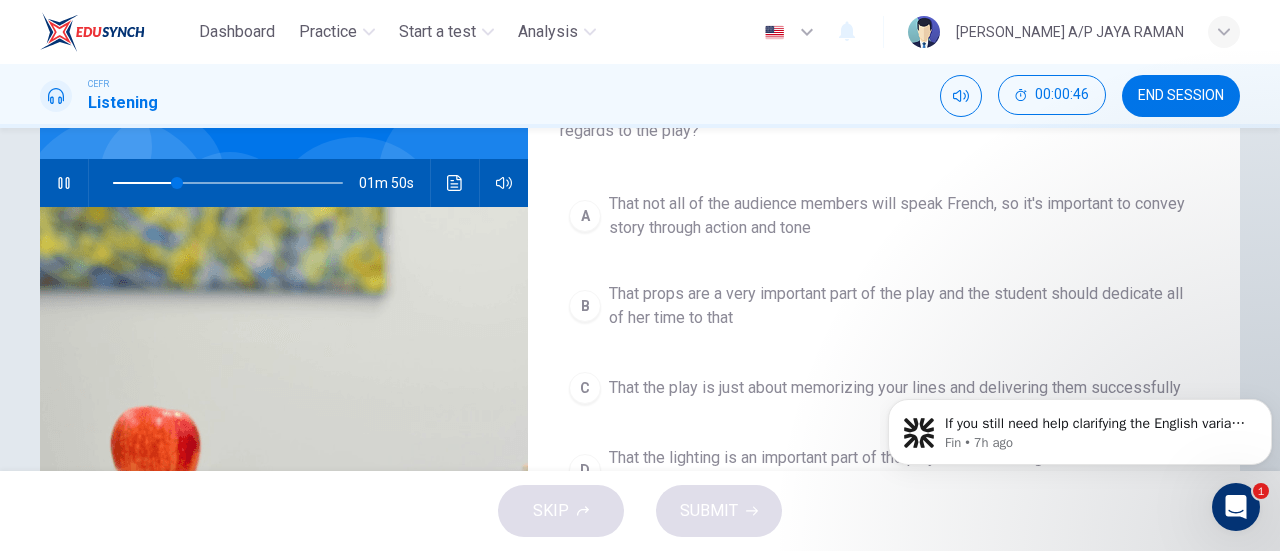 scroll, scrollTop: 170, scrollLeft: 0, axis: vertical 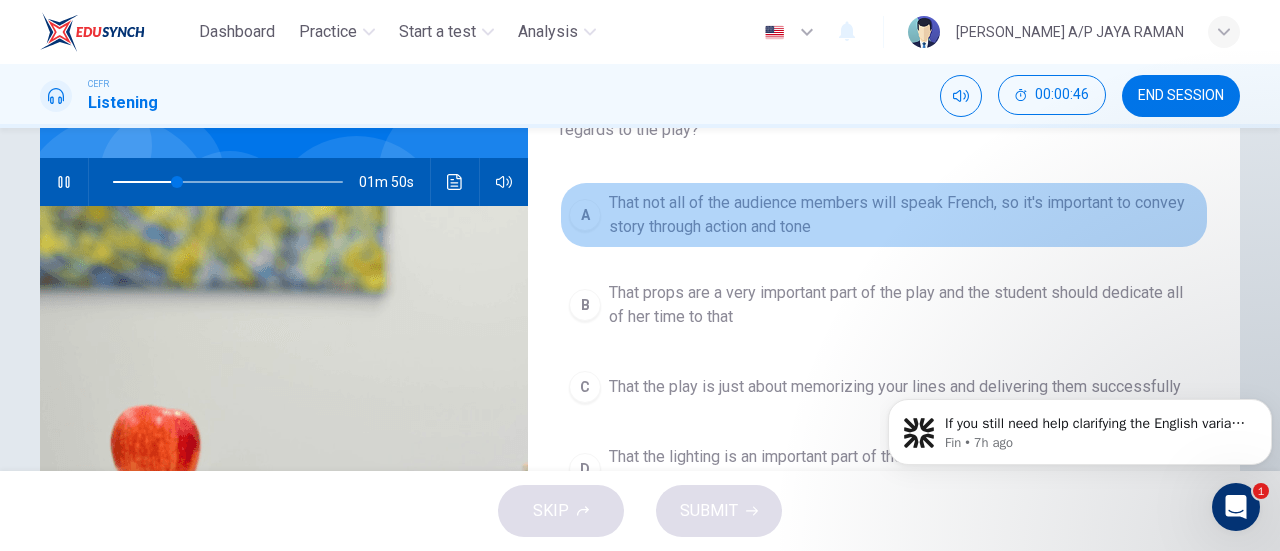 click on "That not all of the audience members will speak French, so it's important to convey story through action and tone" at bounding box center (904, 215) 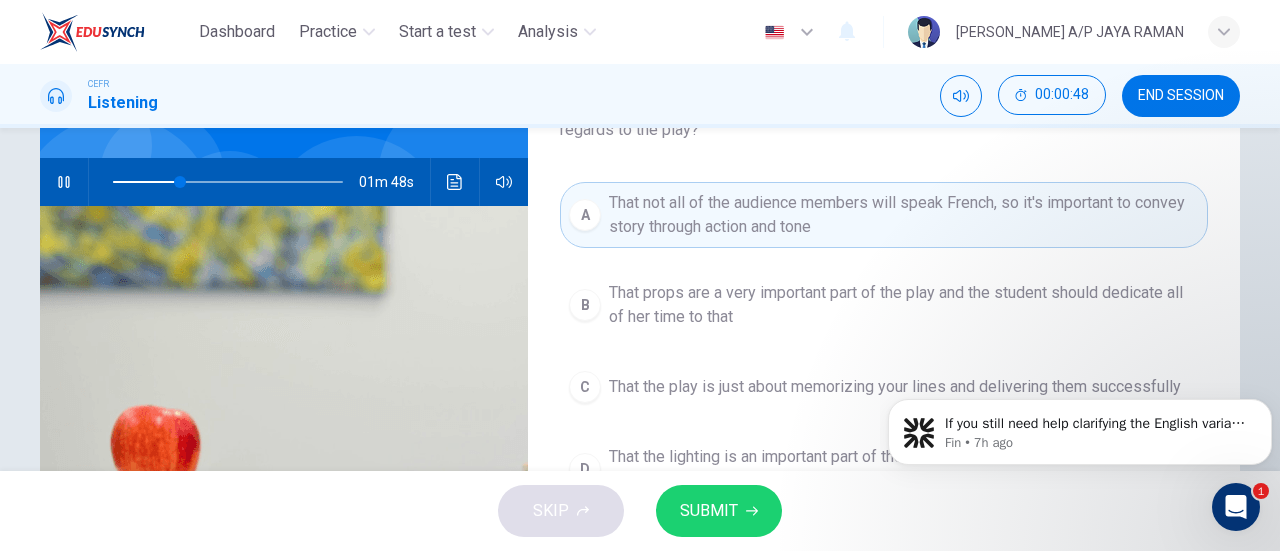 click on "SUBMIT" at bounding box center (709, 511) 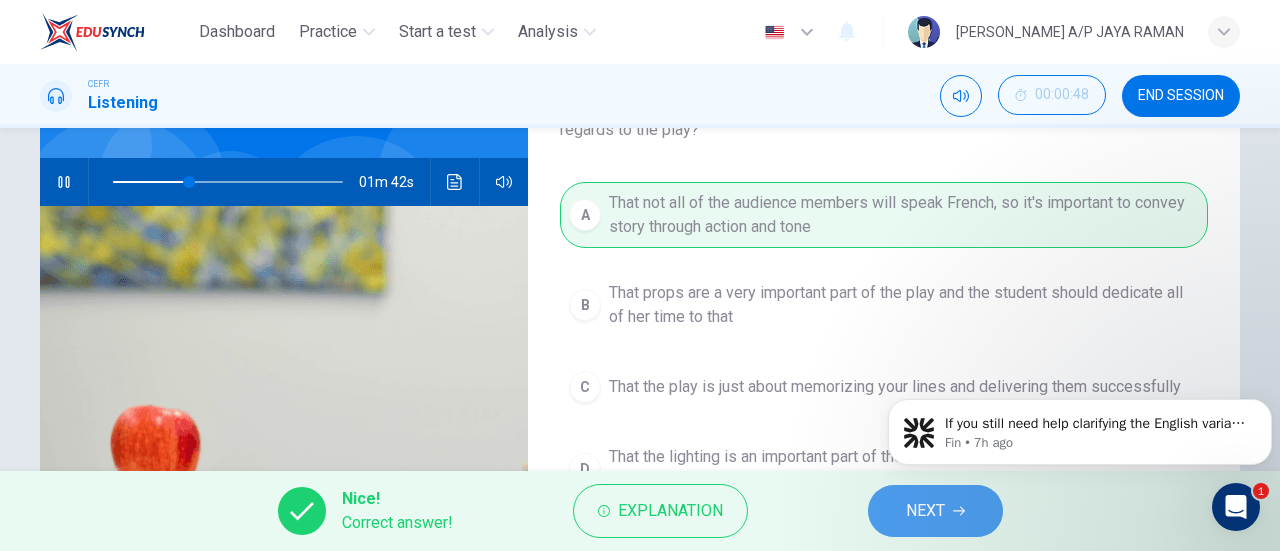 click on "NEXT" at bounding box center [935, 511] 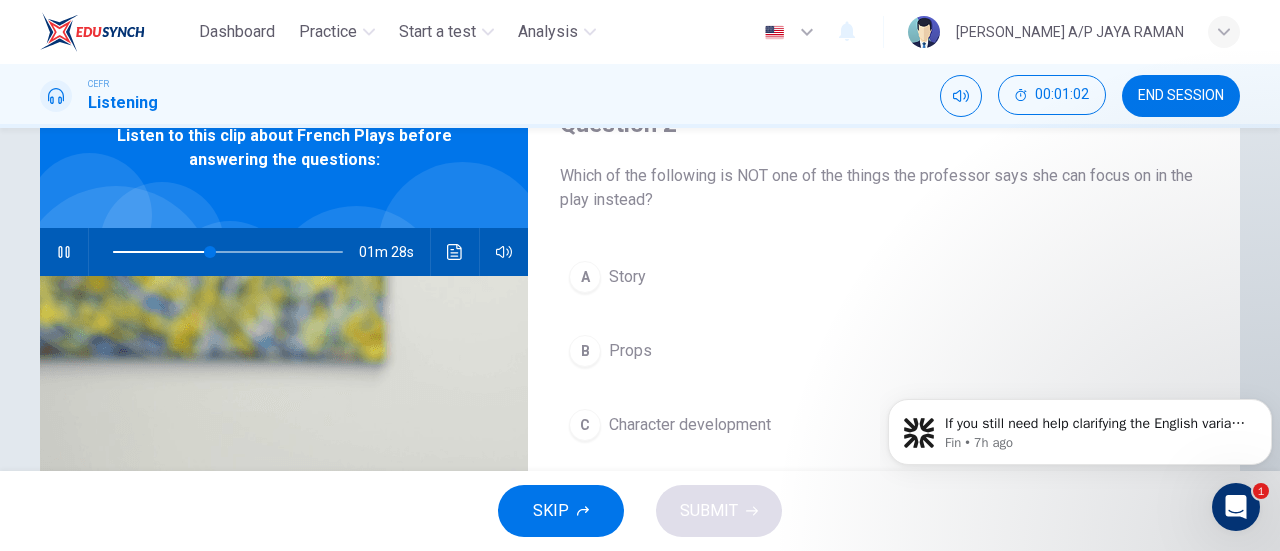 scroll, scrollTop: 100, scrollLeft: 0, axis: vertical 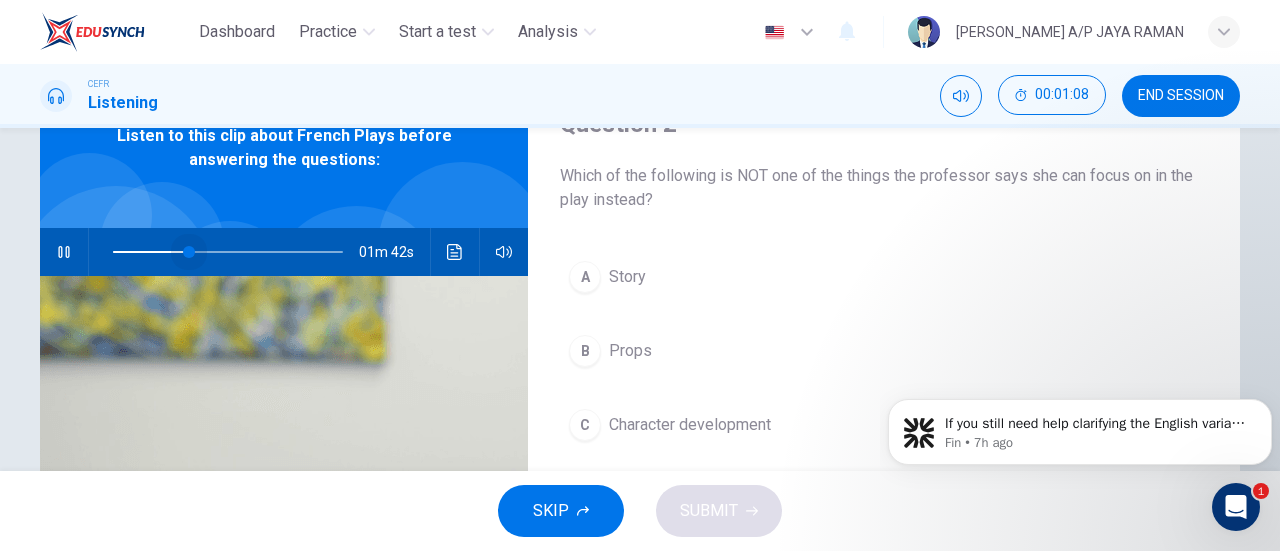 click at bounding box center [228, 252] 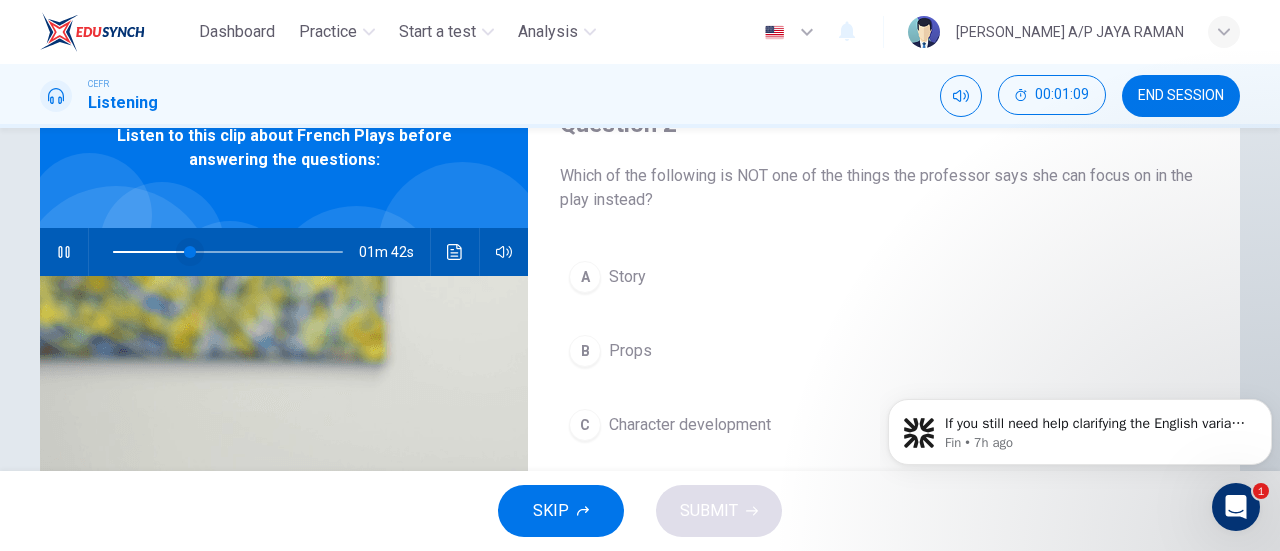 click at bounding box center [190, 252] 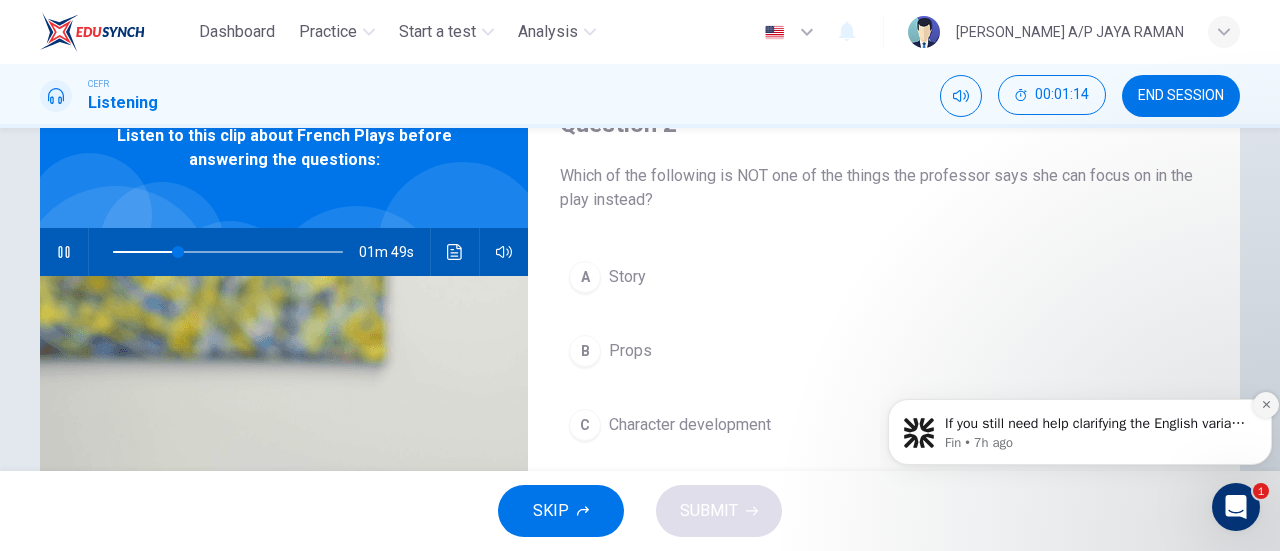 click 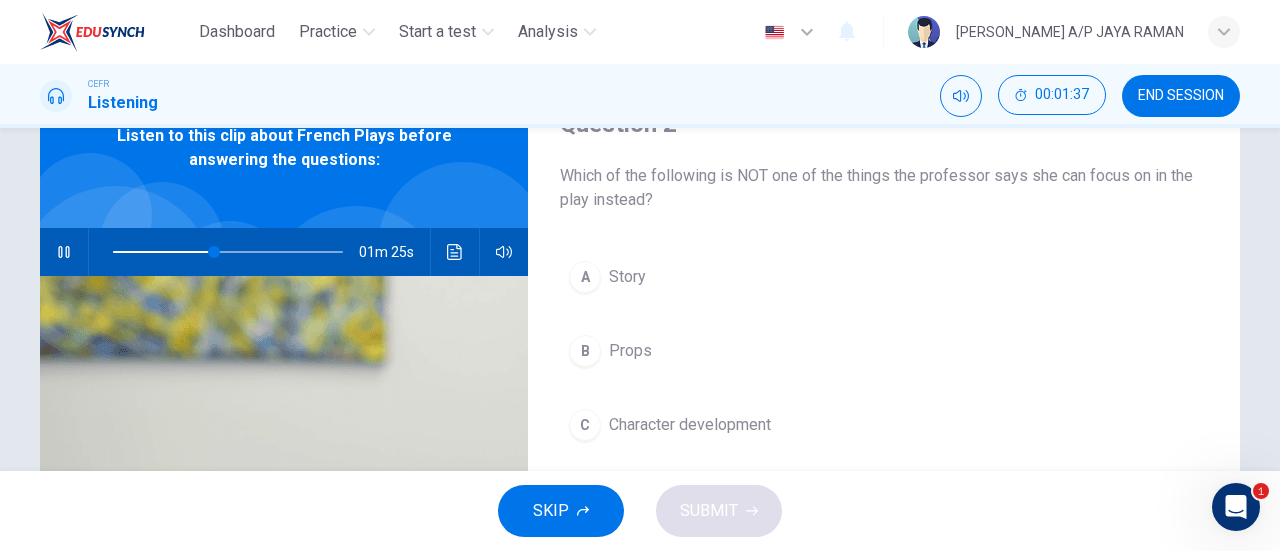 click on "B Props" at bounding box center [884, 351] 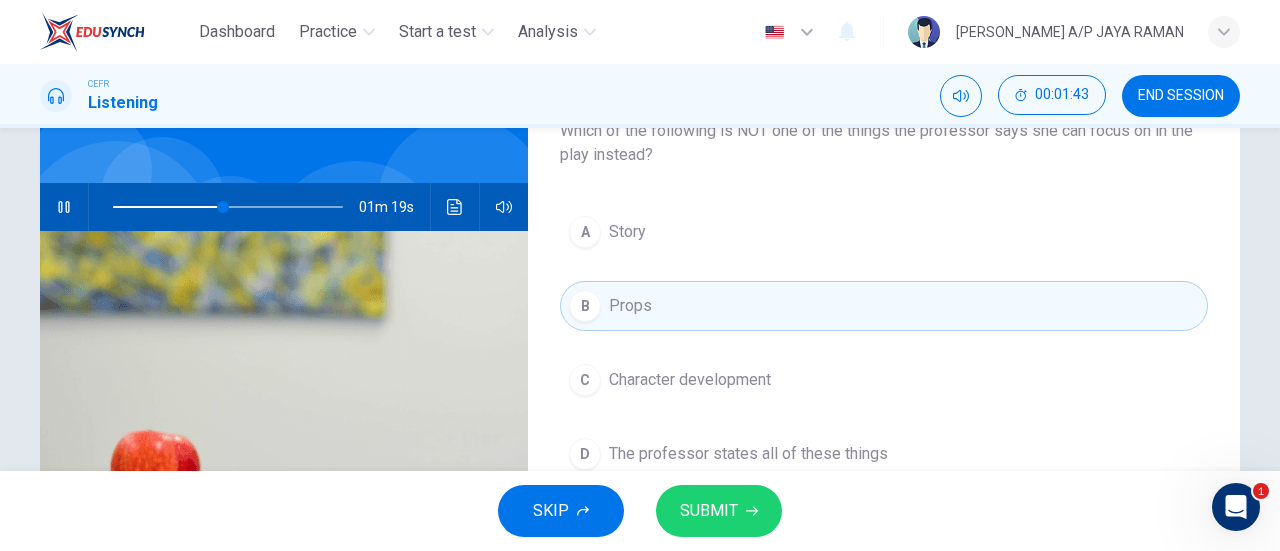click on "SUBMIT" at bounding box center [709, 511] 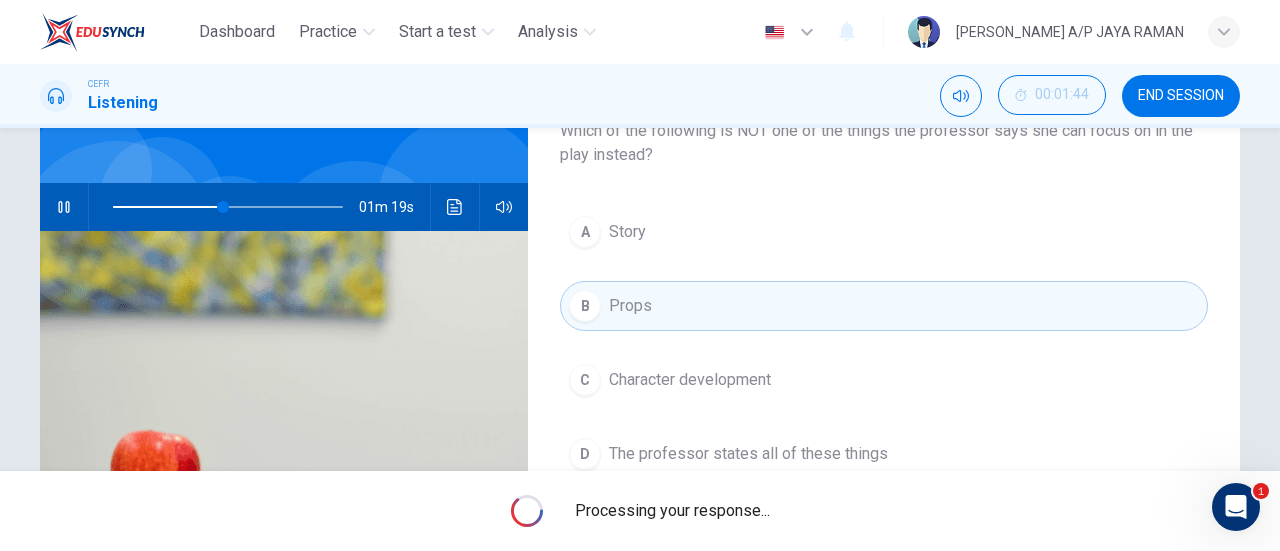 scroll, scrollTop: 144, scrollLeft: 0, axis: vertical 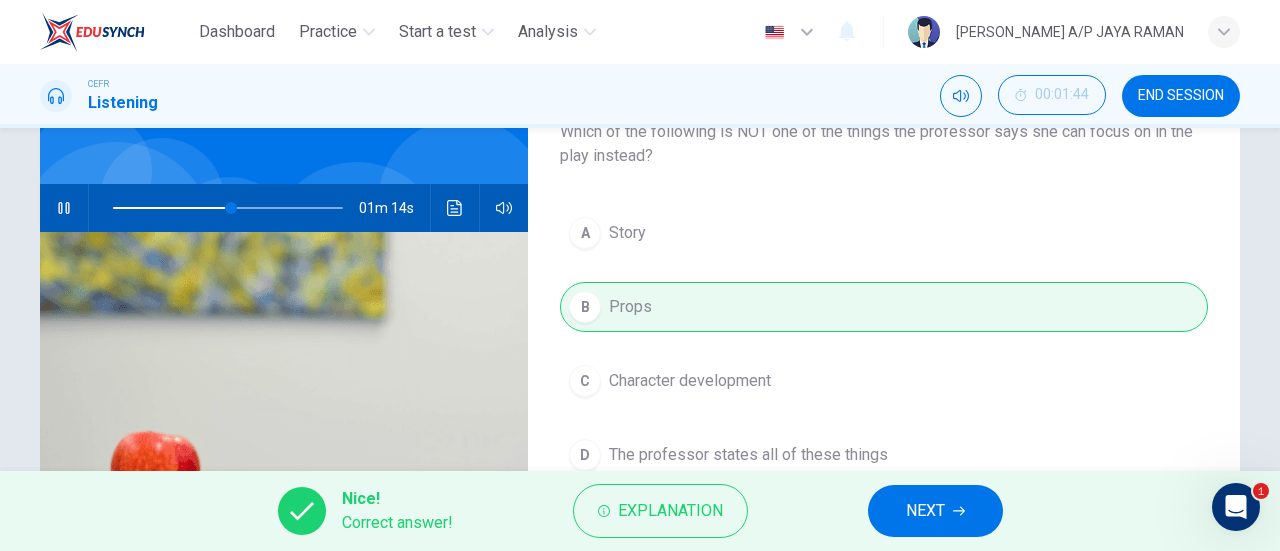click on "NEXT" at bounding box center [925, 511] 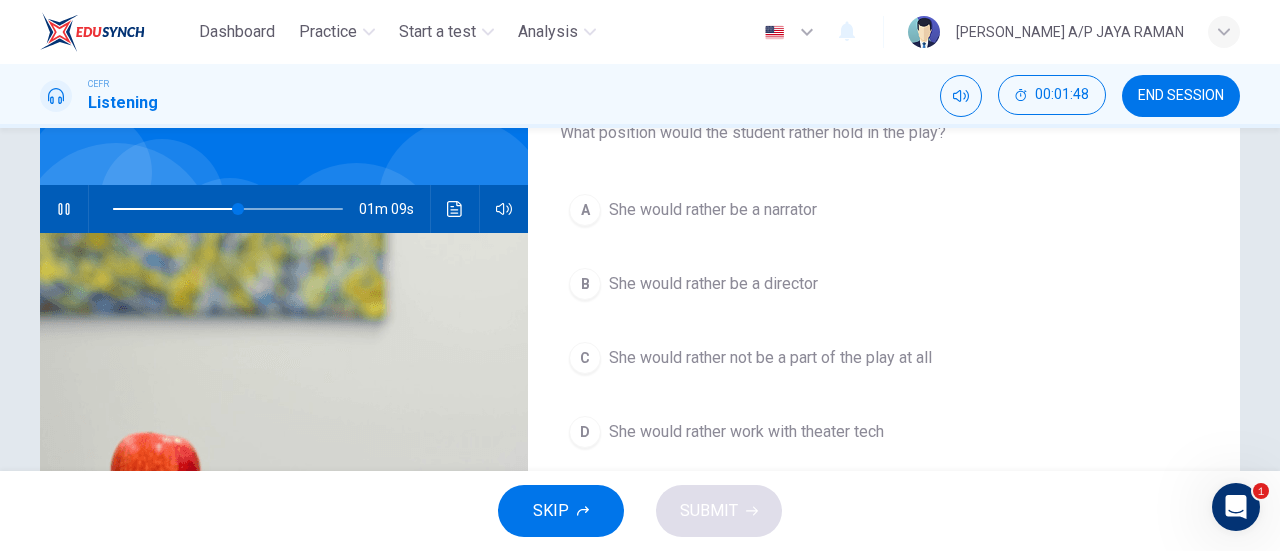 scroll, scrollTop: 144, scrollLeft: 0, axis: vertical 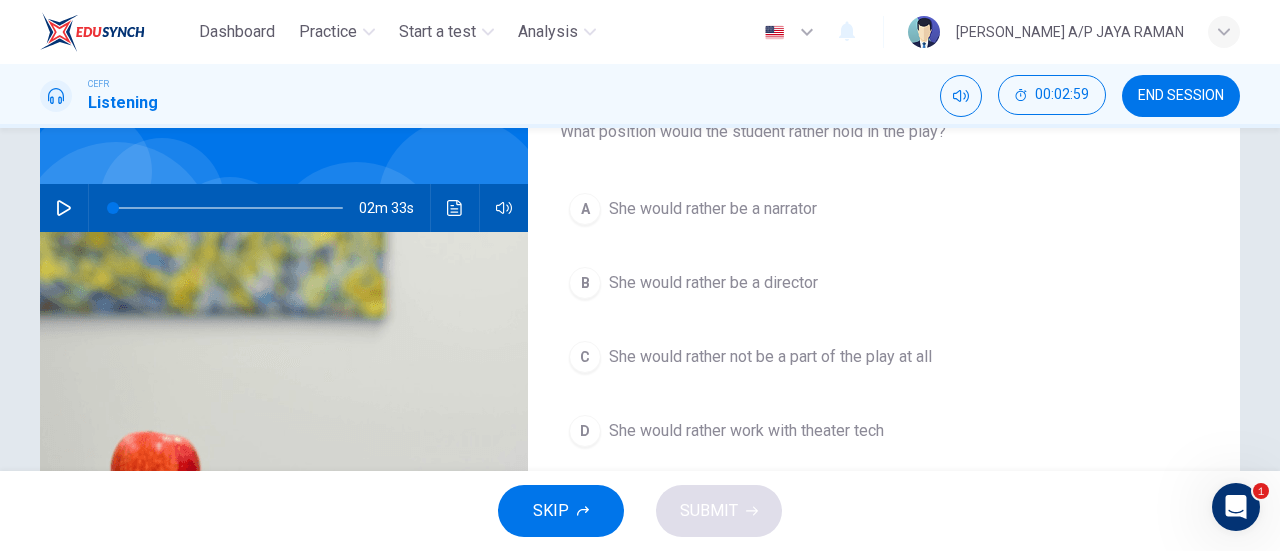 click 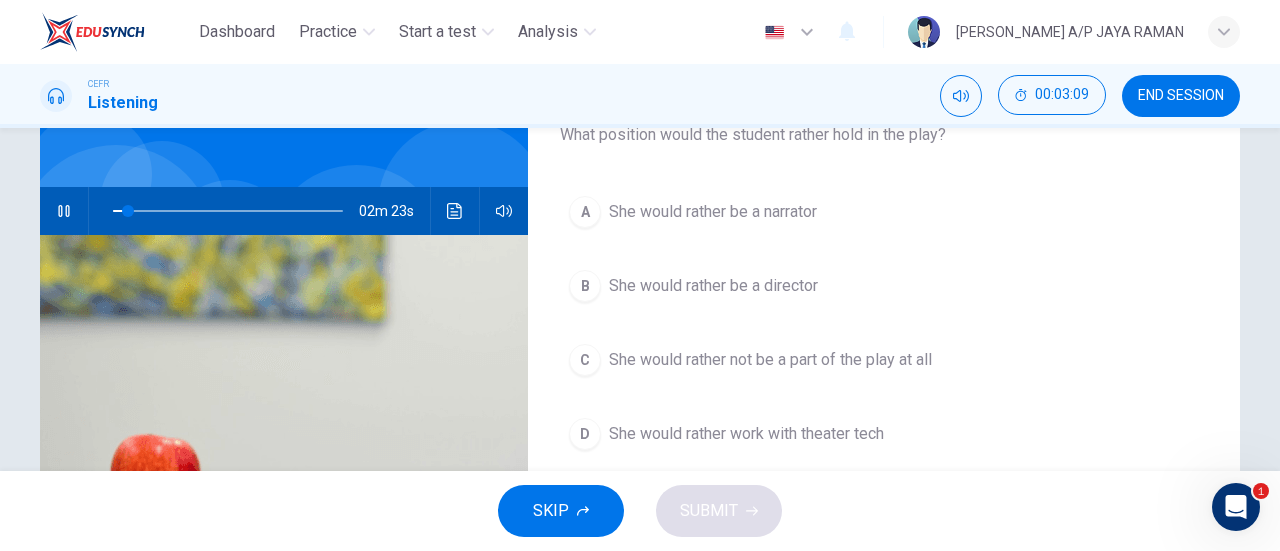 scroll, scrollTop: 142, scrollLeft: 0, axis: vertical 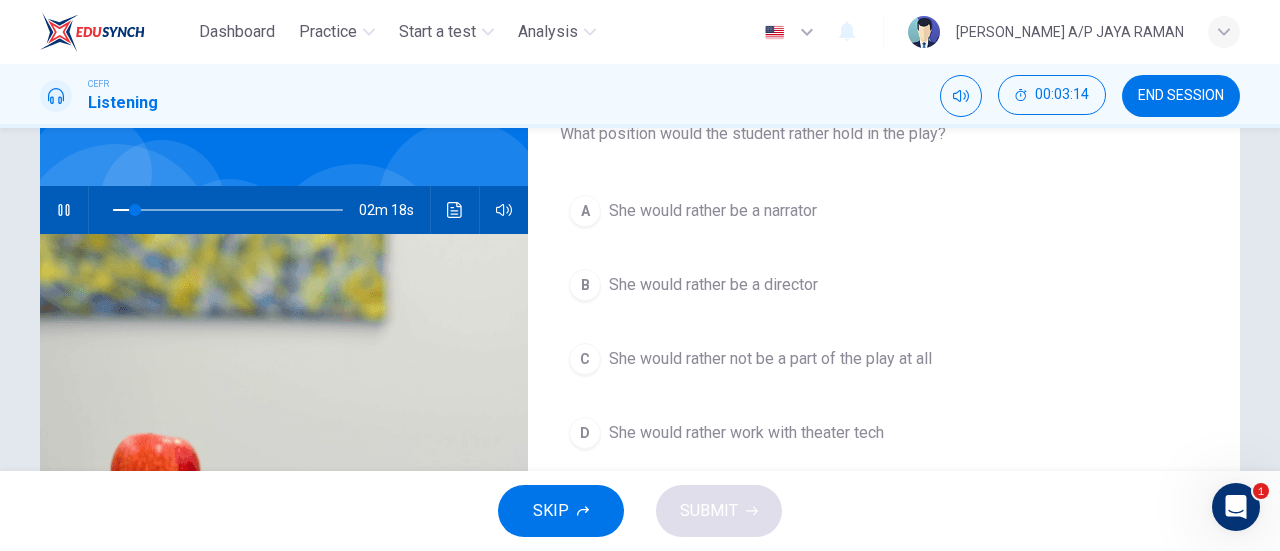 click on "She would rather work with theater tech" at bounding box center [746, 433] 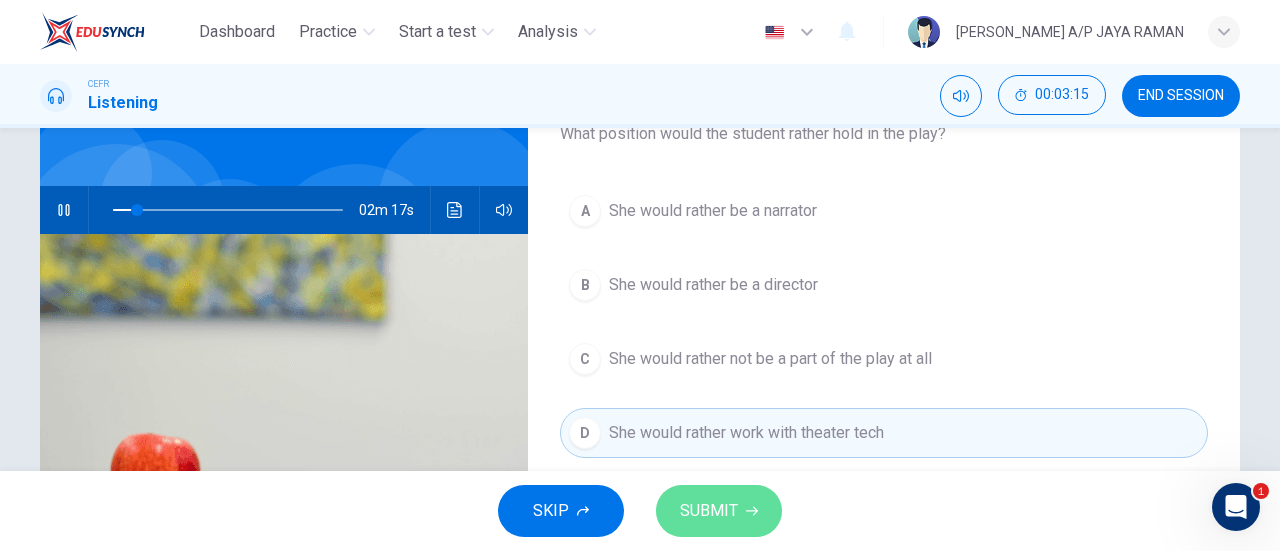 click on "SUBMIT" at bounding box center (719, 511) 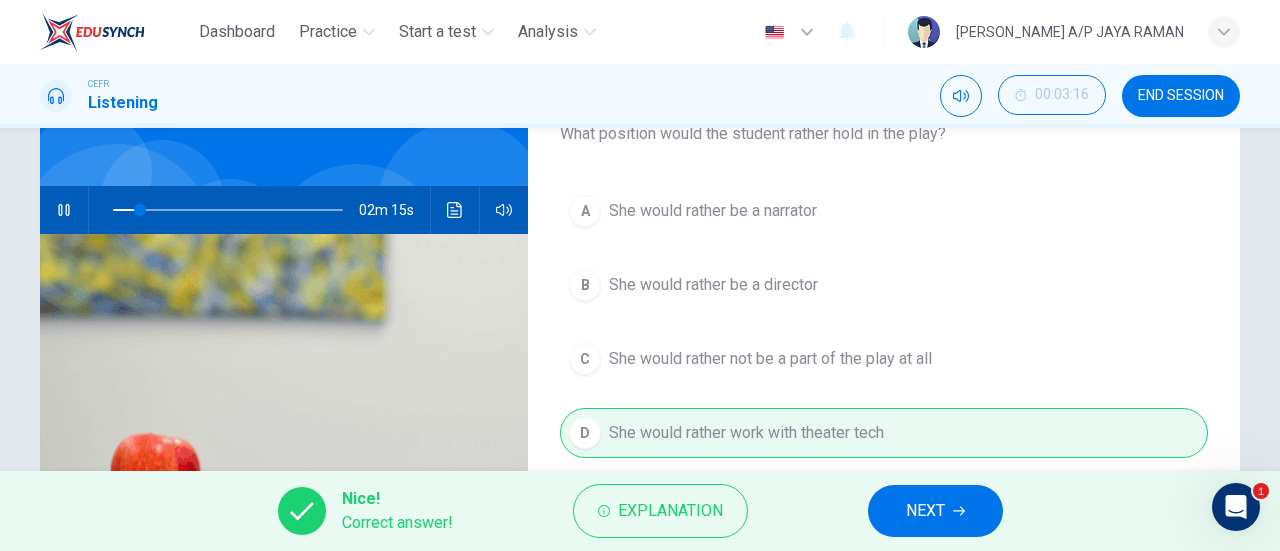 click on "NEXT" at bounding box center [935, 511] 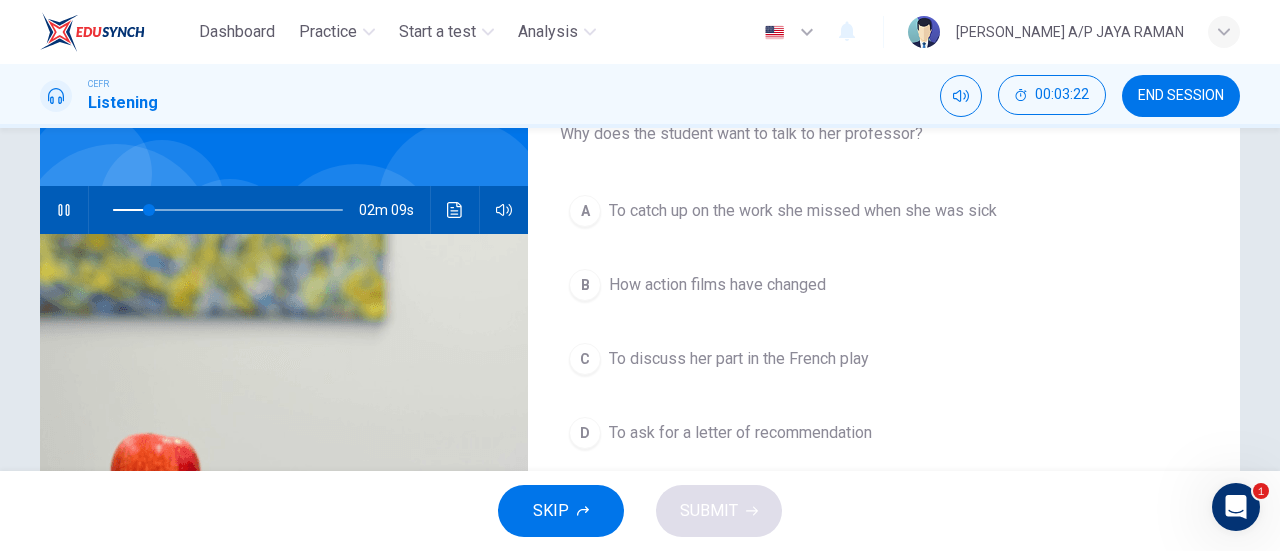 click on "To discuss her part in the French play" at bounding box center [739, 359] 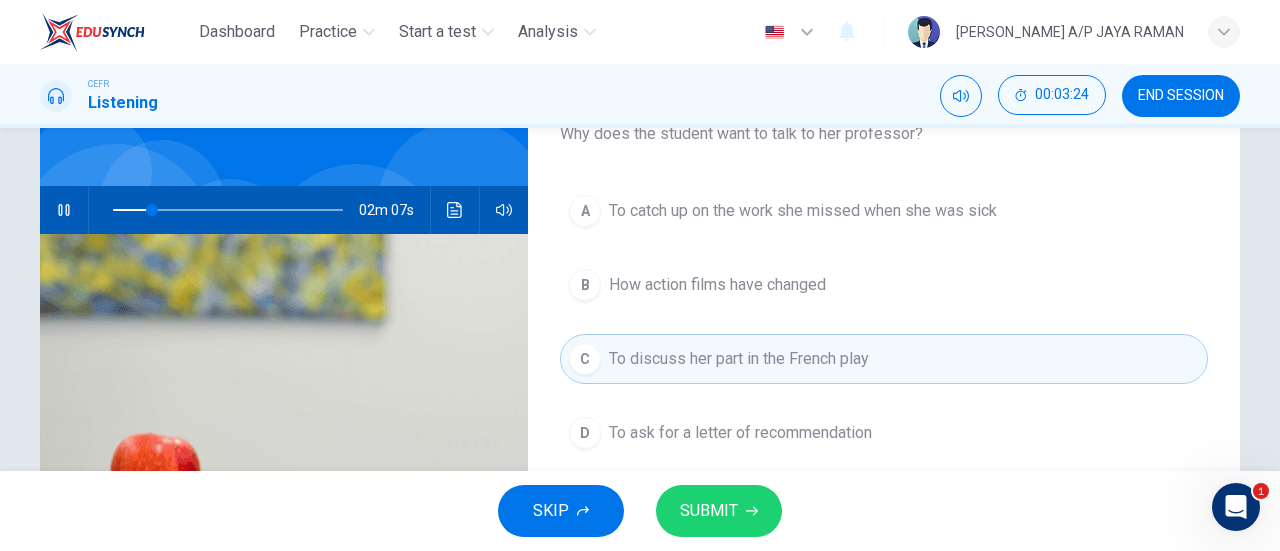 click on "SUBMIT" at bounding box center [719, 511] 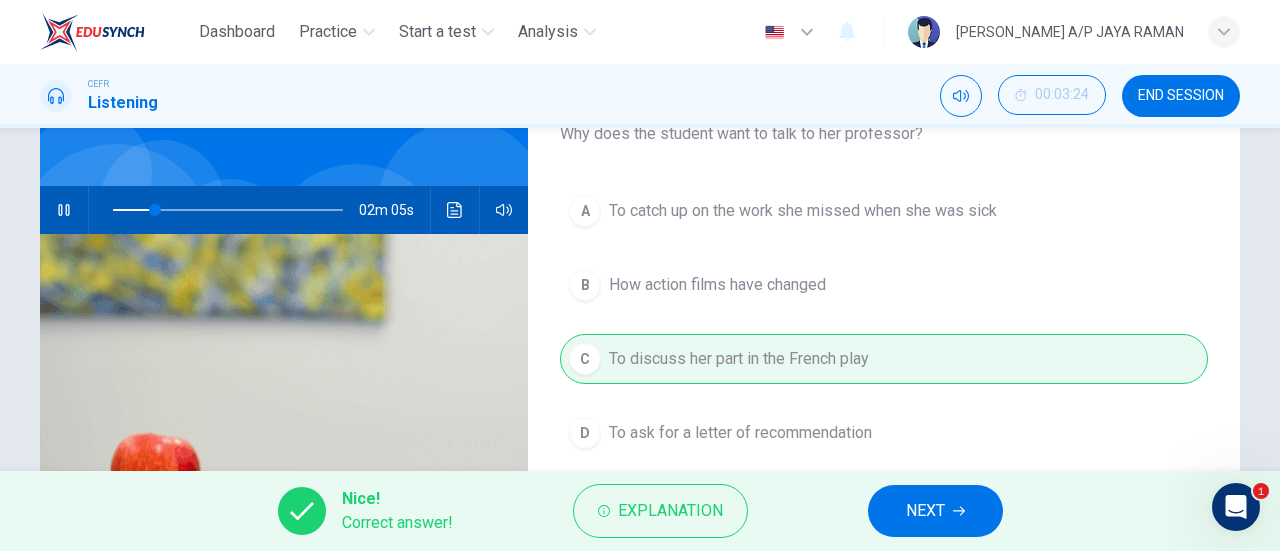 click on "NEXT" at bounding box center [925, 511] 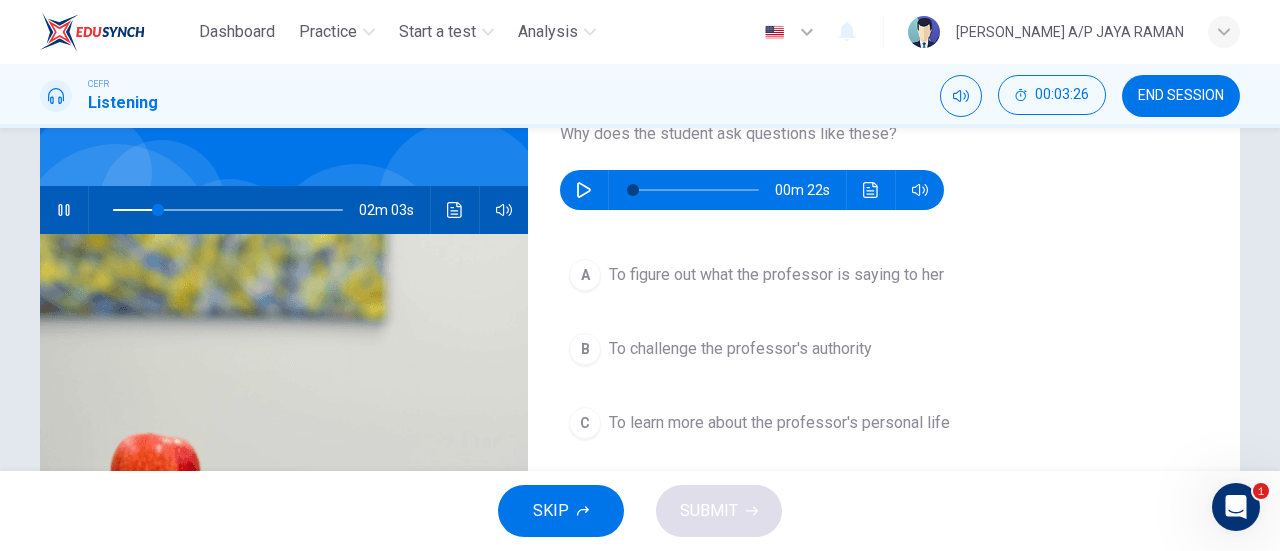 click 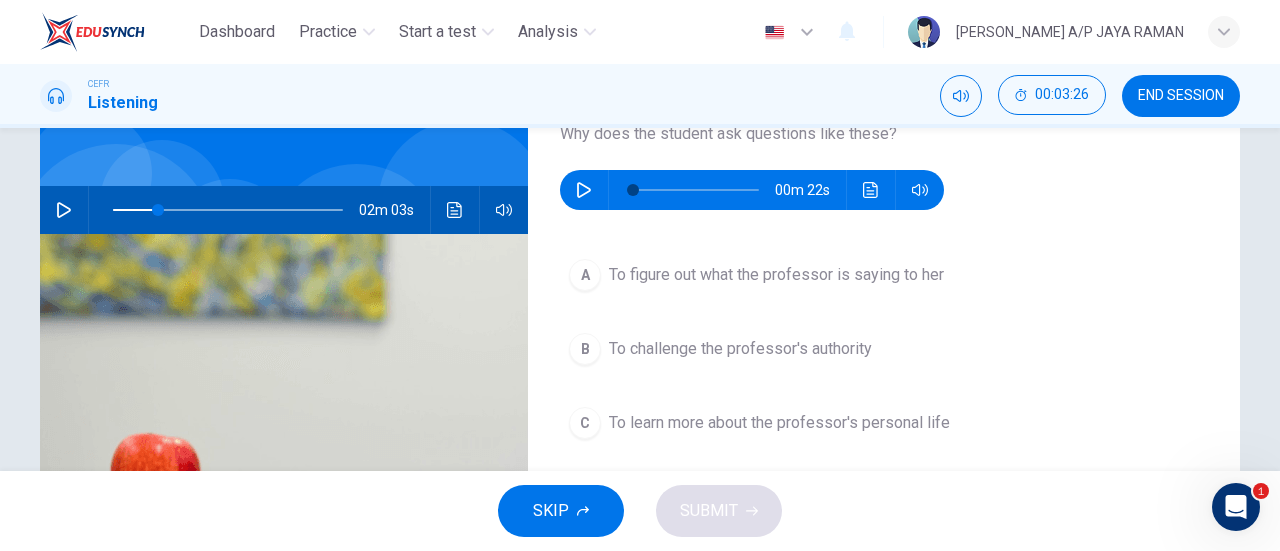 type on "20" 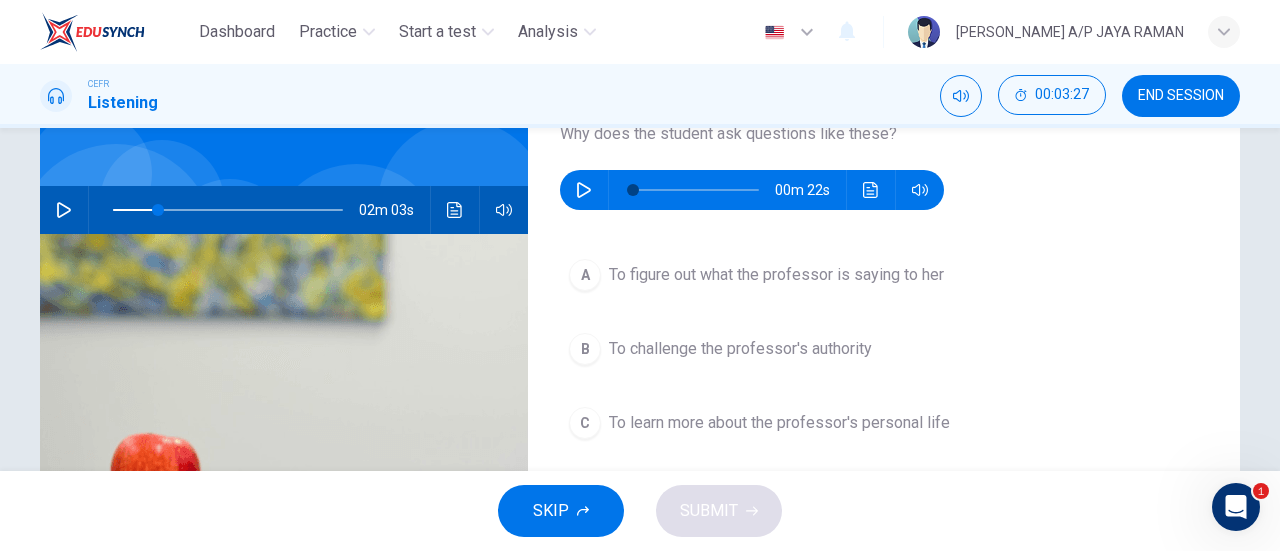 click at bounding box center [584, 190] 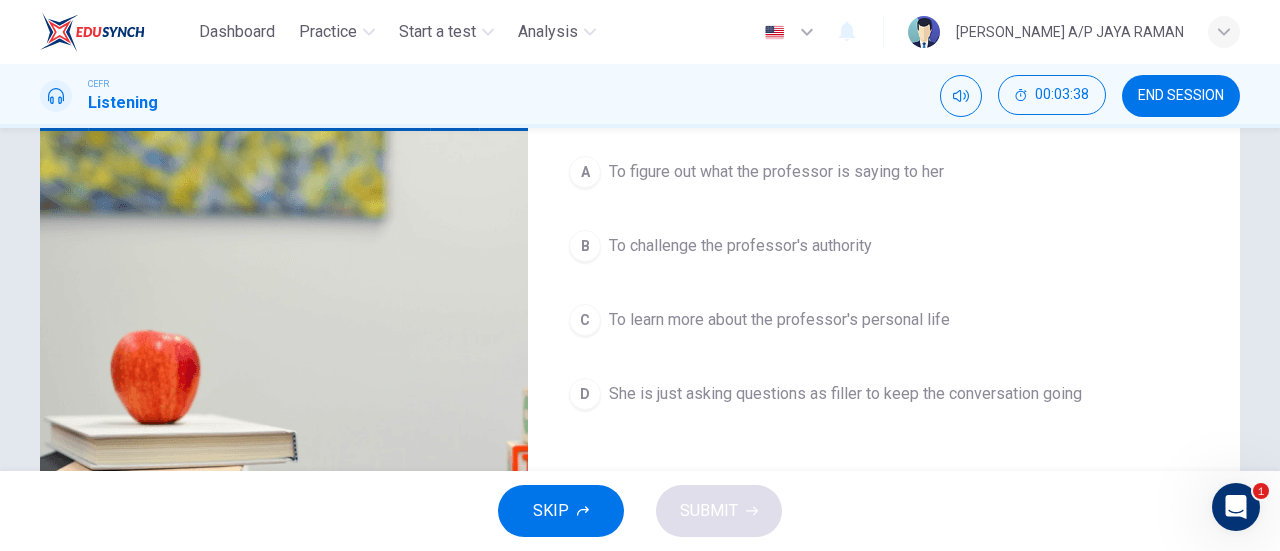 scroll, scrollTop: 244, scrollLeft: 0, axis: vertical 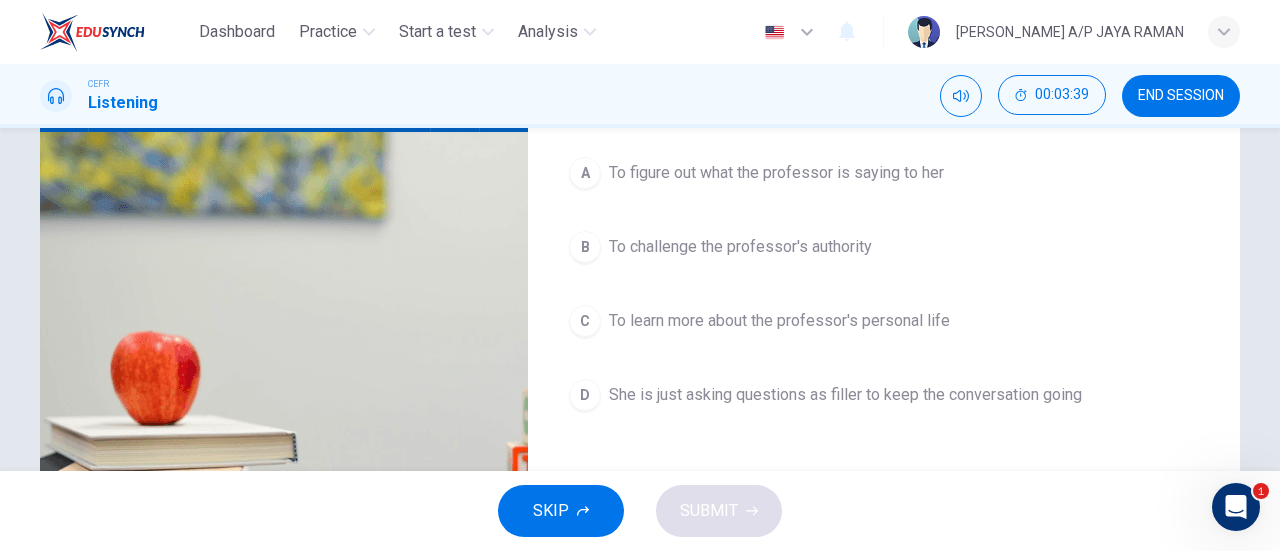 type on "54" 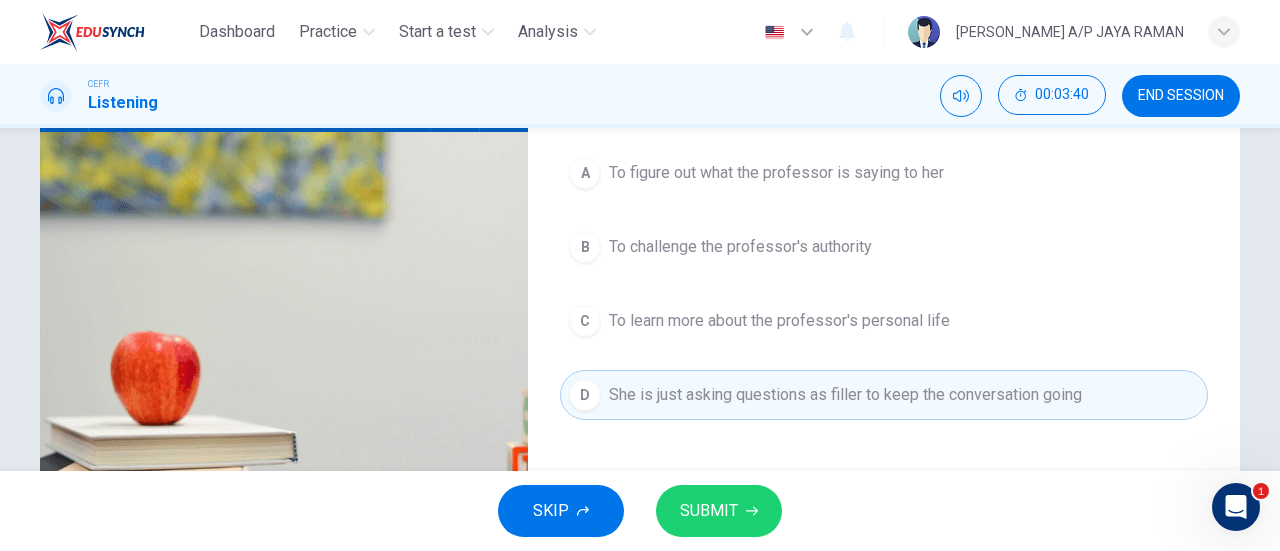 type on "20" 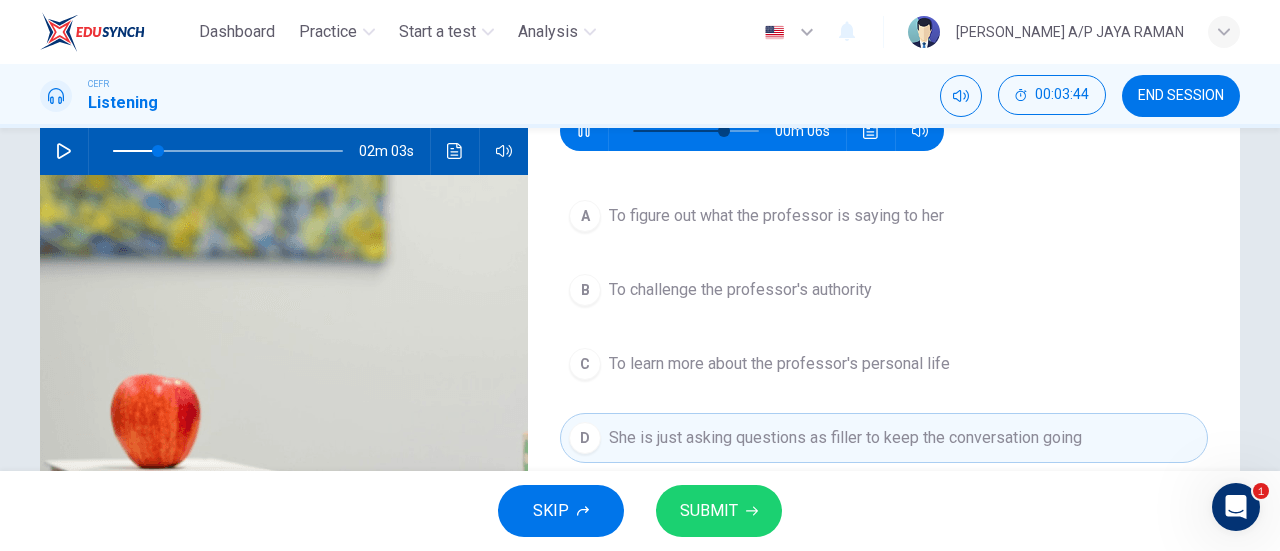 scroll, scrollTop: 198, scrollLeft: 0, axis: vertical 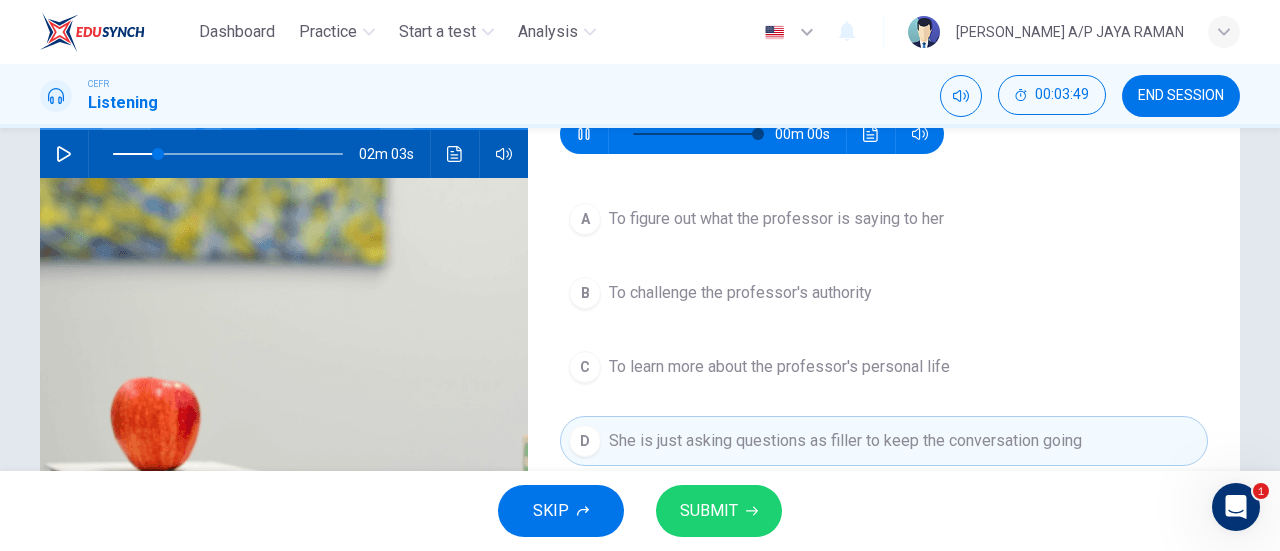 type on "0" 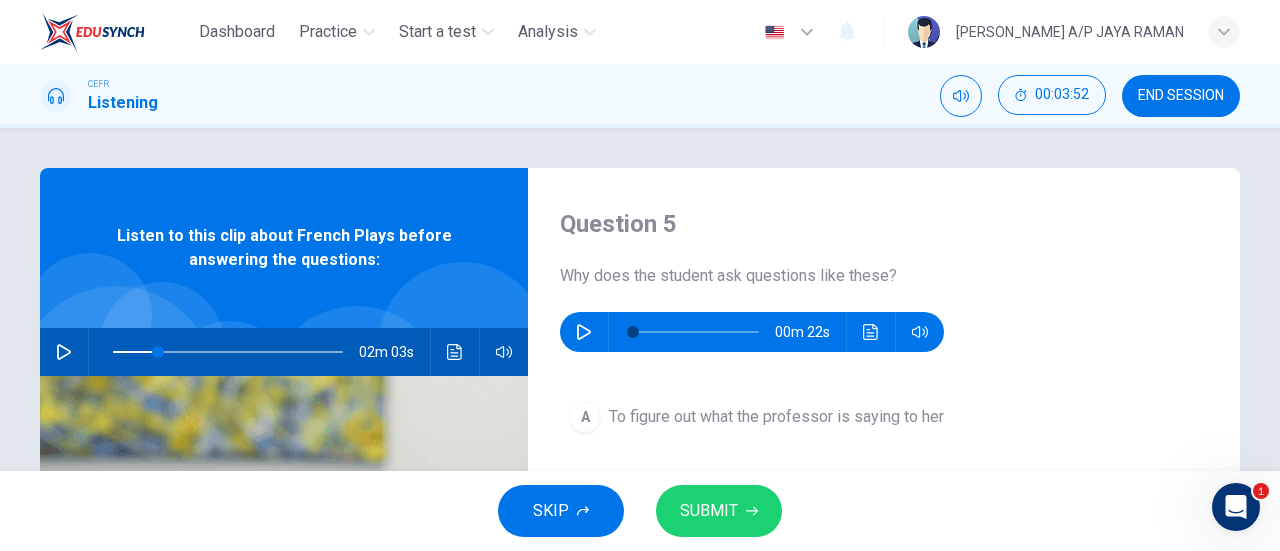 scroll, scrollTop: 0, scrollLeft: 0, axis: both 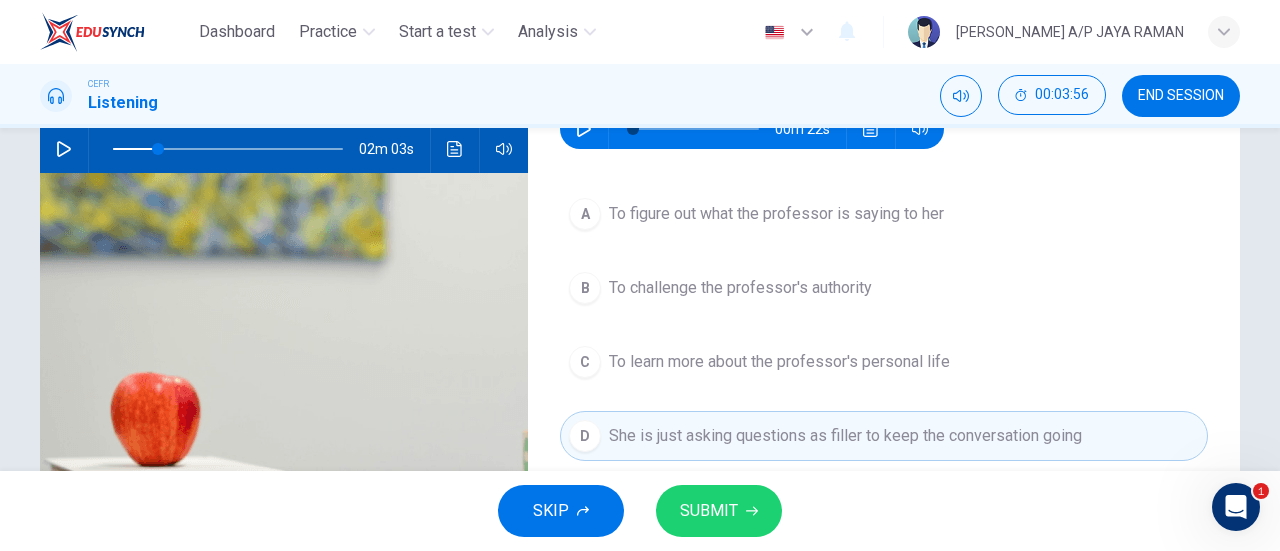 click on "To figure out what the professor is saying to her" at bounding box center (776, 214) 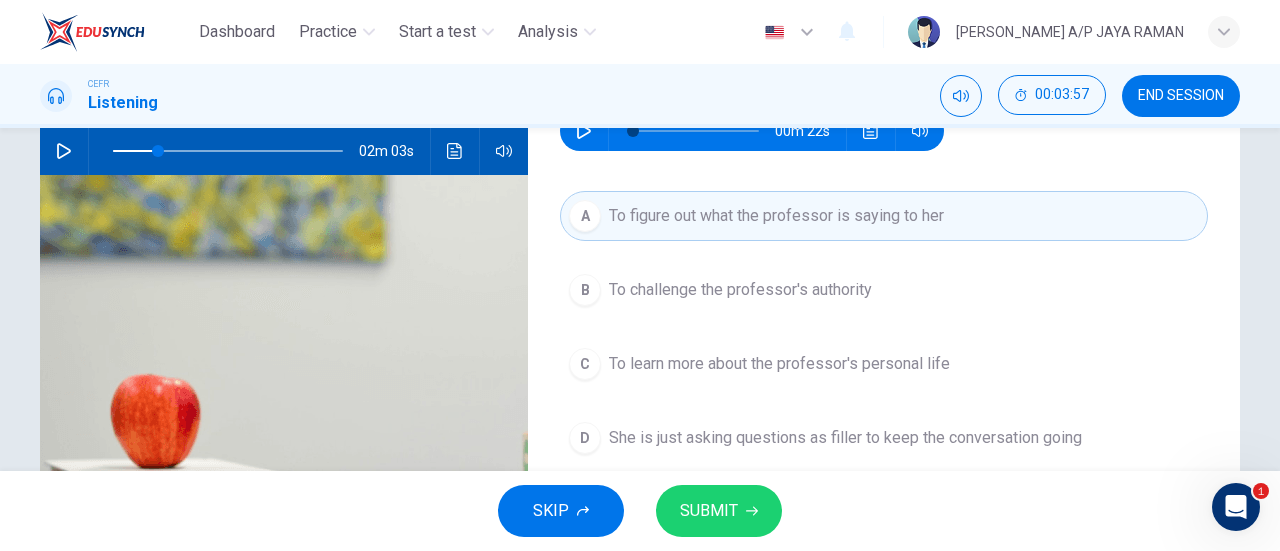 scroll, scrollTop: 200, scrollLeft: 0, axis: vertical 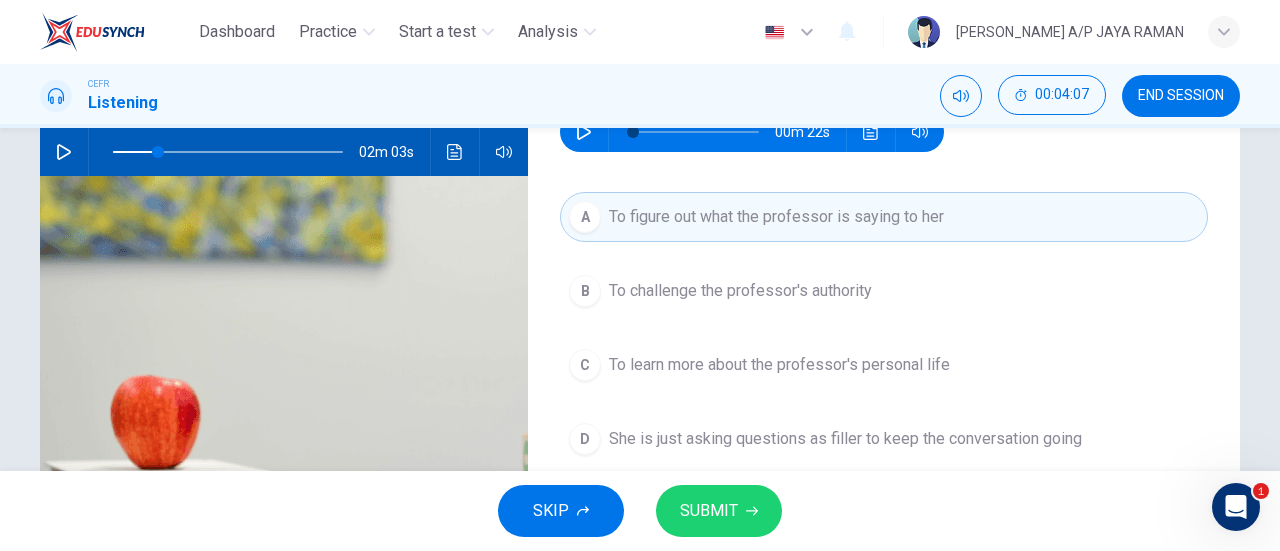 click on "D She is just asking questions as filler to keep the conversation going" at bounding box center [884, 439] 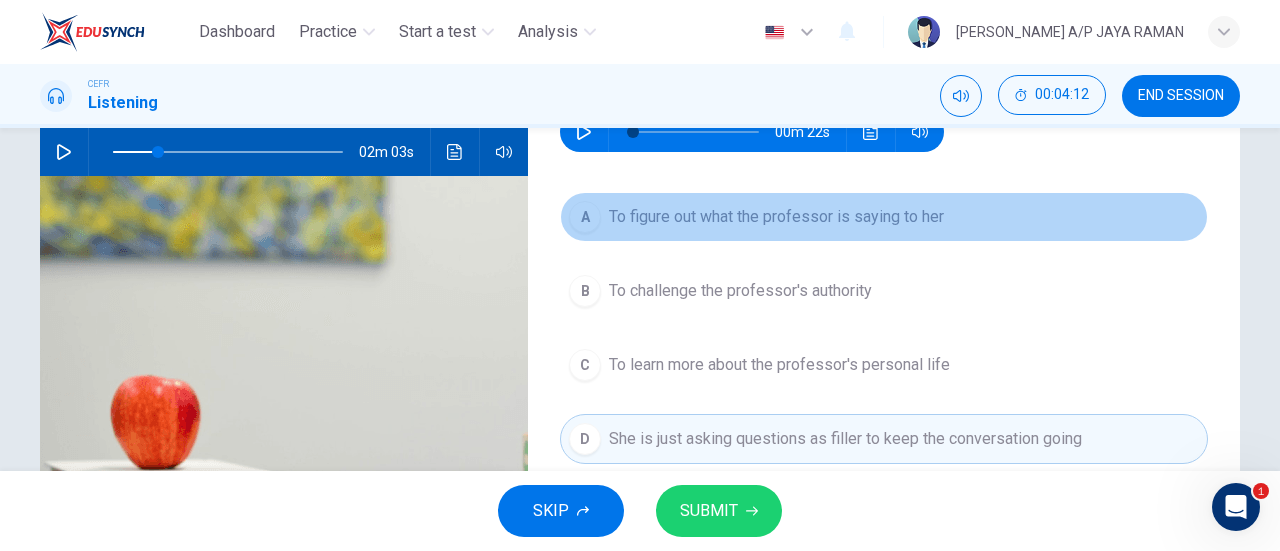 click on "A To figure out what the professor is saying to her" at bounding box center [884, 217] 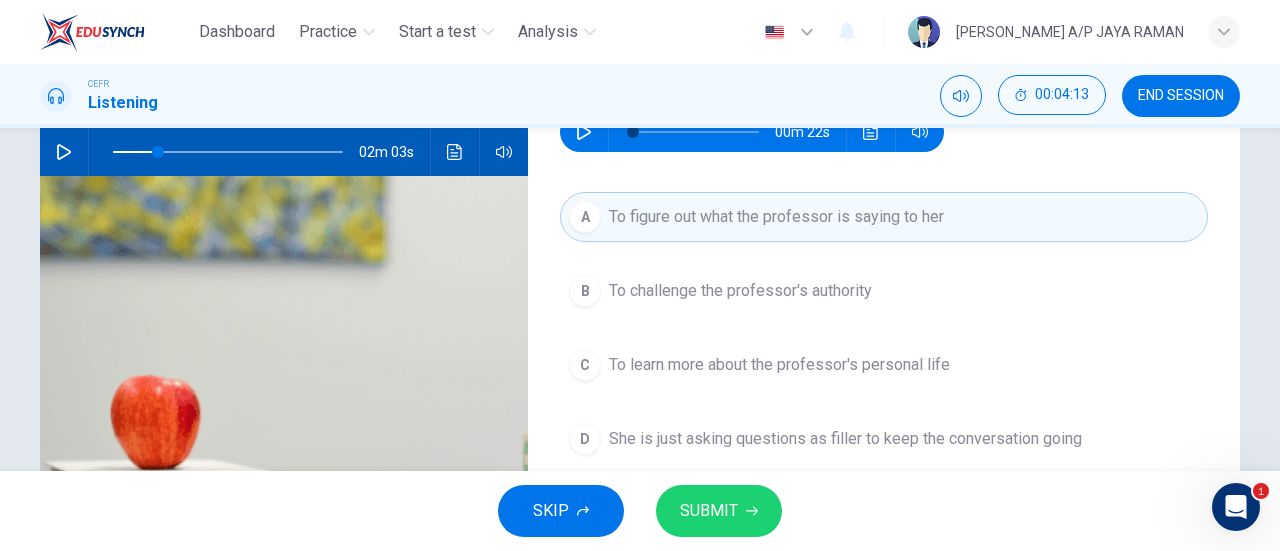 click on "SUBMIT" at bounding box center [709, 511] 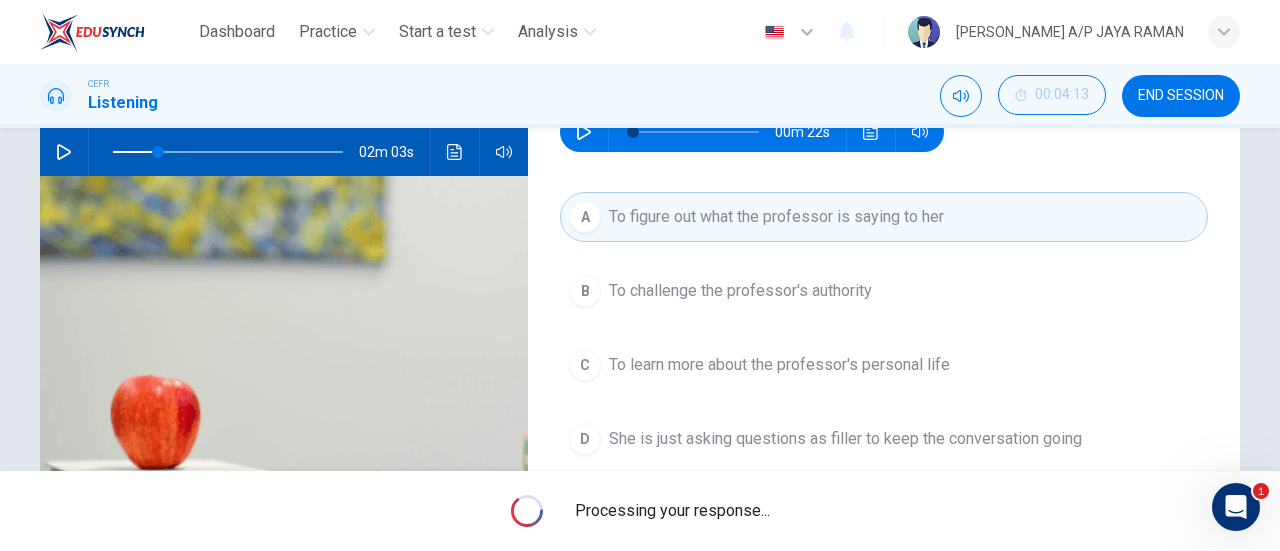 type on "20" 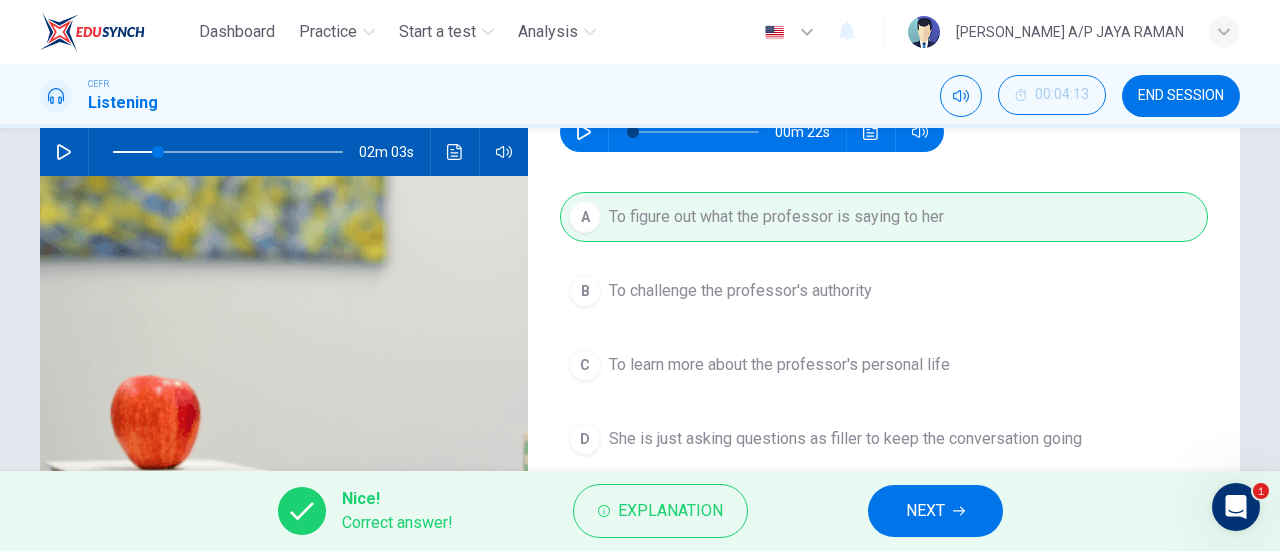 click on "NEXT" at bounding box center [925, 511] 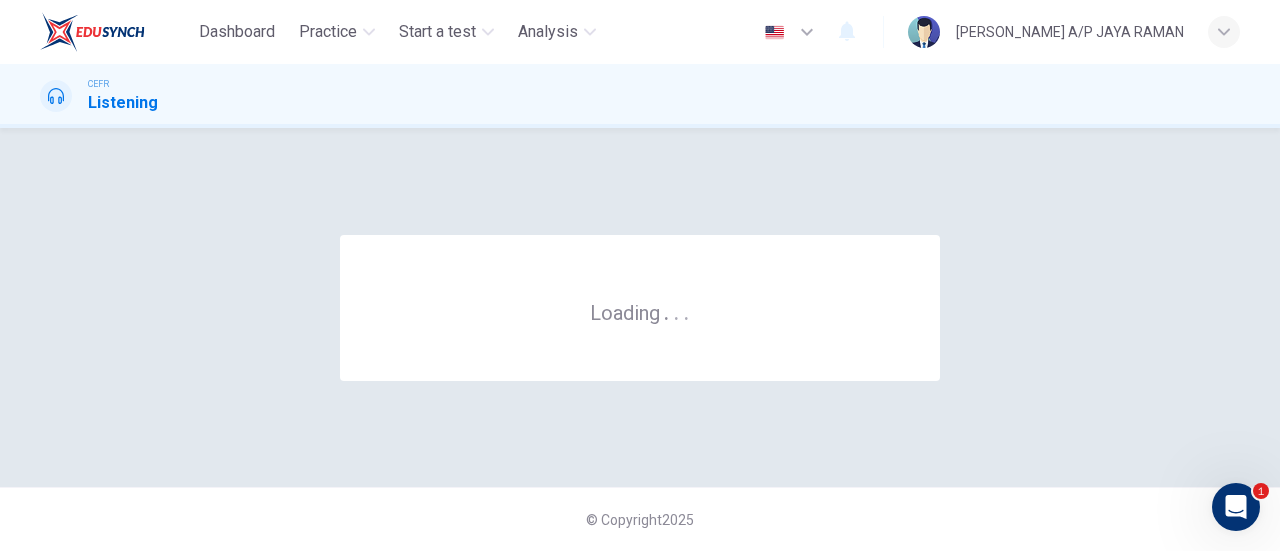 scroll, scrollTop: 0, scrollLeft: 0, axis: both 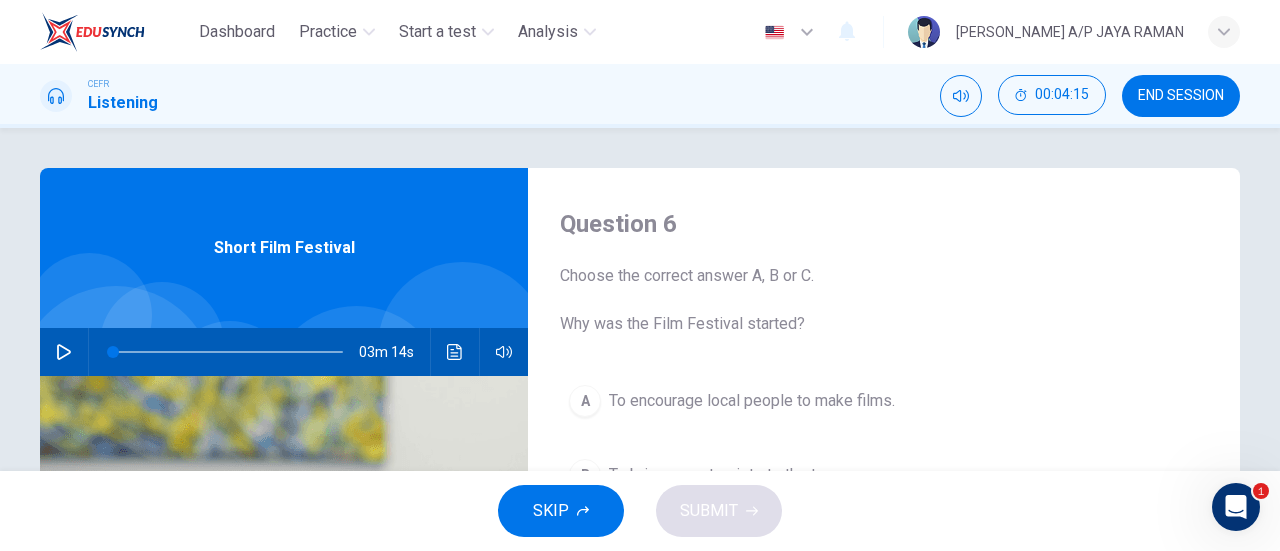 click 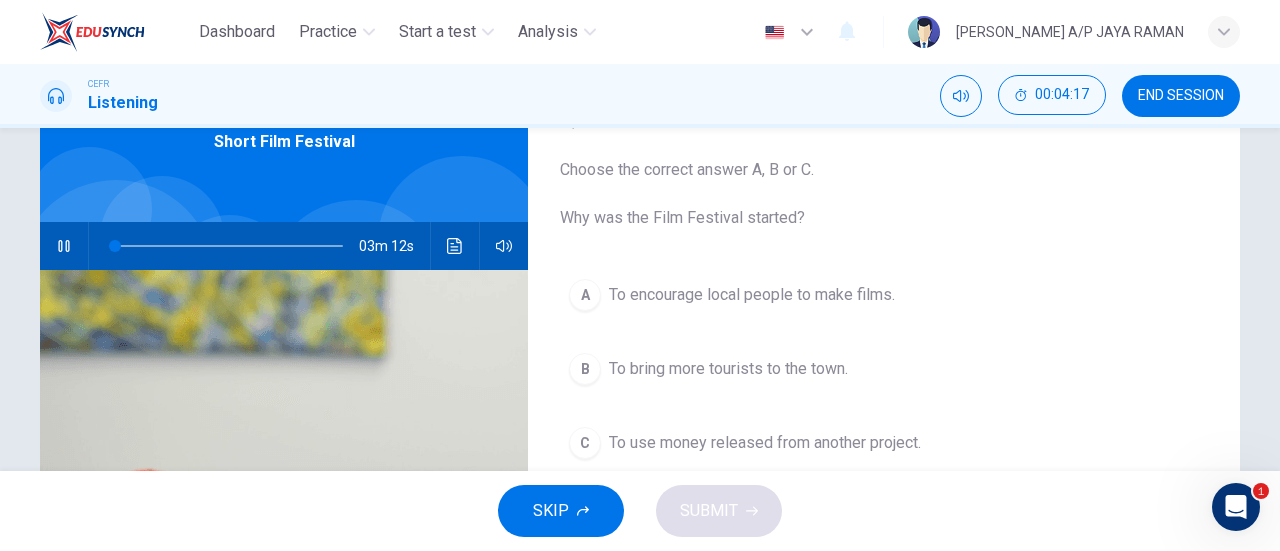 click on "A To encourage local people to make films." at bounding box center (884, 295) 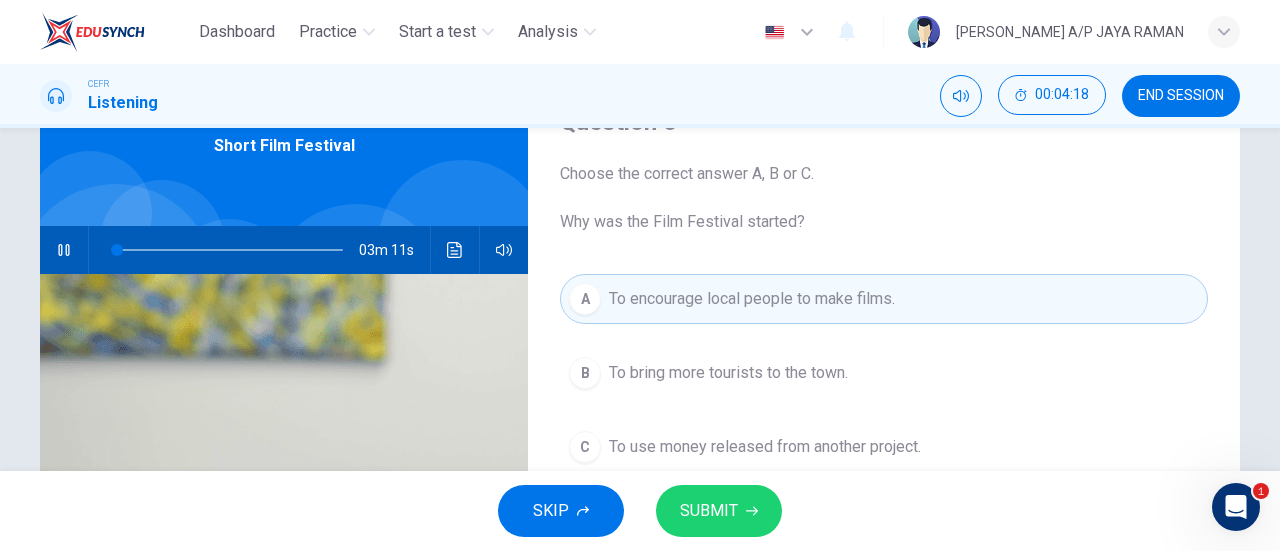 scroll, scrollTop: 100, scrollLeft: 0, axis: vertical 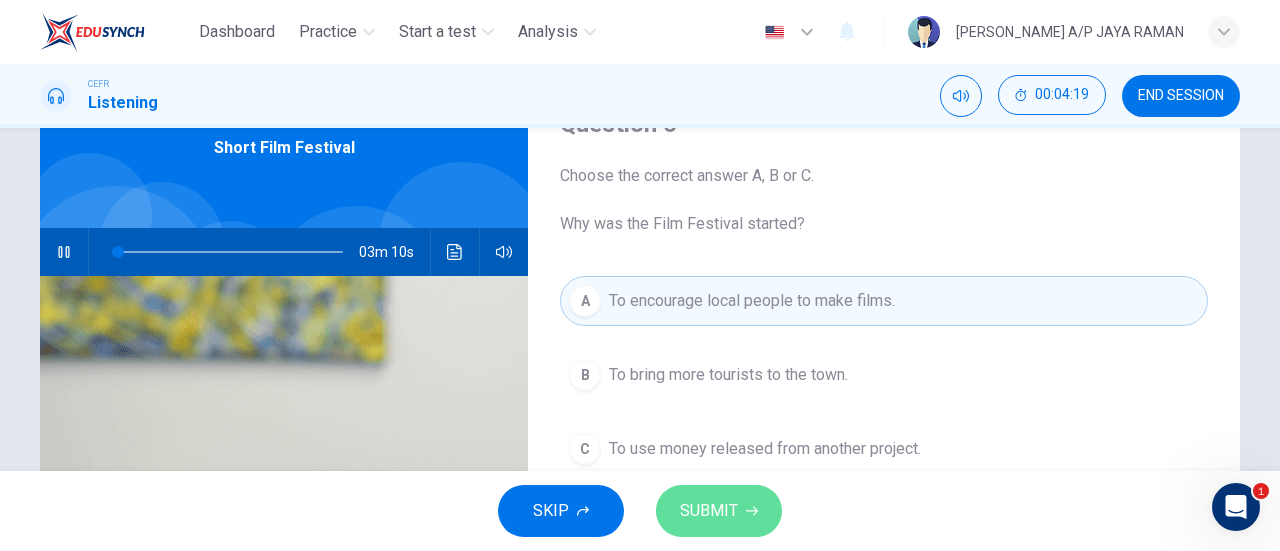 click on "SUBMIT" at bounding box center [709, 511] 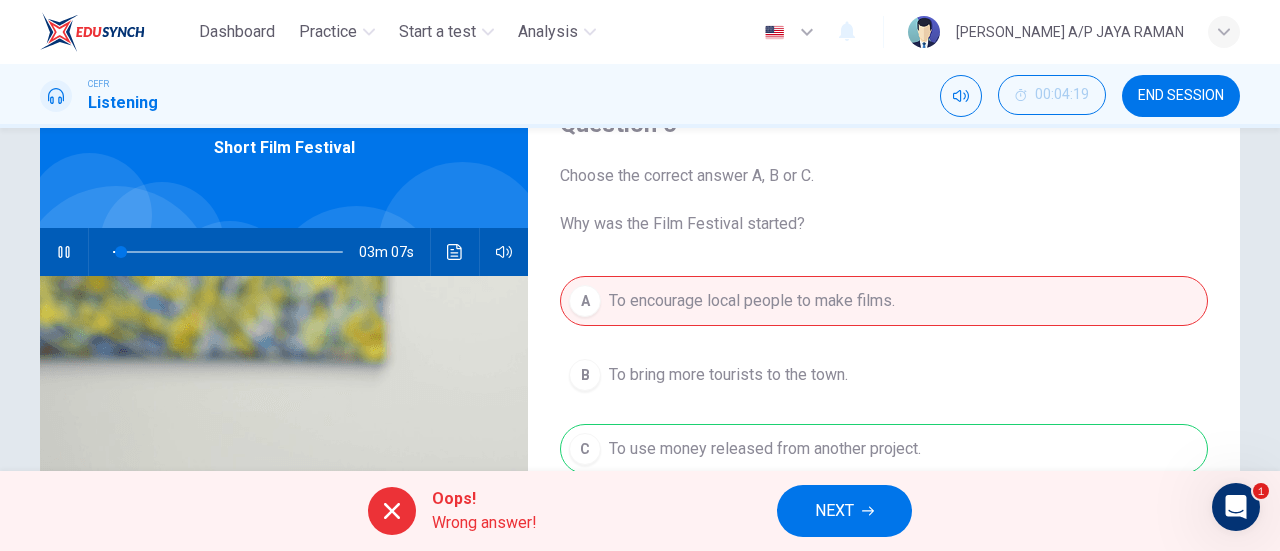 click on "NEXT" at bounding box center [844, 511] 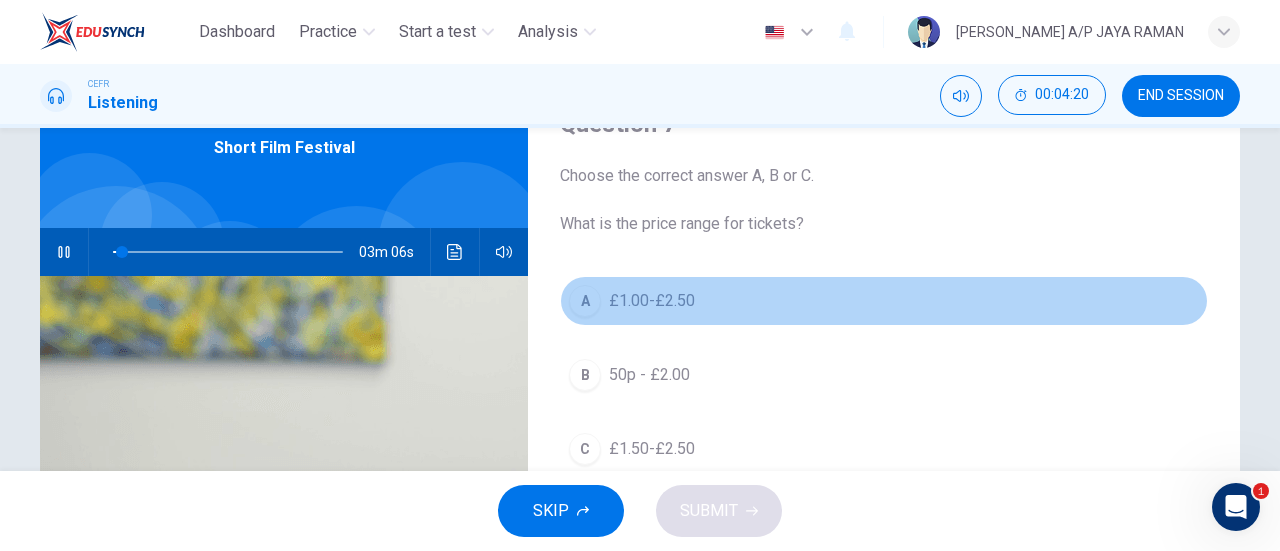 click on "A £1.00-£2.50" at bounding box center [884, 301] 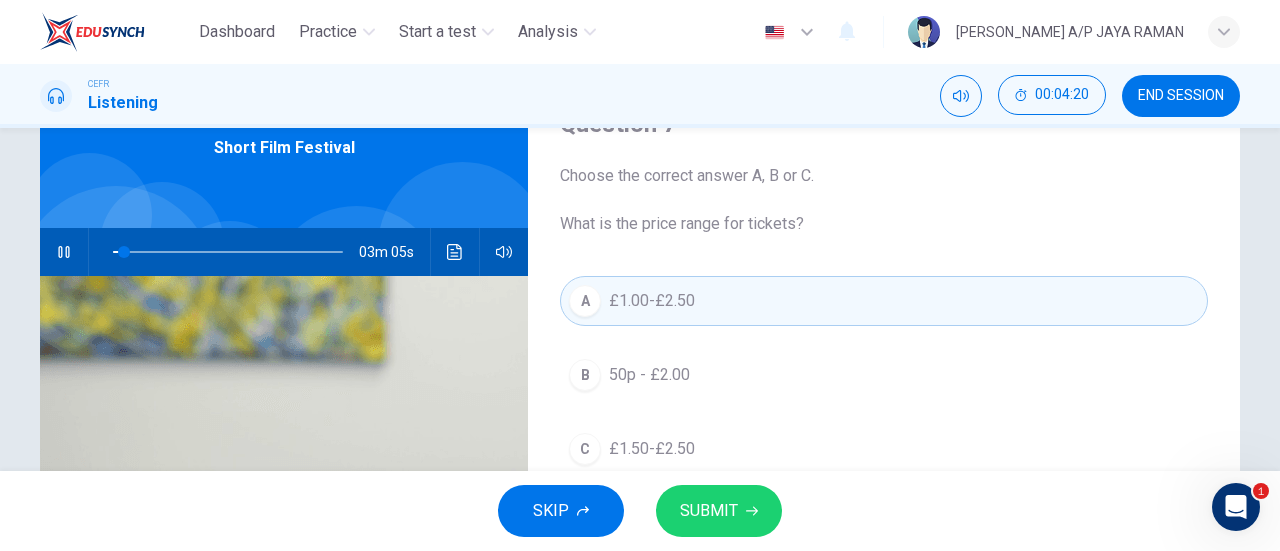 click on "SUBMIT" at bounding box center (709, 511) 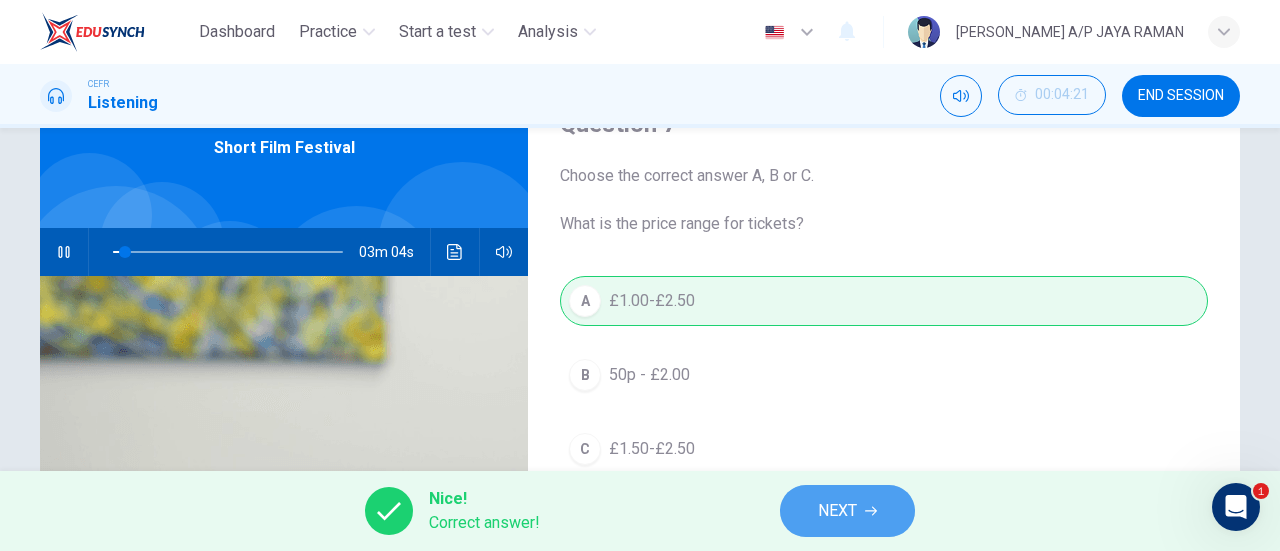 click on "NEXT" at bounding box center (837, 511) 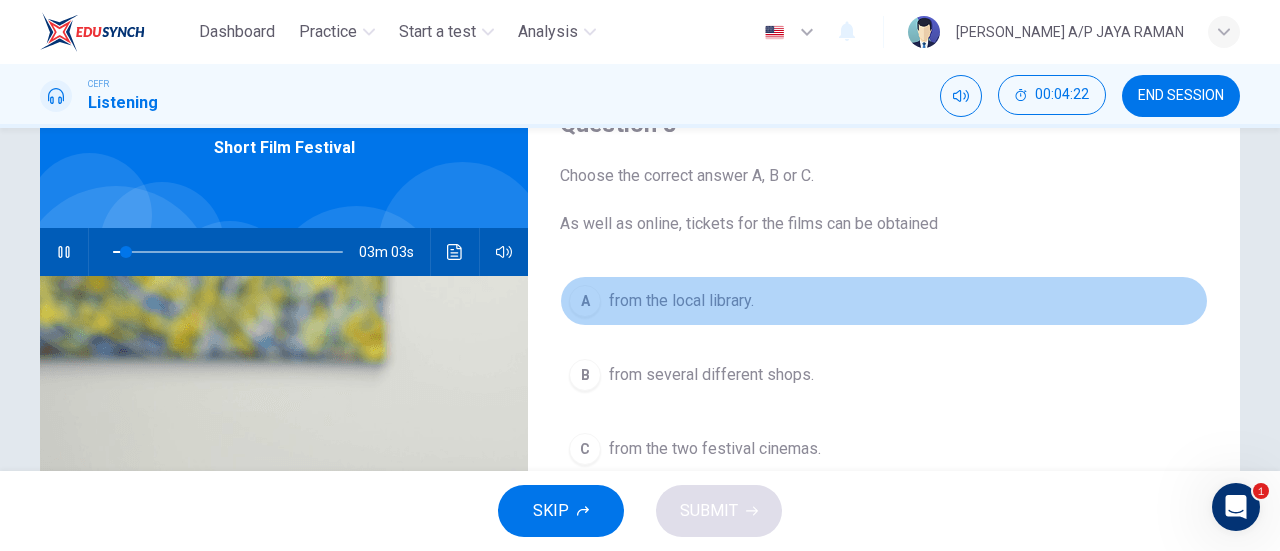 click on "A from the local library." at bounding box center (884, 301) 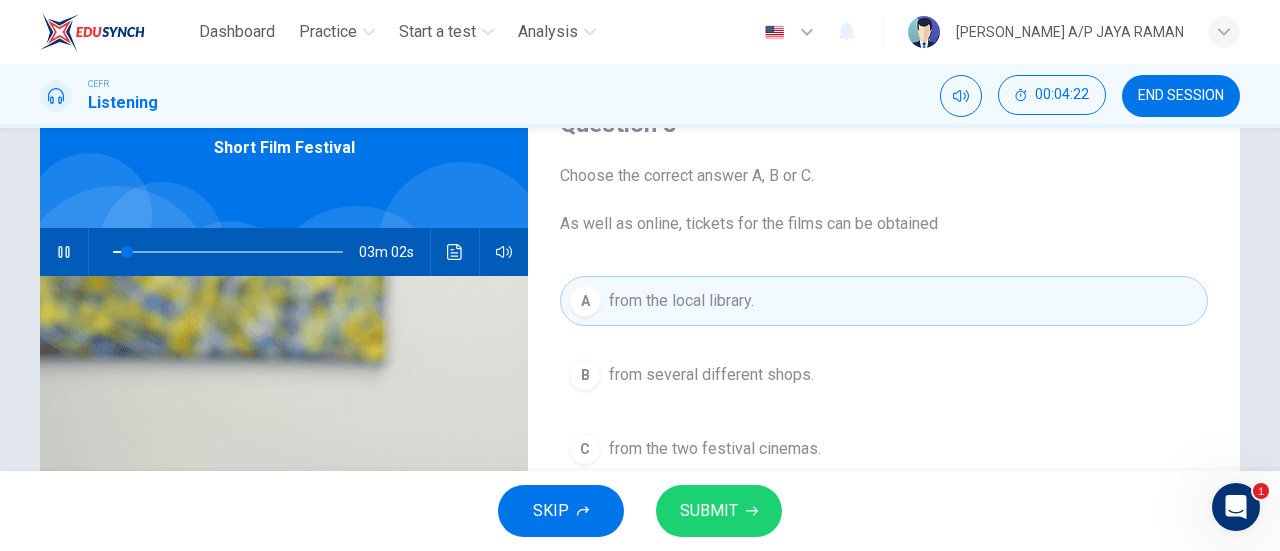click on "SUBMIT" at bounding box center (719, 511) 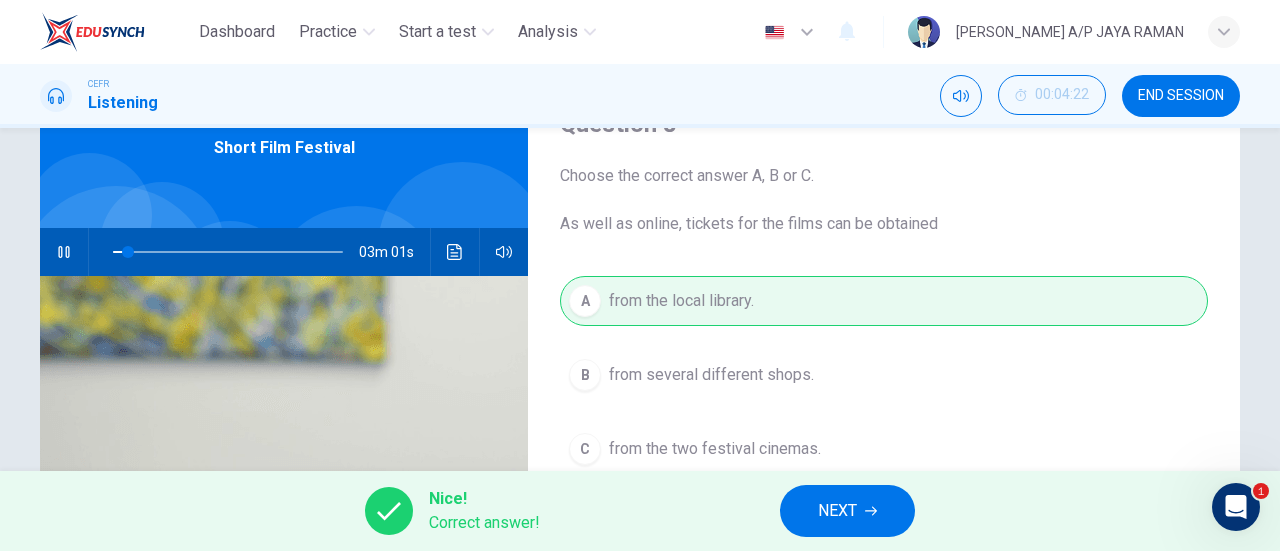 click on "NEXT" at bounding box center (837, 511) 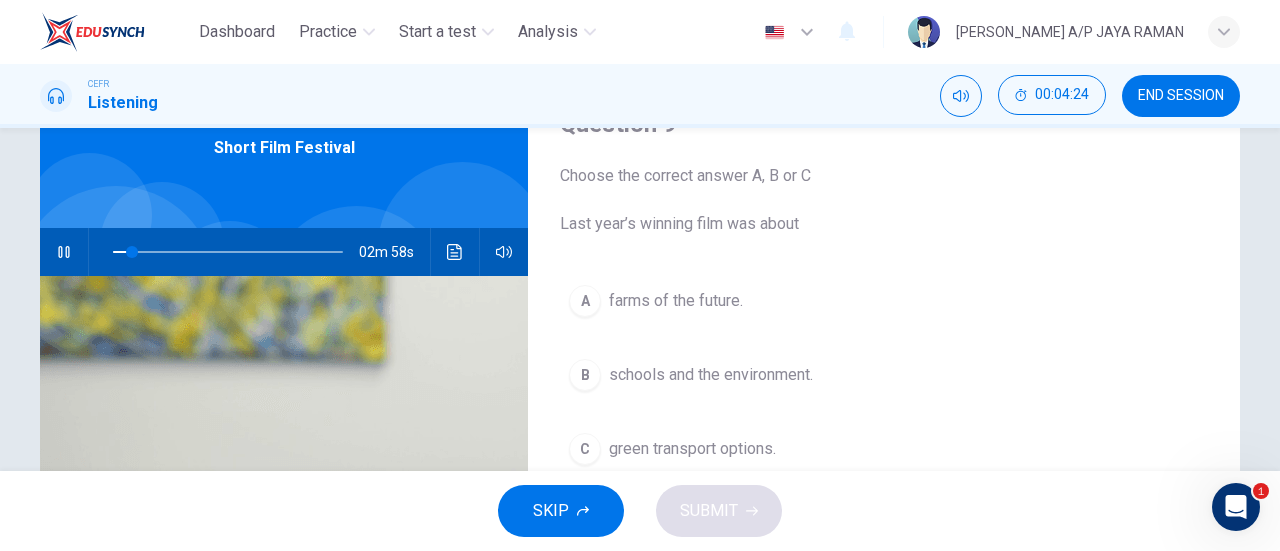 click on "green transport options." at bounding box center (692, 449) 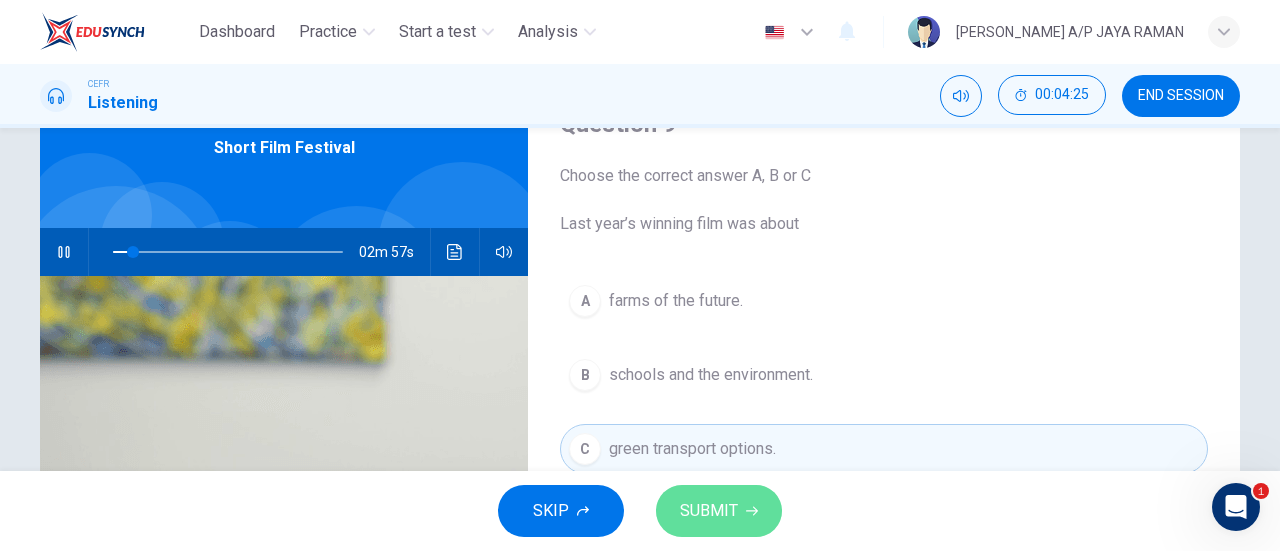 click on "SUBMIT" at bounding box center (719, 511) 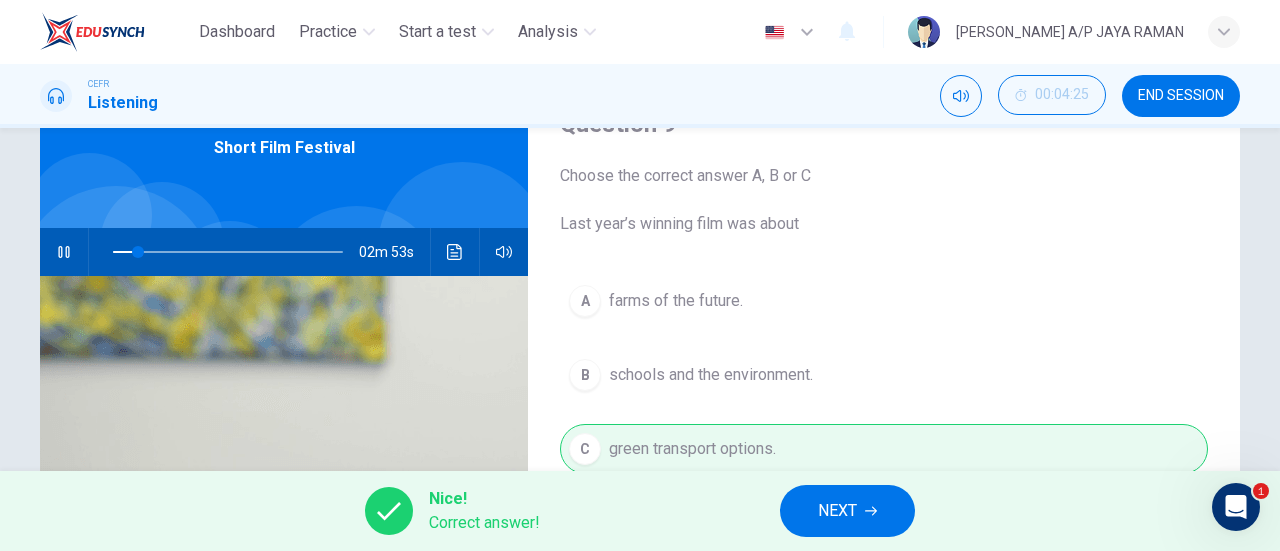 click on "NEXT" at bounding box center (837, 511) 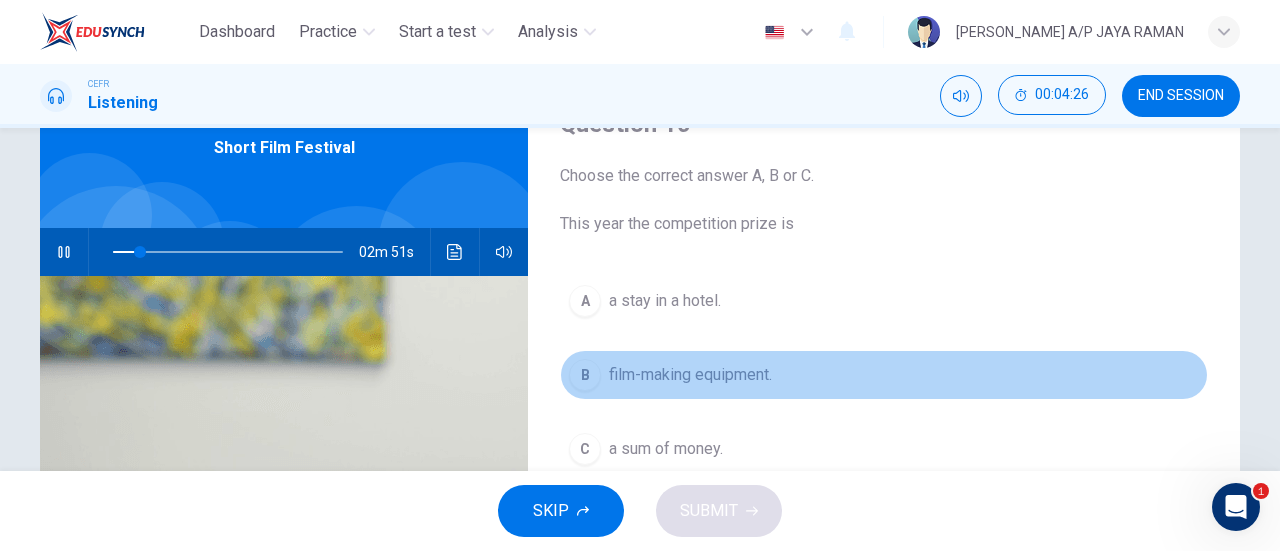 click on "film-making equipment." at bounding box center [690, 375] 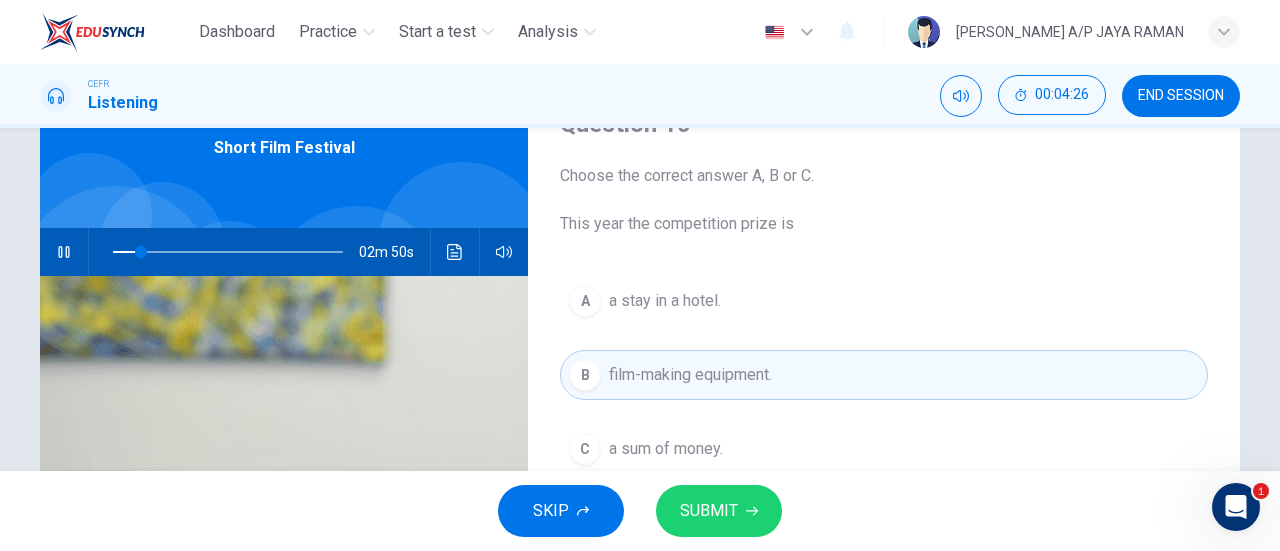 click on "SUBMIT" at bounding box center [719, 511] 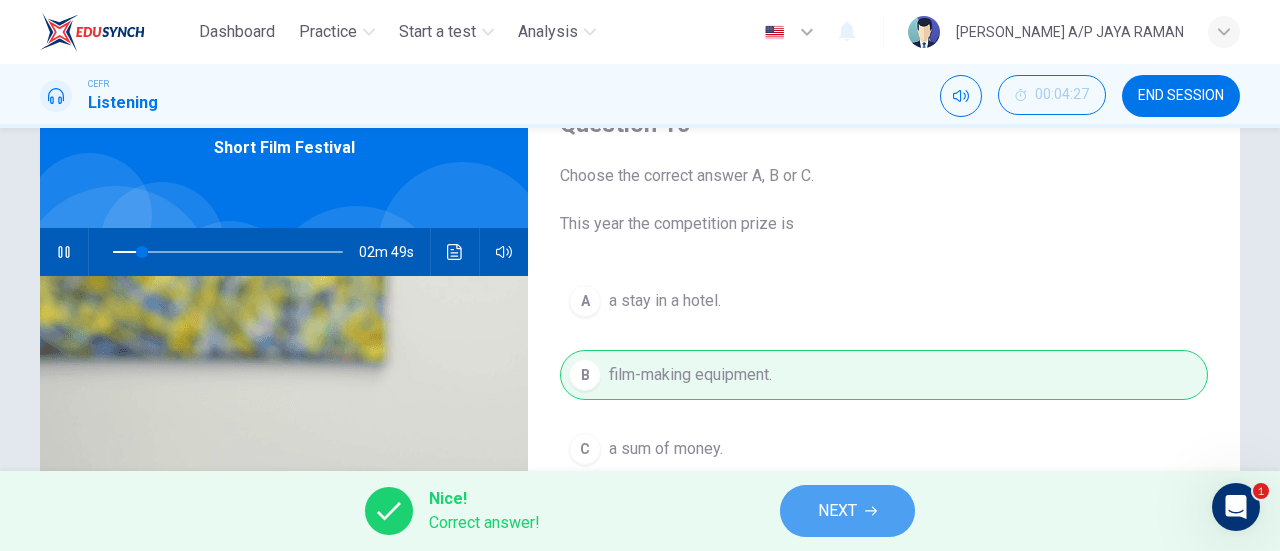 click on "NEXT" at bounding box center [837, 511] 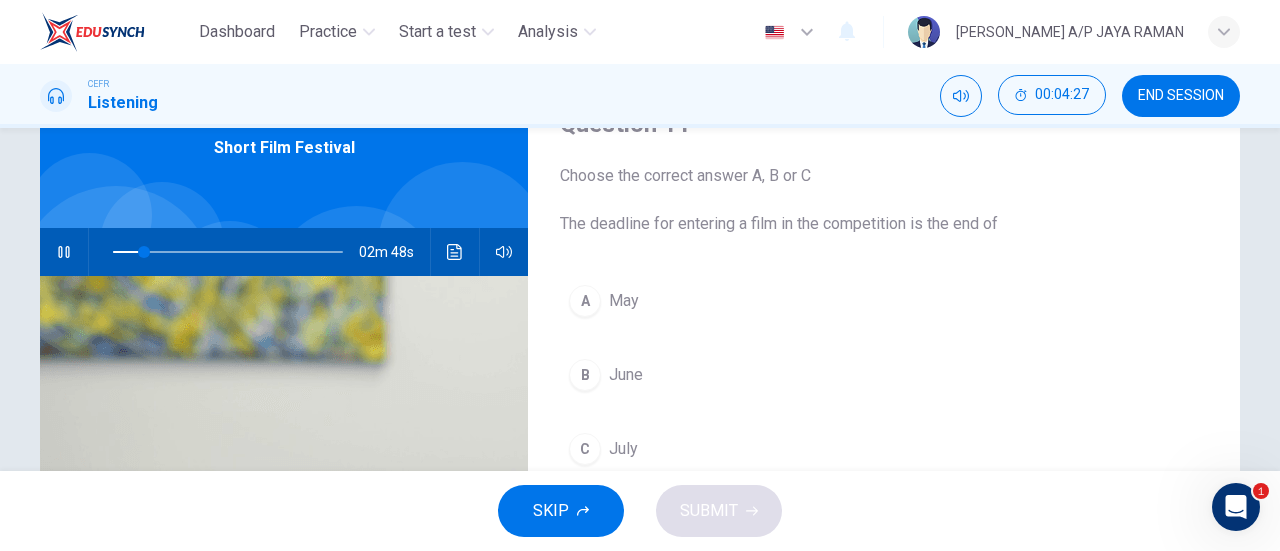 click on "C July" at bounding box center (884, 449) 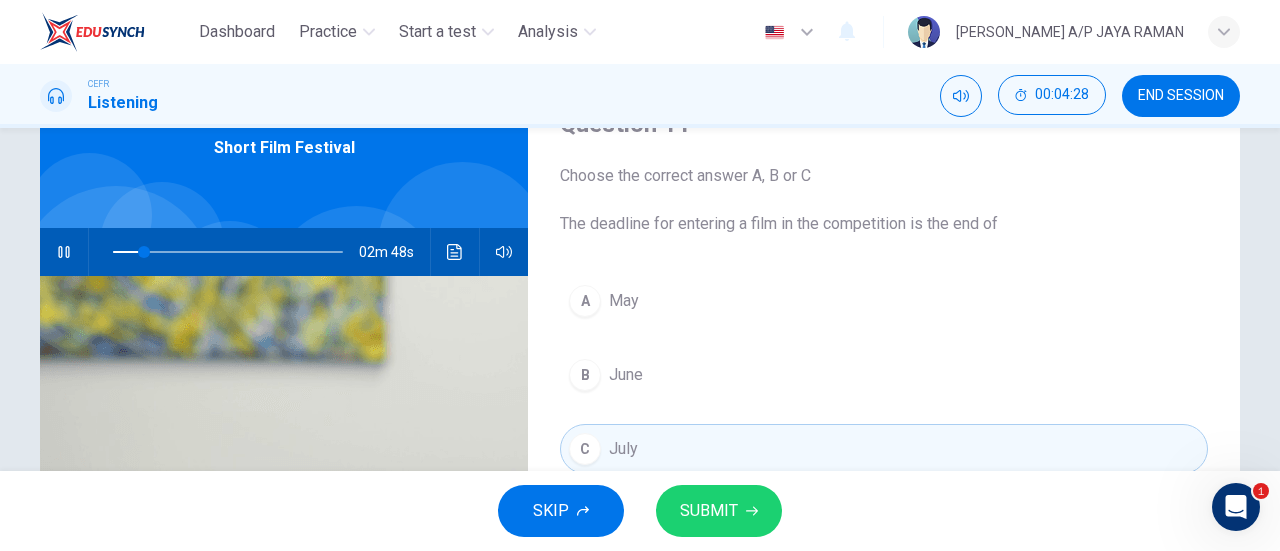 click on "SUBMIT" at bounding box center (709, 511) 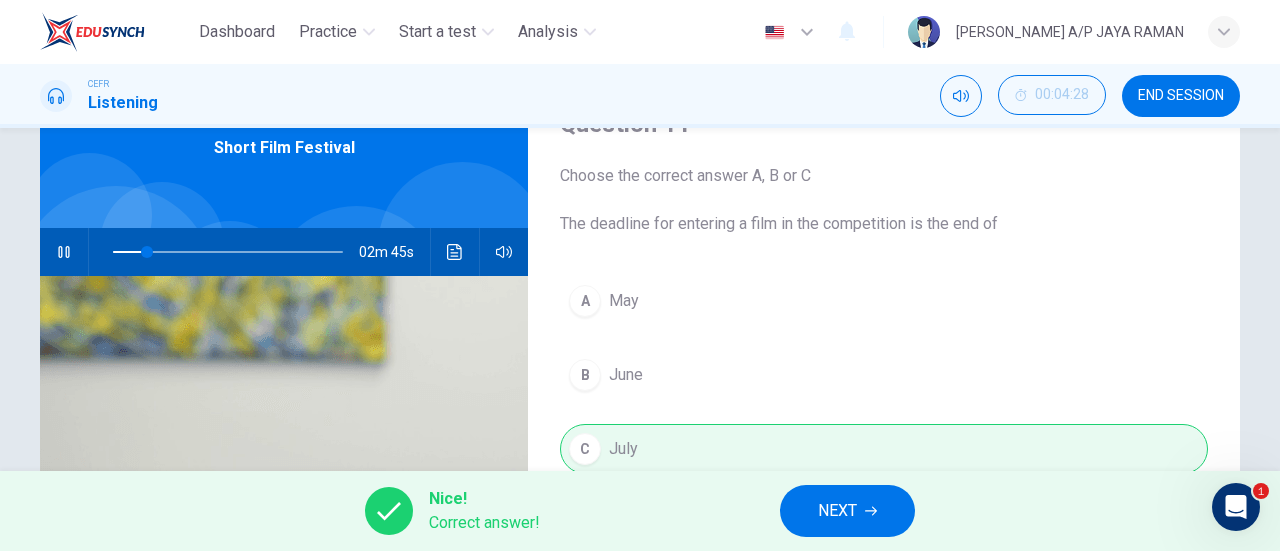 click on "NEXT" at bounding box center [837, 511] 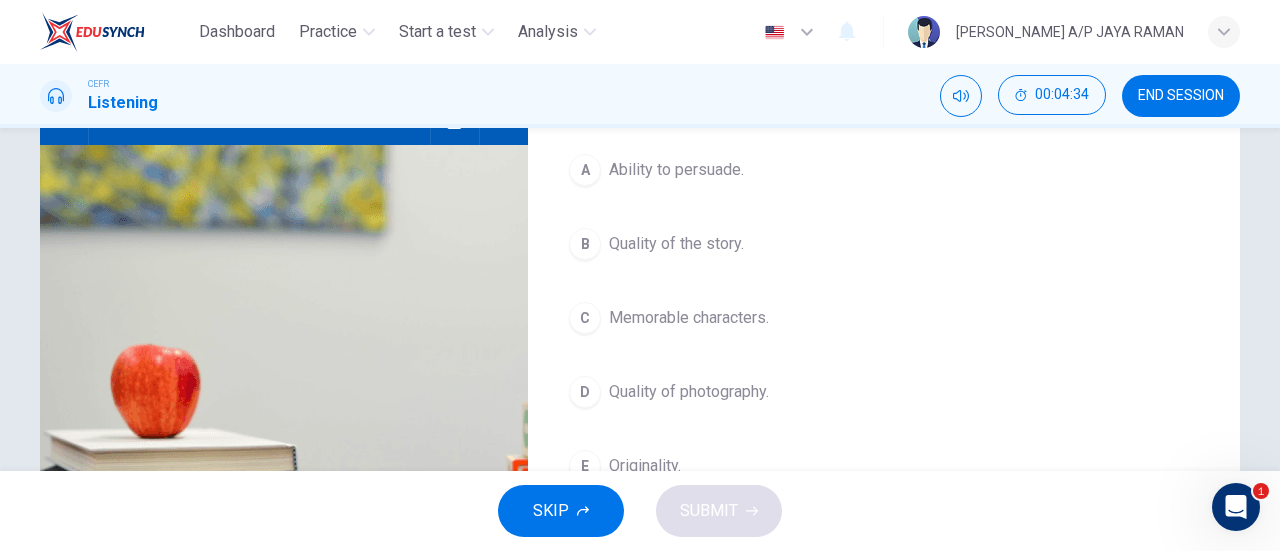 scroll, scrollTop: 232, scrollLeft: 0, axis: vertical 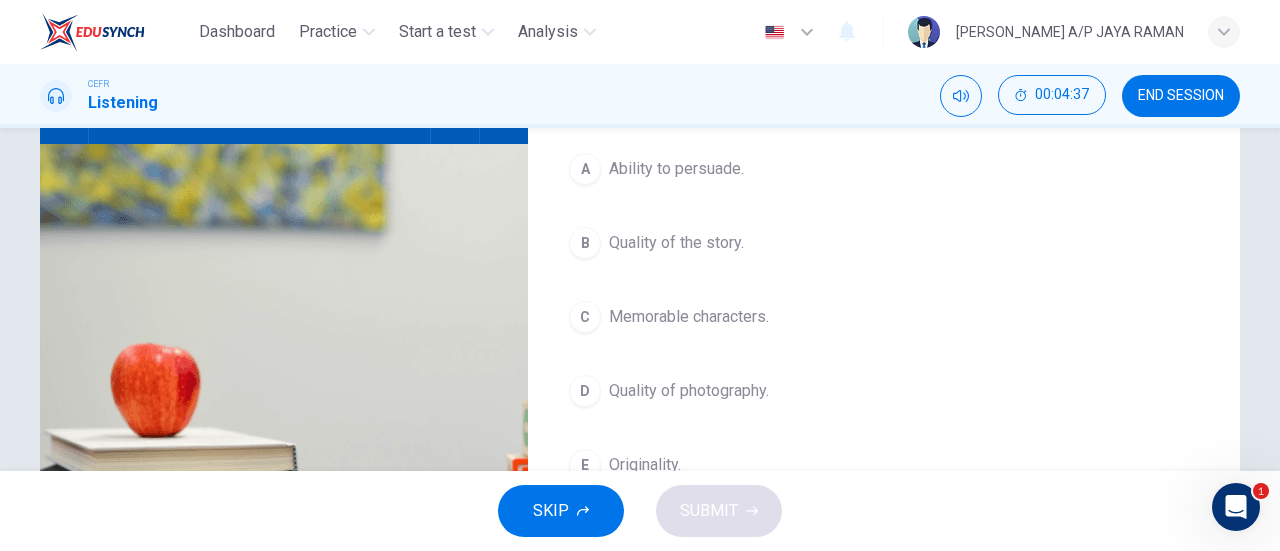 click on "A Ability to persuade. B Quality of the story. C Memorable characters. D Quality of photography. E Originality." at bounding box center [884, 337] 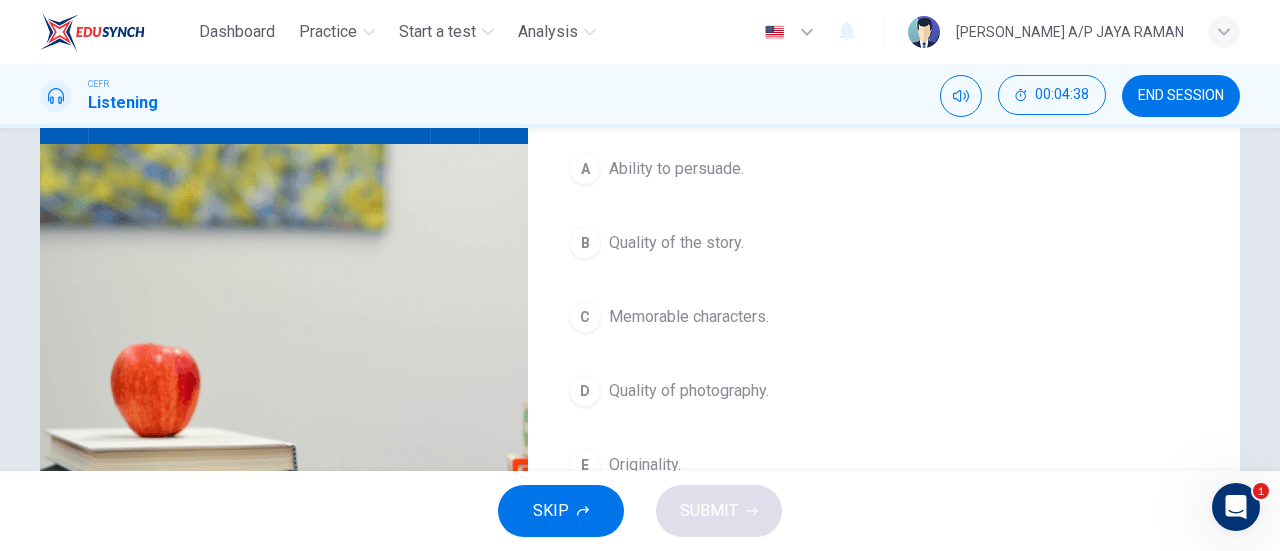 click on "Memorable characters." at bounding box center (689, 317) 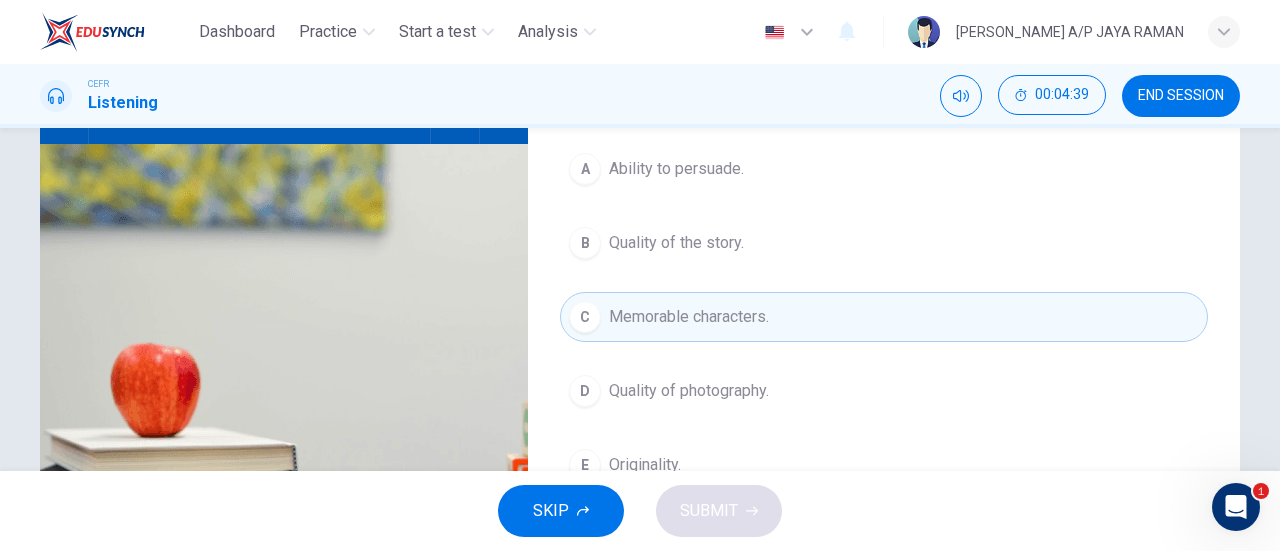 click on "Quality of photography." at bounding box center [689, 391] 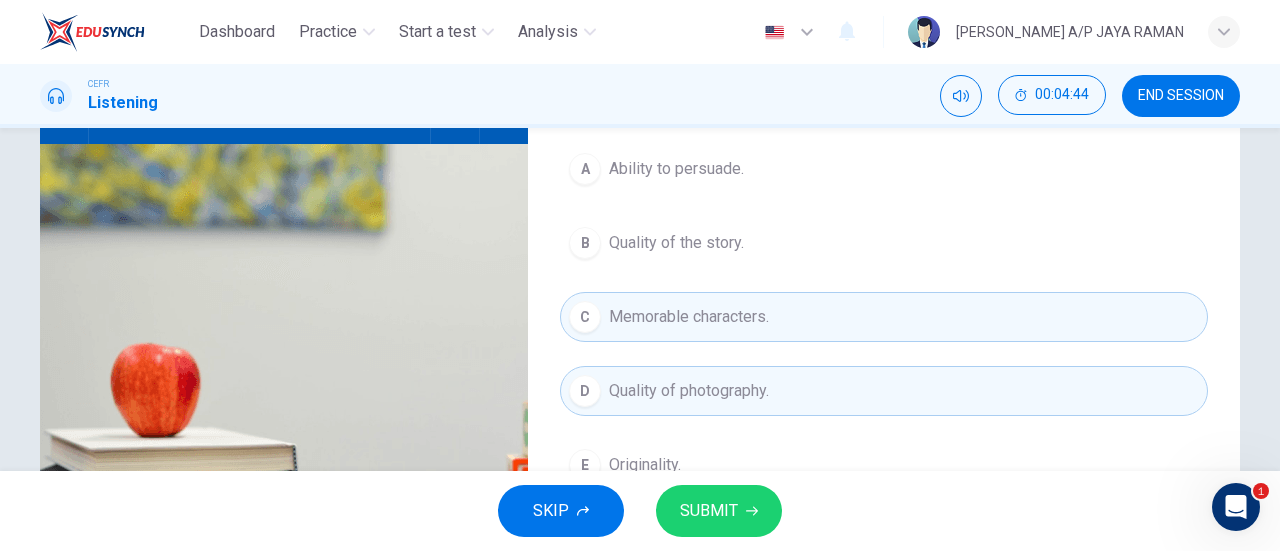 click on "Quality of photography." at bounding box center [689, 391] 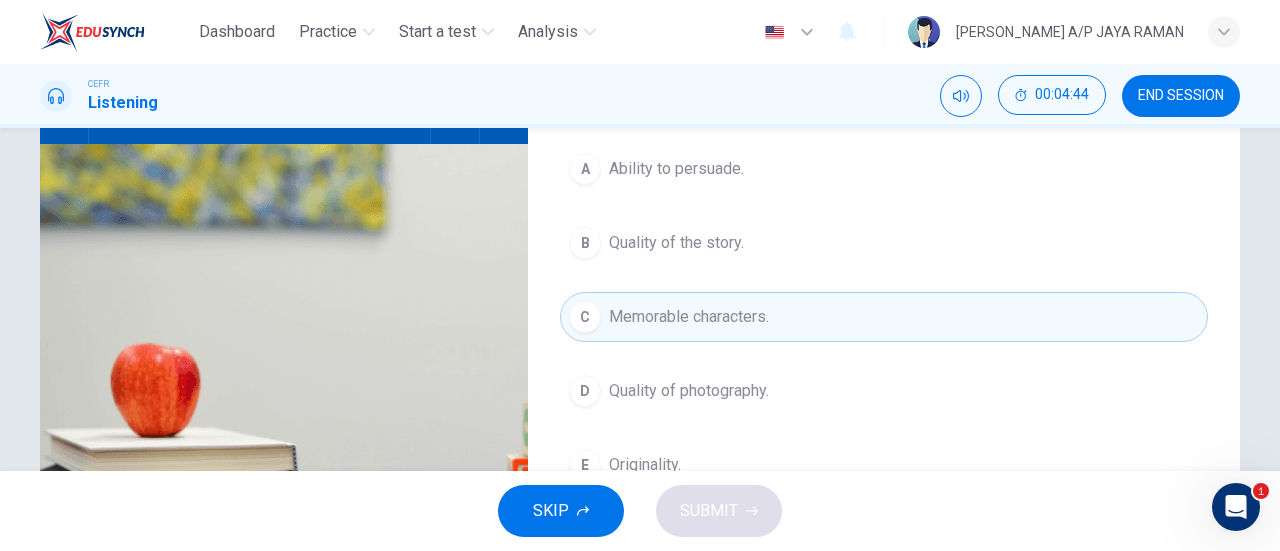 click on "Originality." at bounding box center (645, 465) 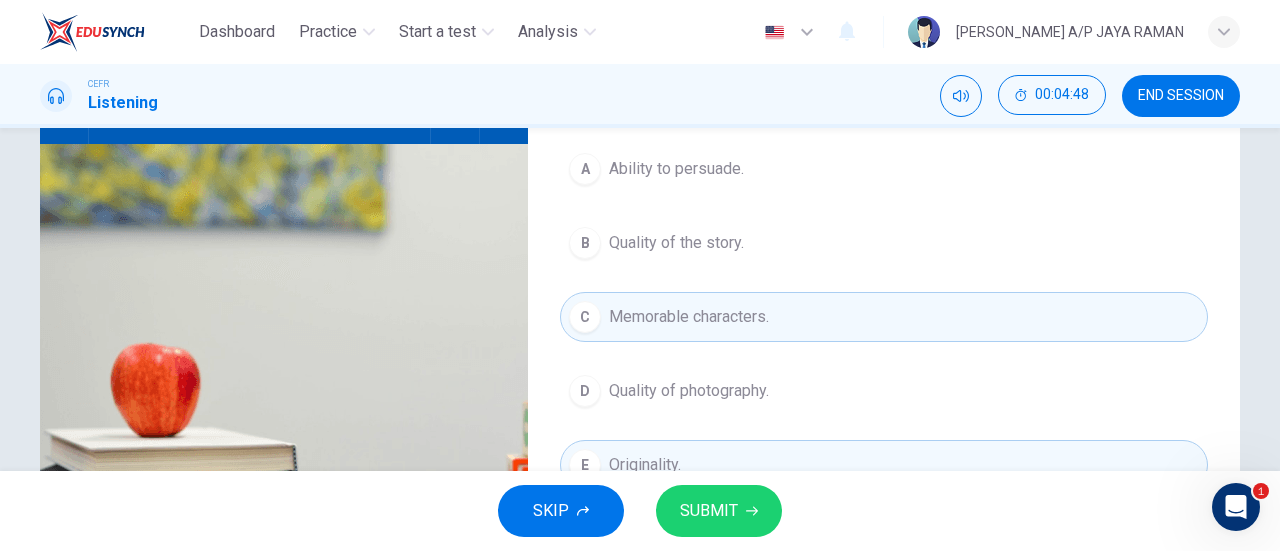 click on "Memorable characters." at bounding box center (689, 317) 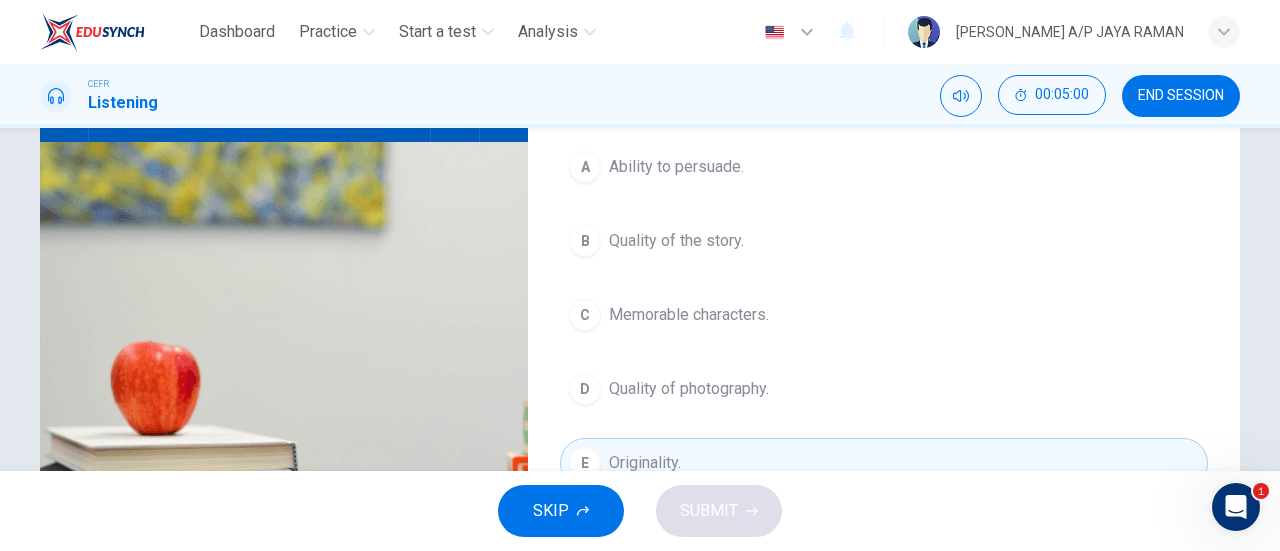 scroll, scrollTop: 234, scrollLeft: 0, axis: vertical 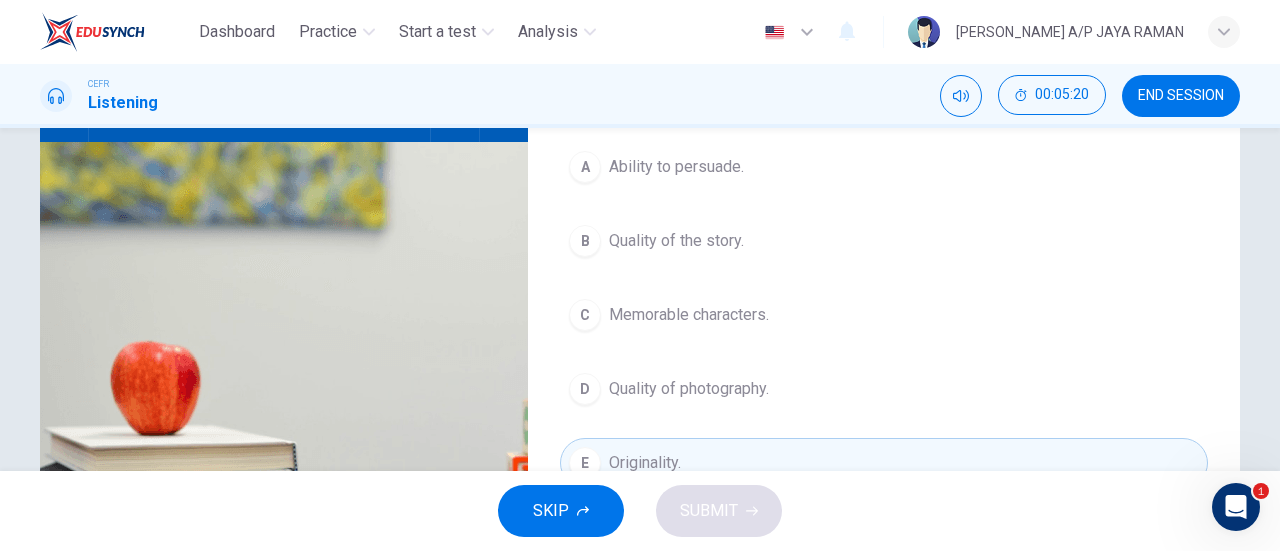 click on "B Quality of the story." at bounding box center [884, 241] 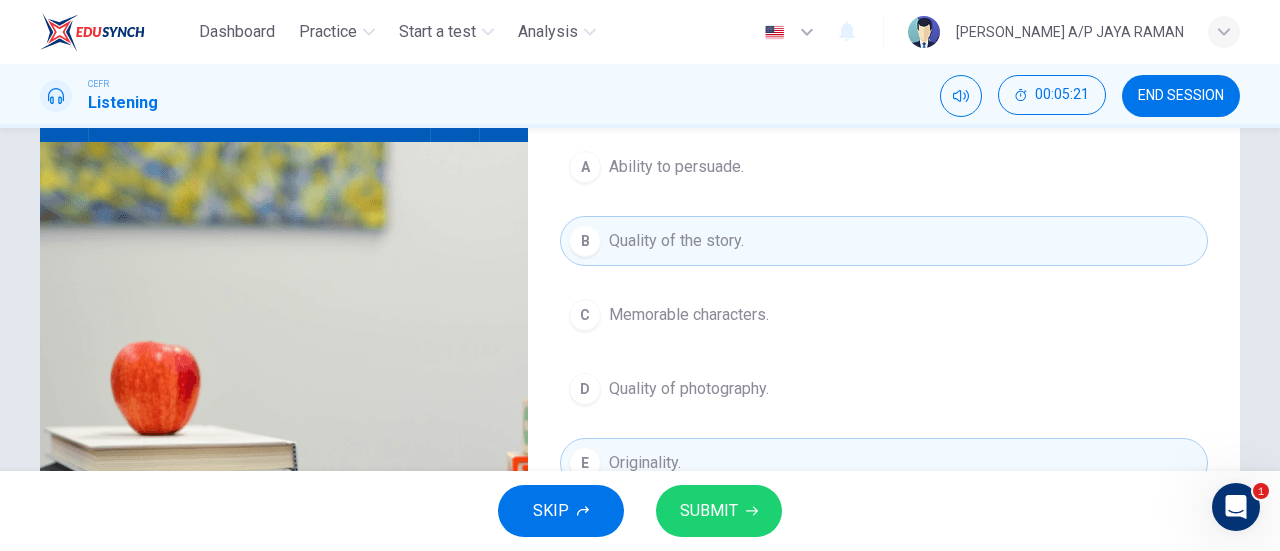 click on "SUBMIT" at bounding box center (709, 511) 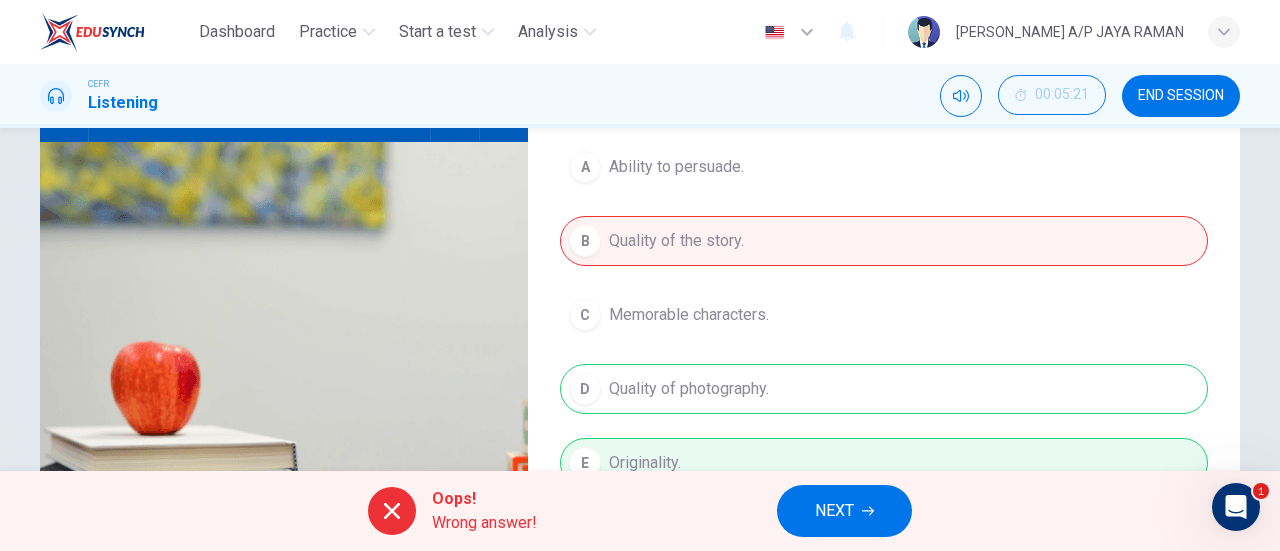 click on "NEXT" at bounding box center [834, 511] 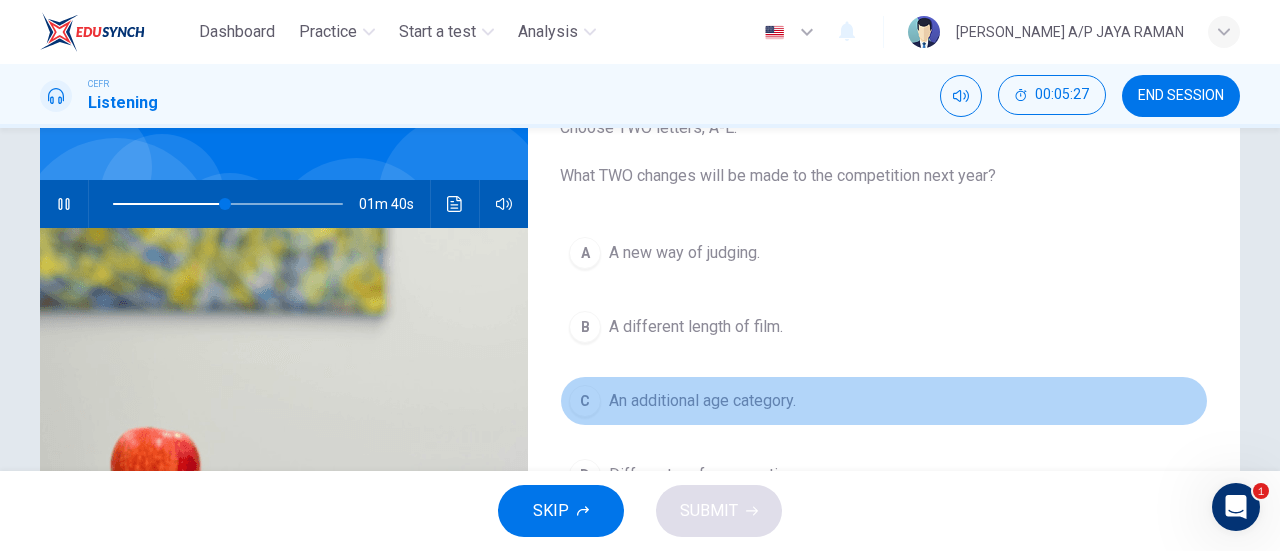 click on "C An additional age category." at bounding box center (884, 401) 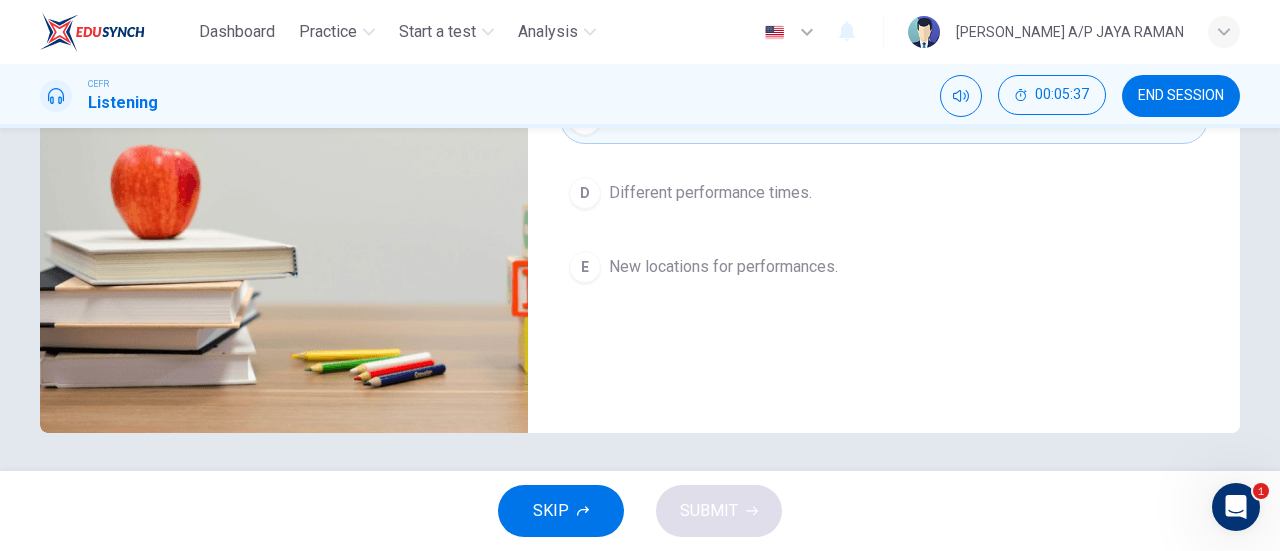 scroll, scrollTop: 432, scrollLeft: 0, axis: vertical 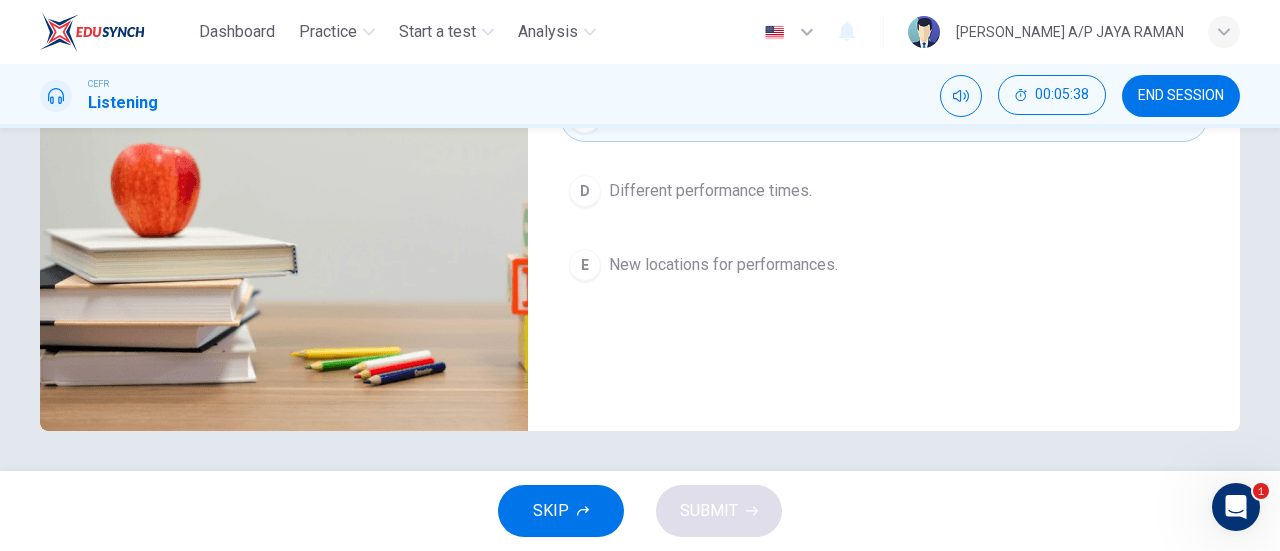 click on "New locations for performances." at bounding box center [723, 265] 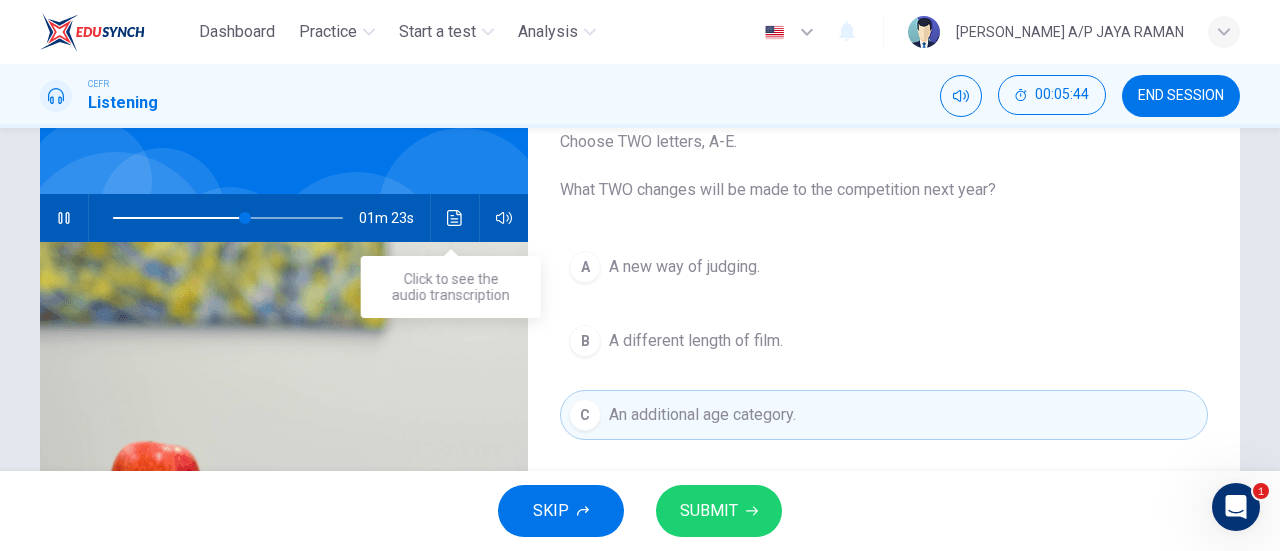 scroll, scrollTop: 132, scrollLeft: 0, axis: vertical 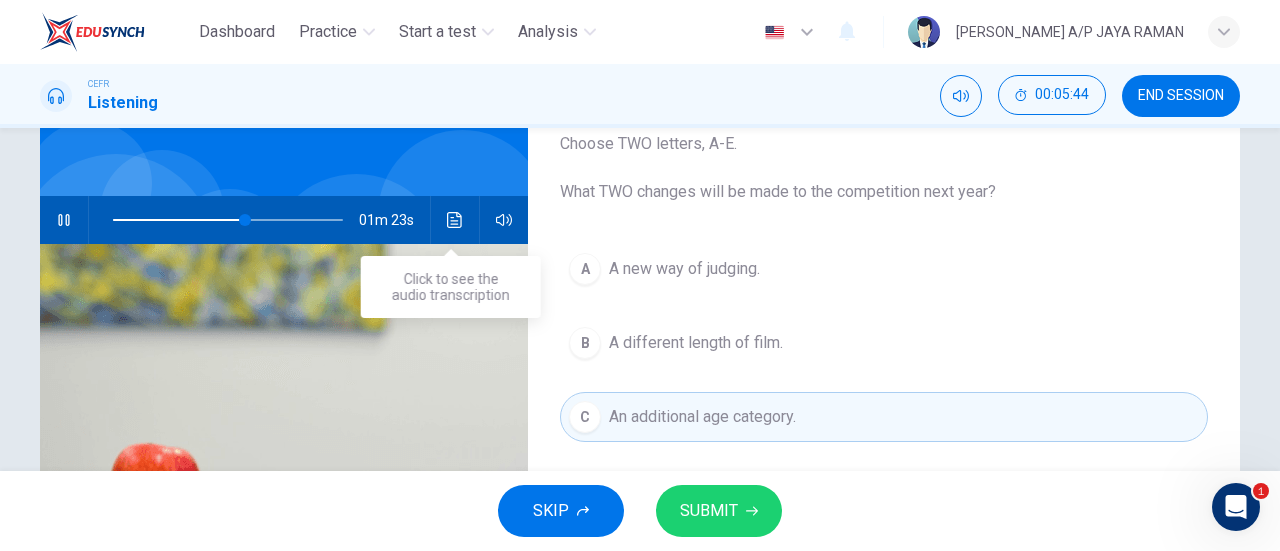 click 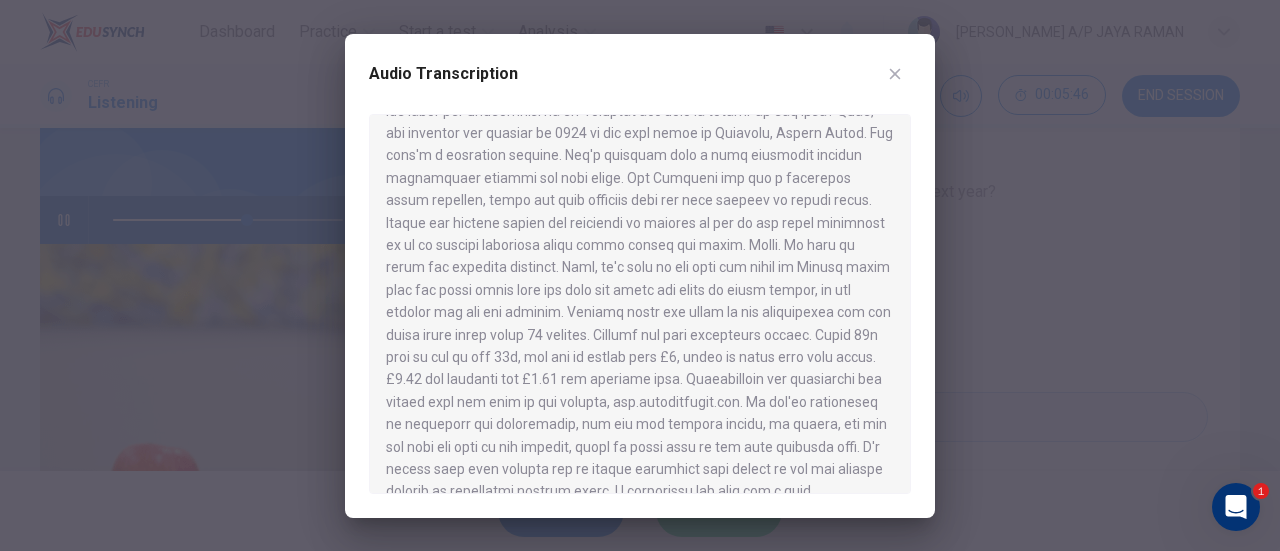 scroll, scrollTop: 98, scrollLeft: 0, axis: vertical 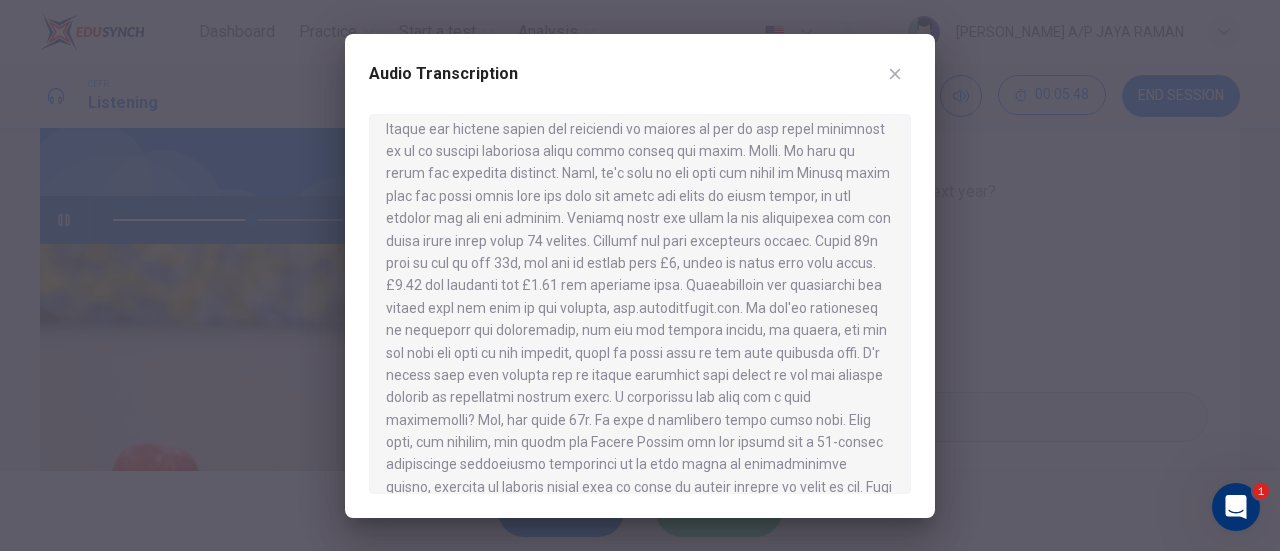 click at bounding box center (895, 74) 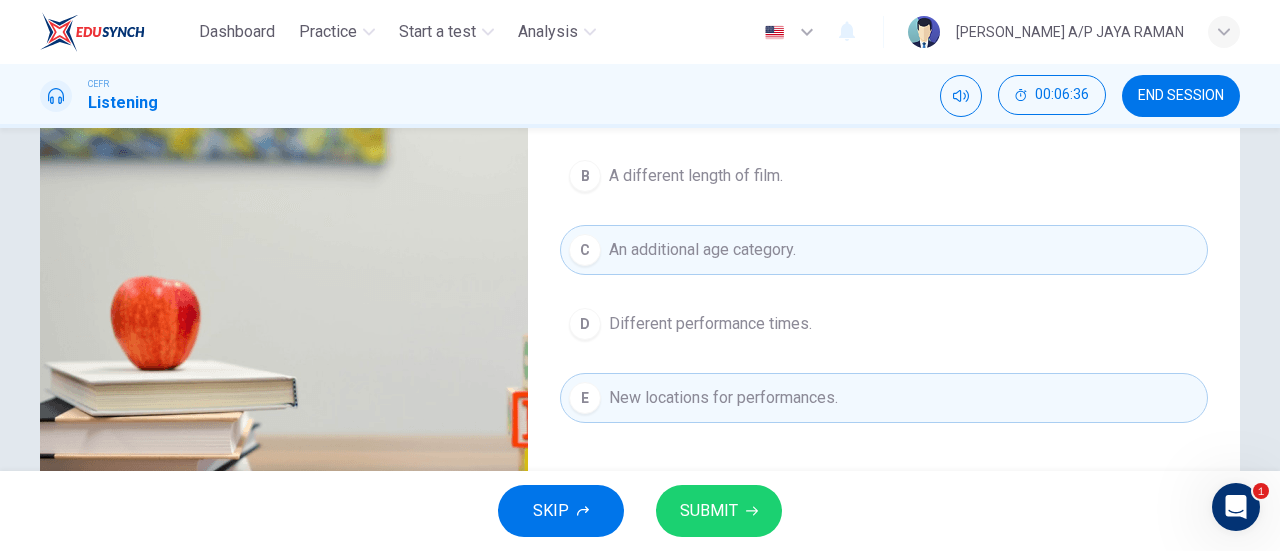 scroll, scrollTop: 300, scrollLeft: 0, axis: vertical 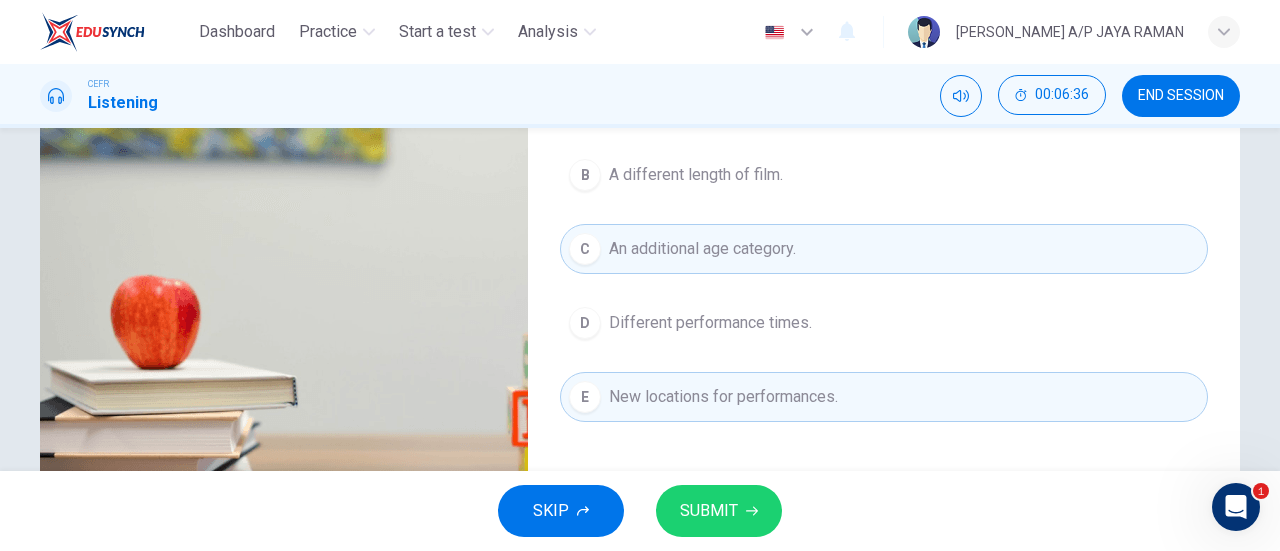 click on "SUBMIT" at bounding box center [719, 511] 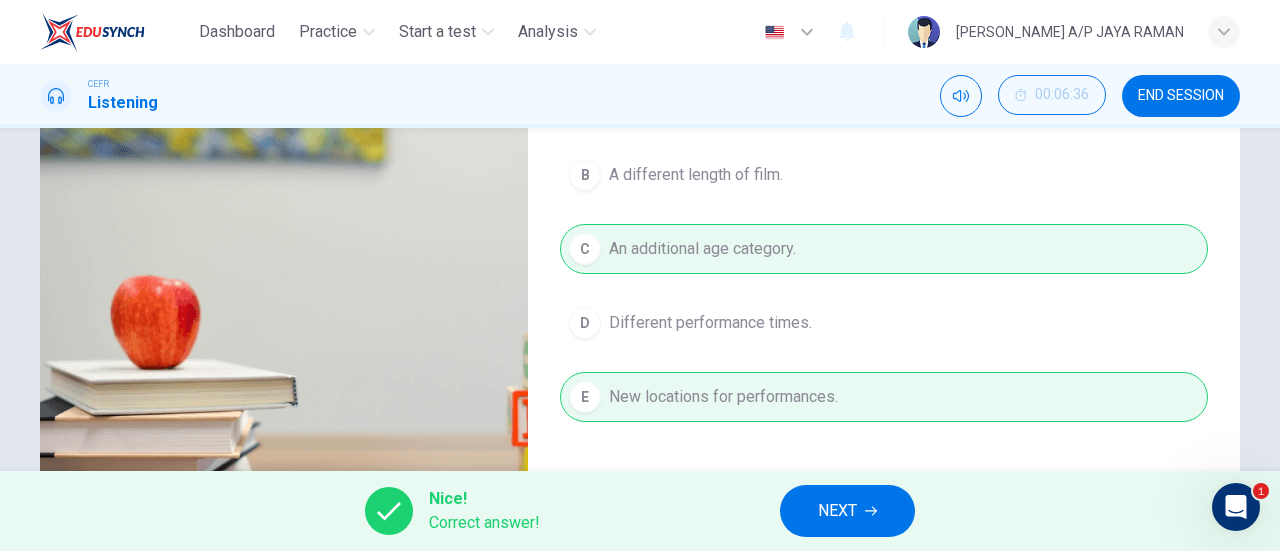 type on "87" 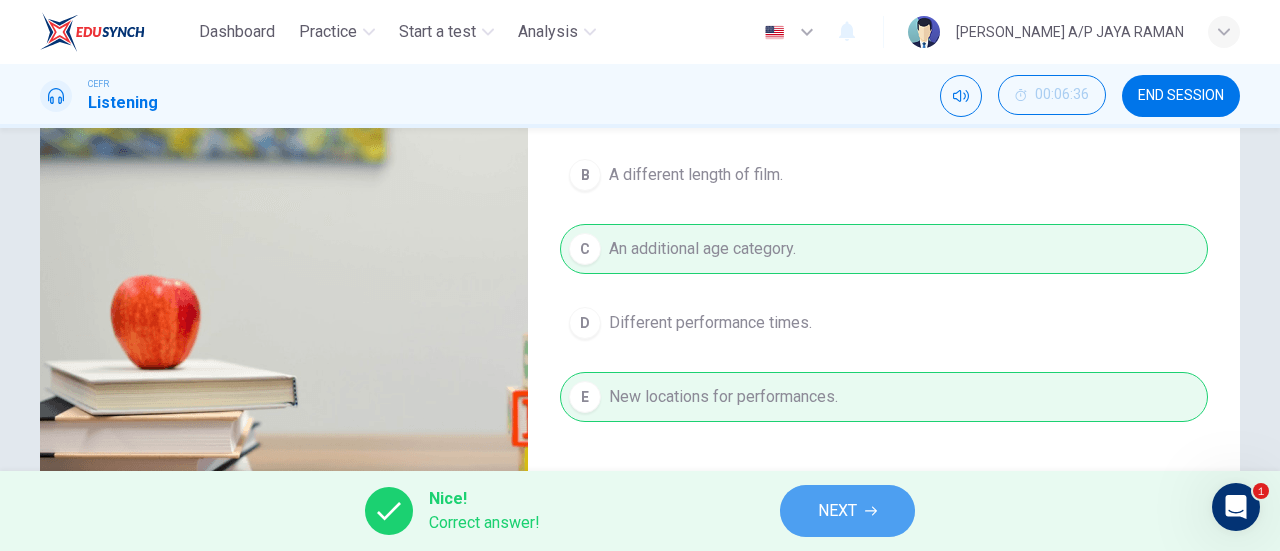 click on "NEXT" at bounding box center (837, 511) 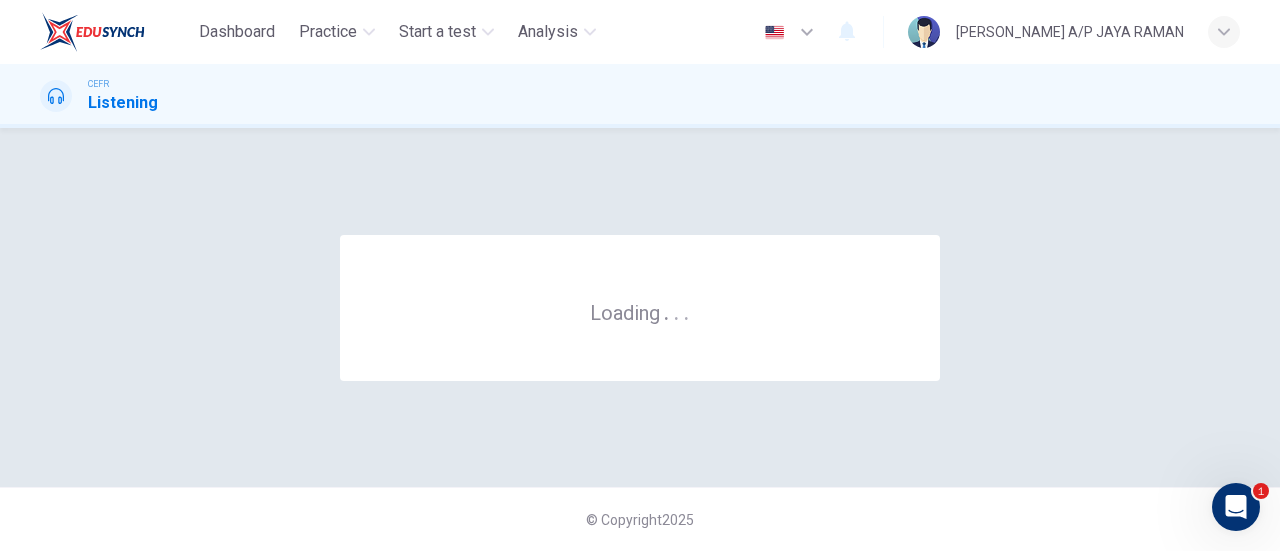 scroll, scrollTop: 0, scrollLeft: 0, axis: both 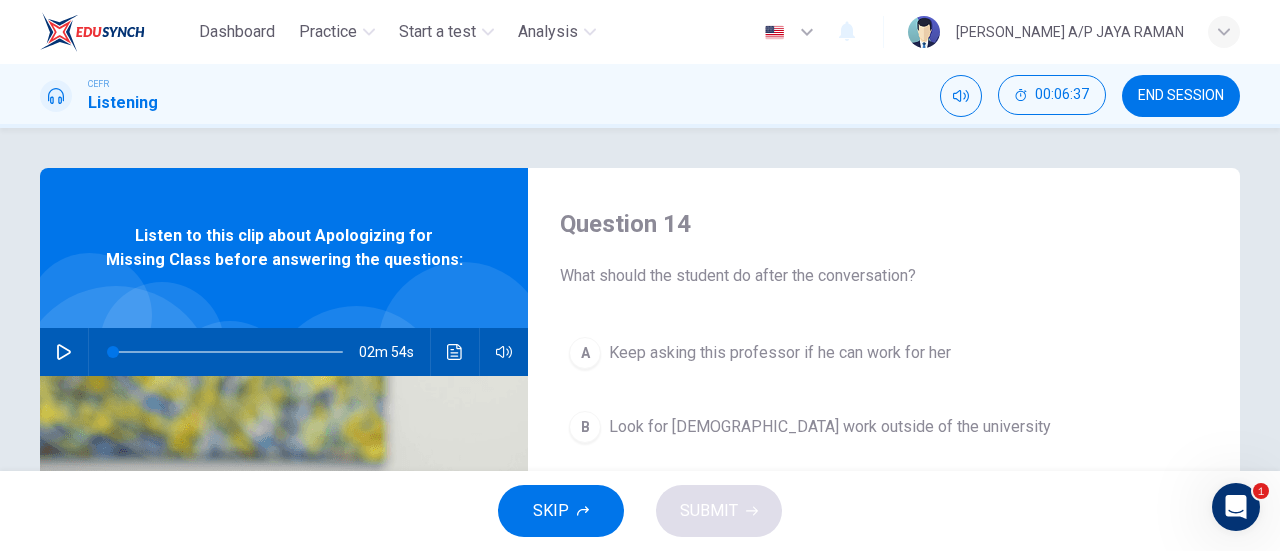 click at bounding box center (64, 352) 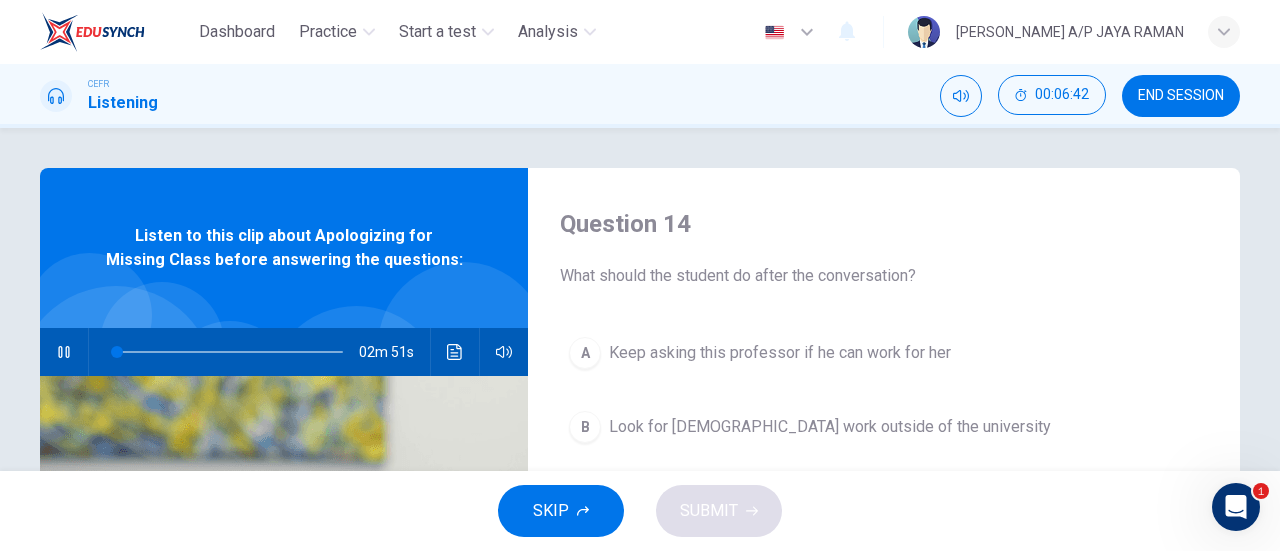 type on "2" 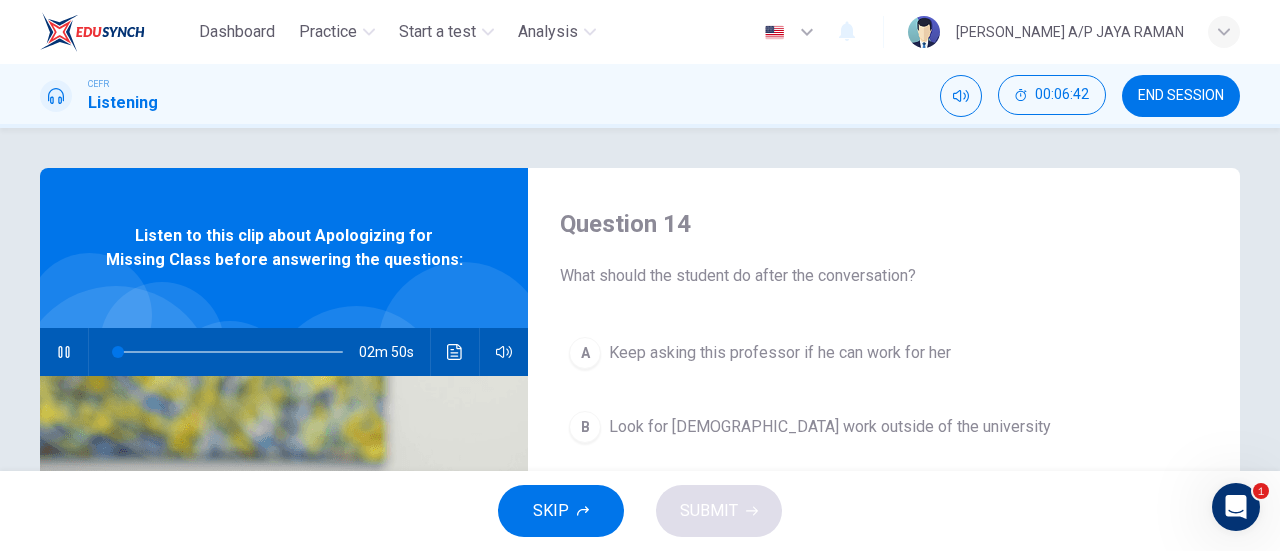 type 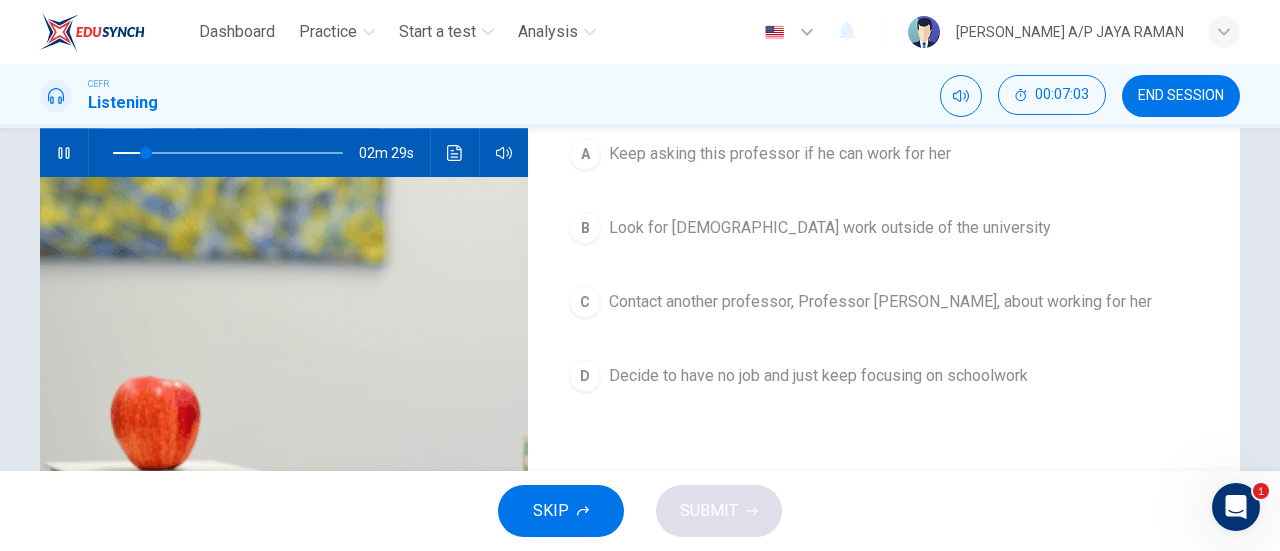 scroll, scrollTop: 200, scrollLeft: 0, axis: vertical 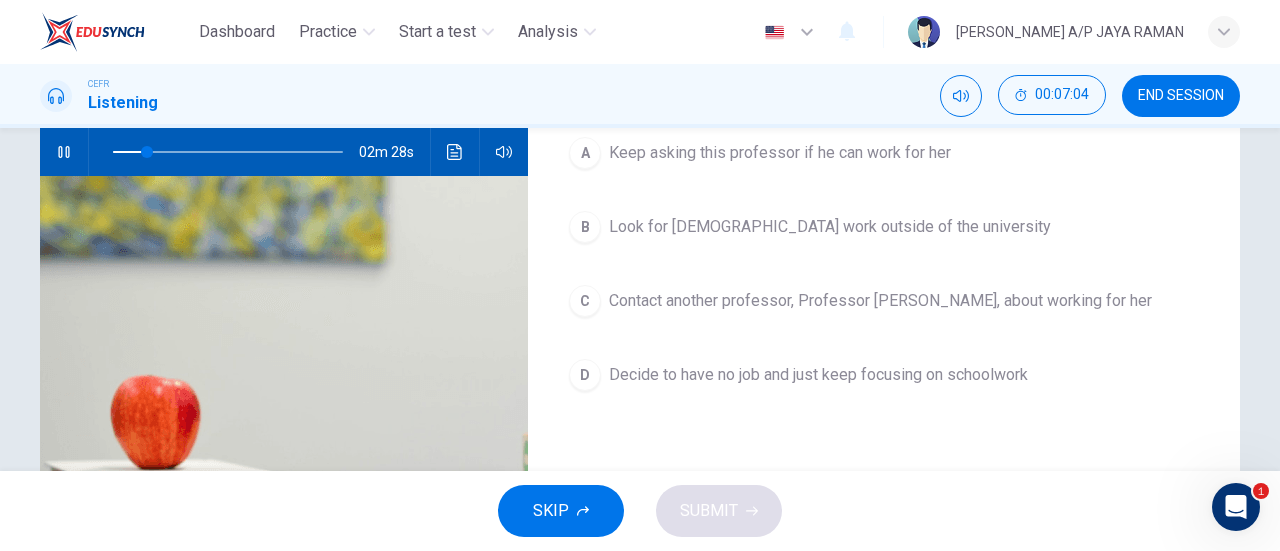click on "Decide to have no job and just keep focusing on schoolwork" at bounding box center [818, 375] 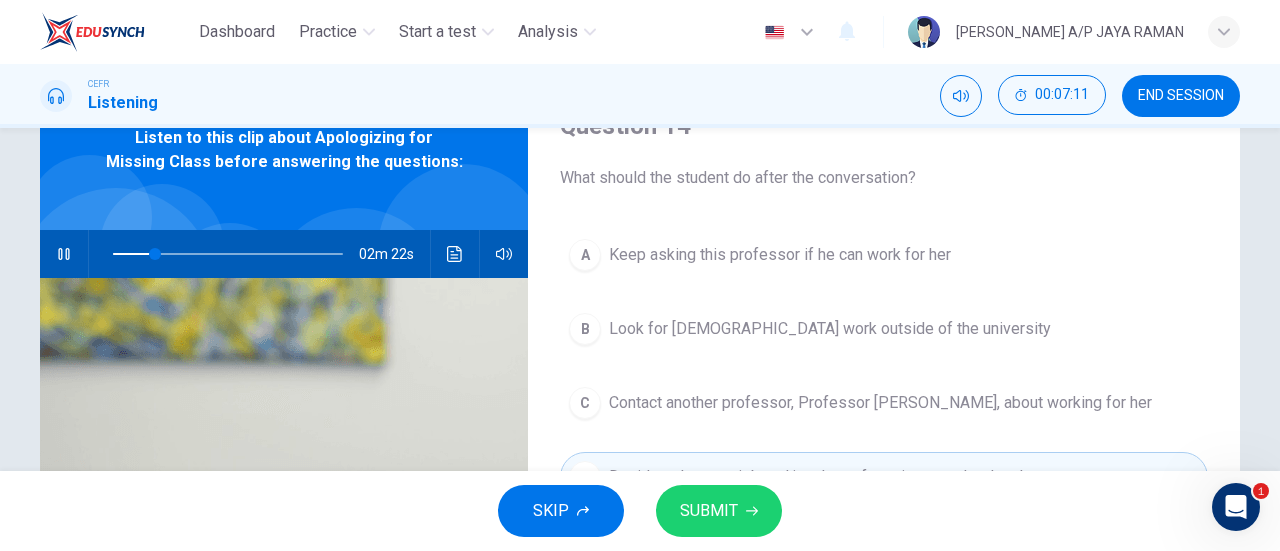 scroll, scrollTop: 99, scrollLeft: 0, axis: vertical 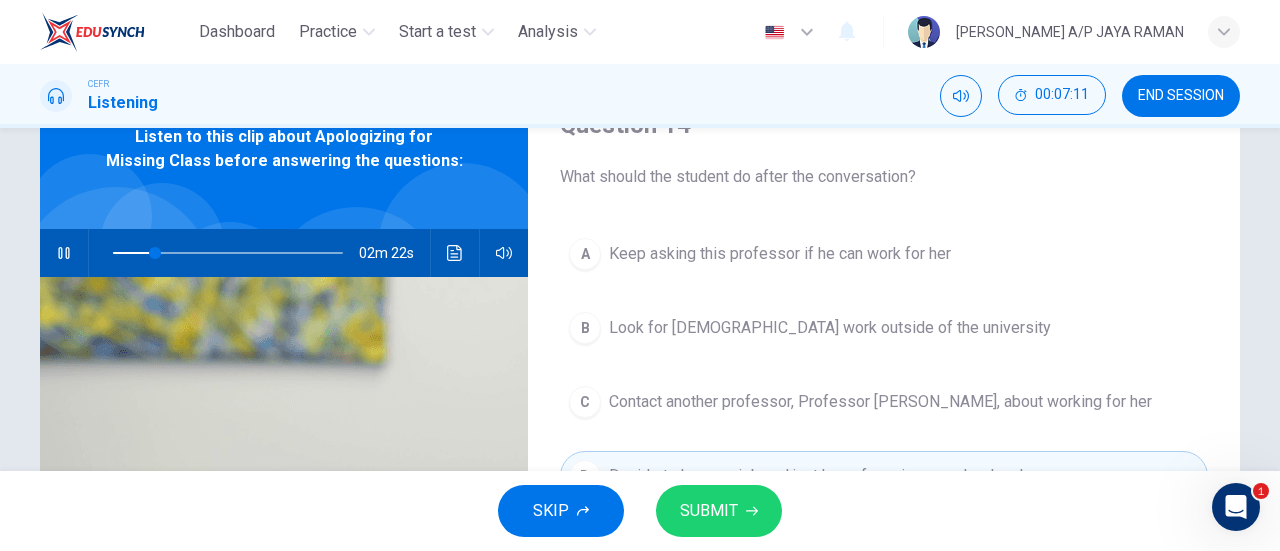 click on "SUBMIT" at bounding box center [719, 511] 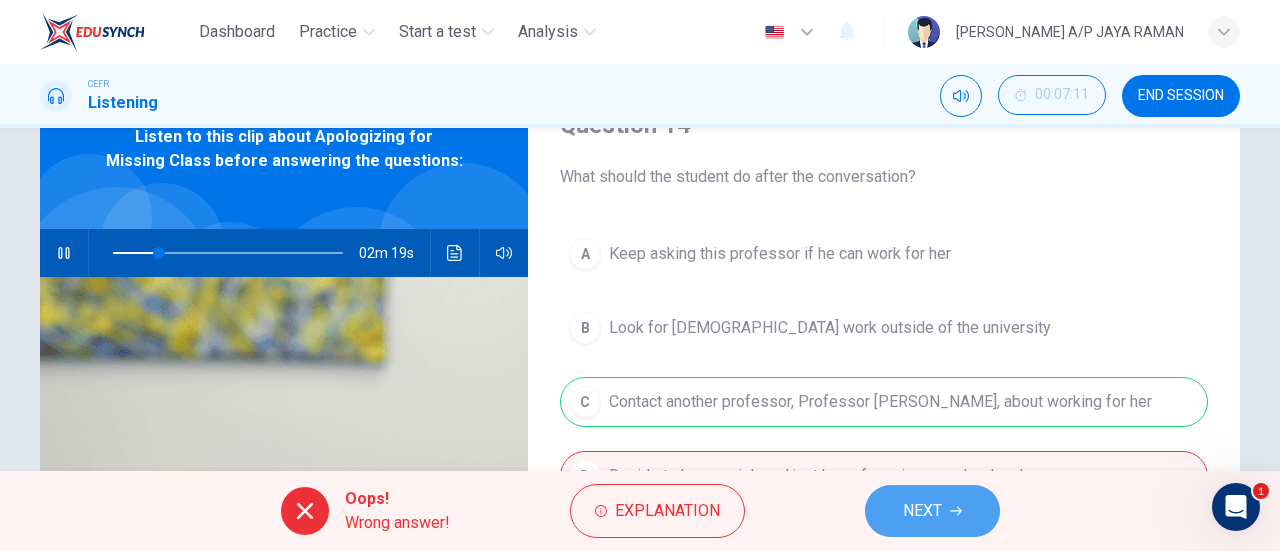 click on "NEXT" at bounding box center (922, 511) 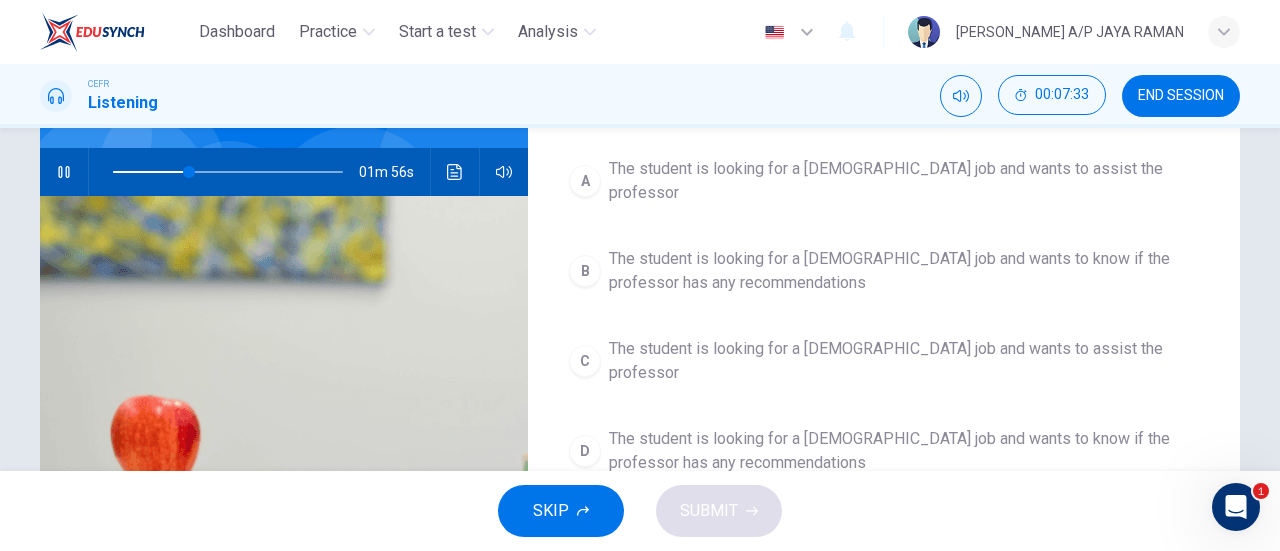 scroll, scrollTop: 180, scrollLeft: 0, axis: vertical 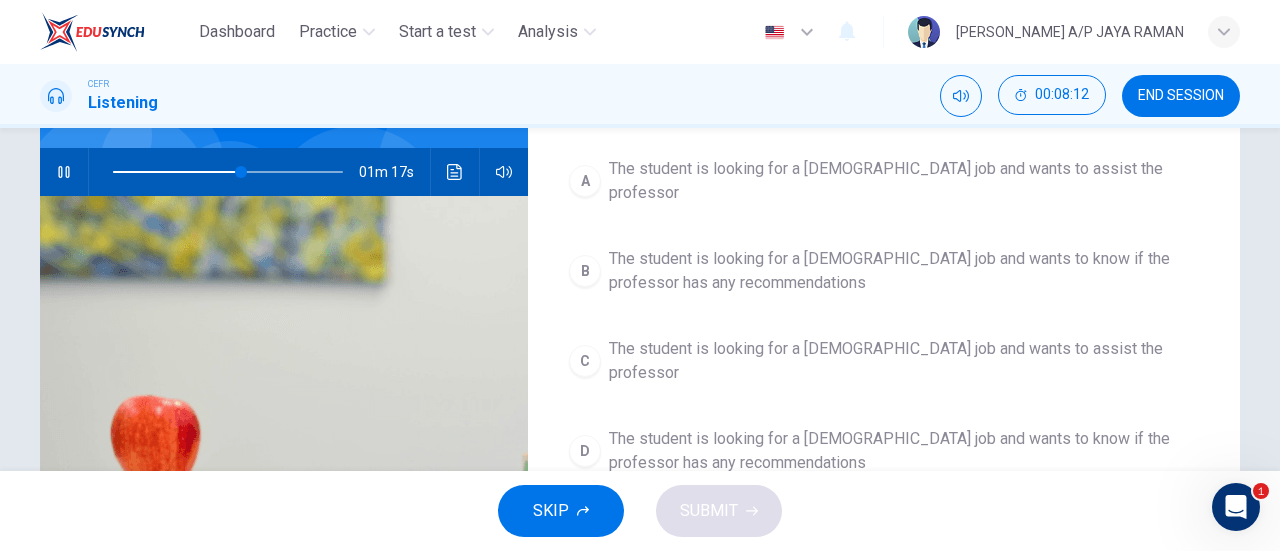 click on "A The student is looking for a [DEMOGRAPHIC_DATA] job and wants to assist the professor" at bounding box center (884, 181) 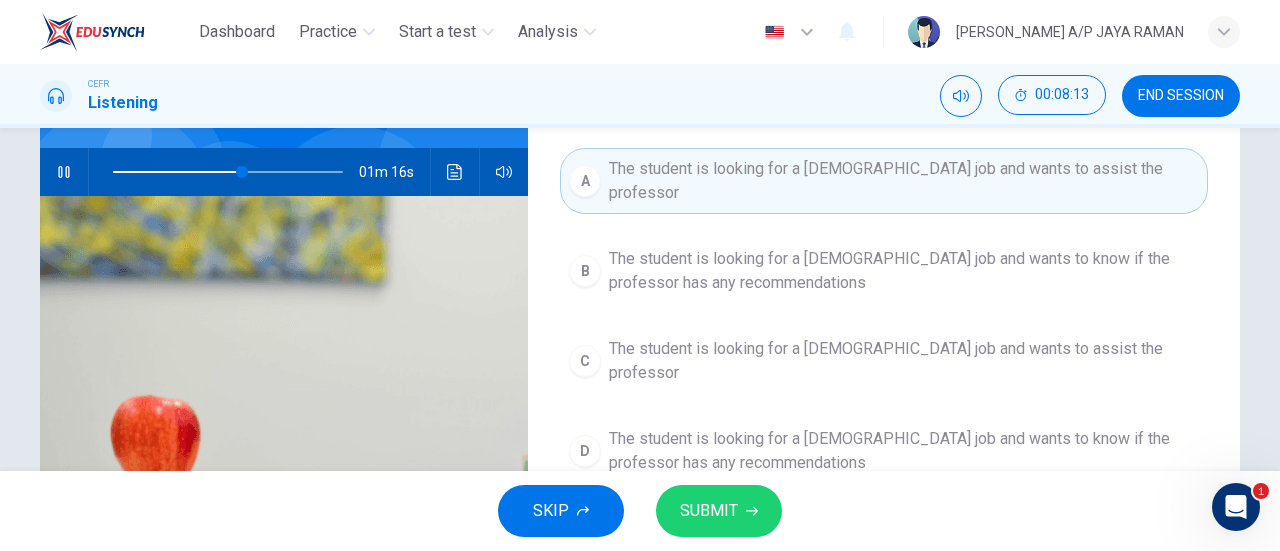 click on "SUBMIT" at bounding box center [709, 511] 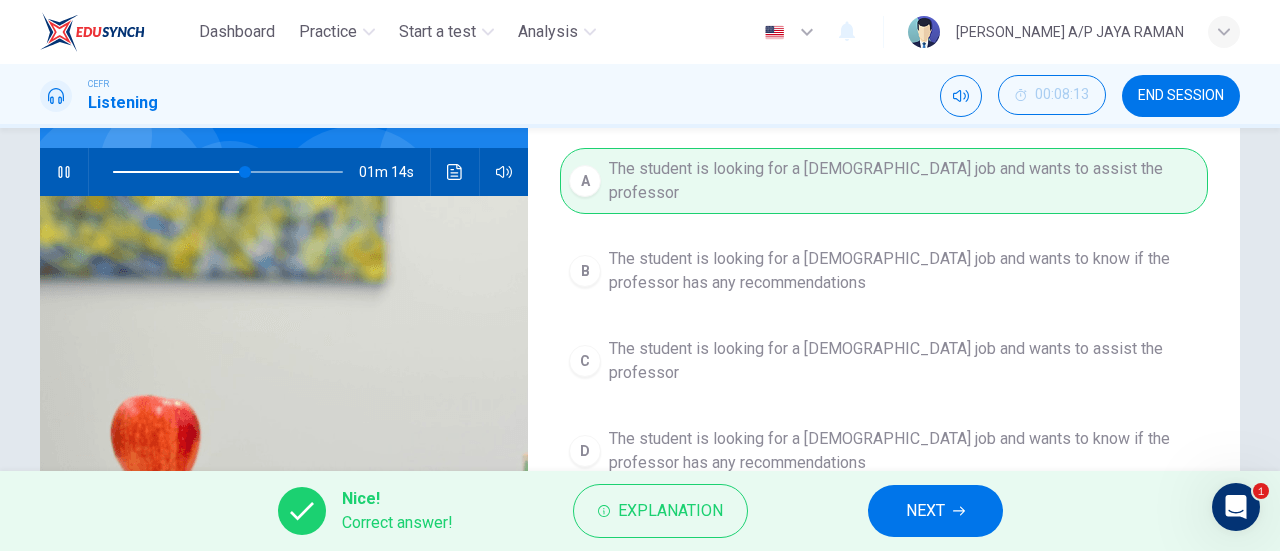 click on "NEXT" at bounding box center (925, 511) 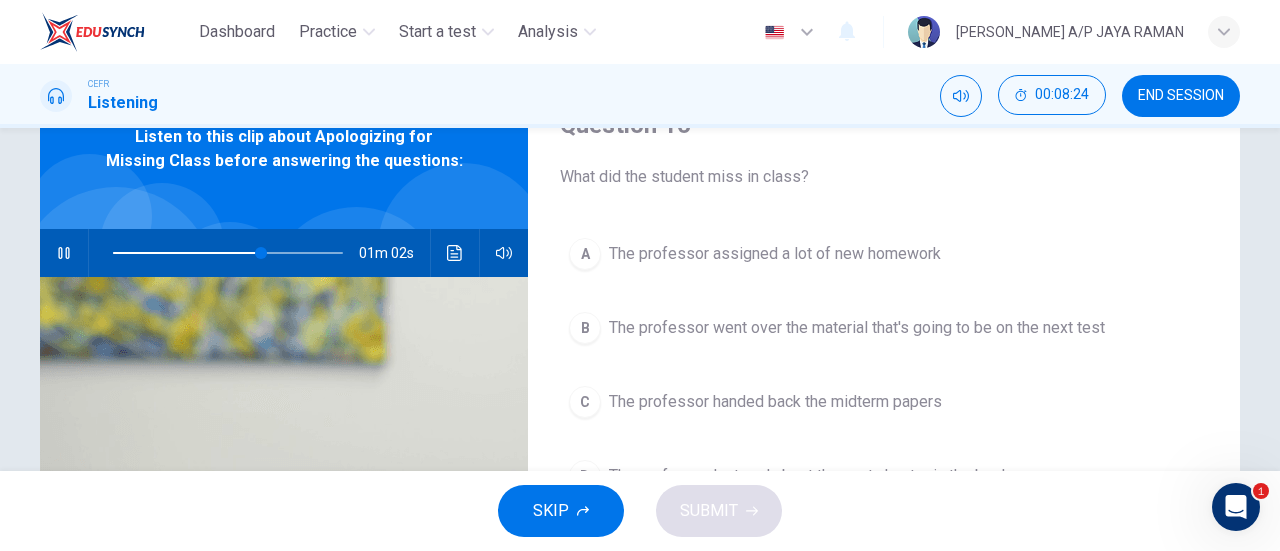 scroll, scrollTop: 98, scrollLeft: 0, axis: vertical 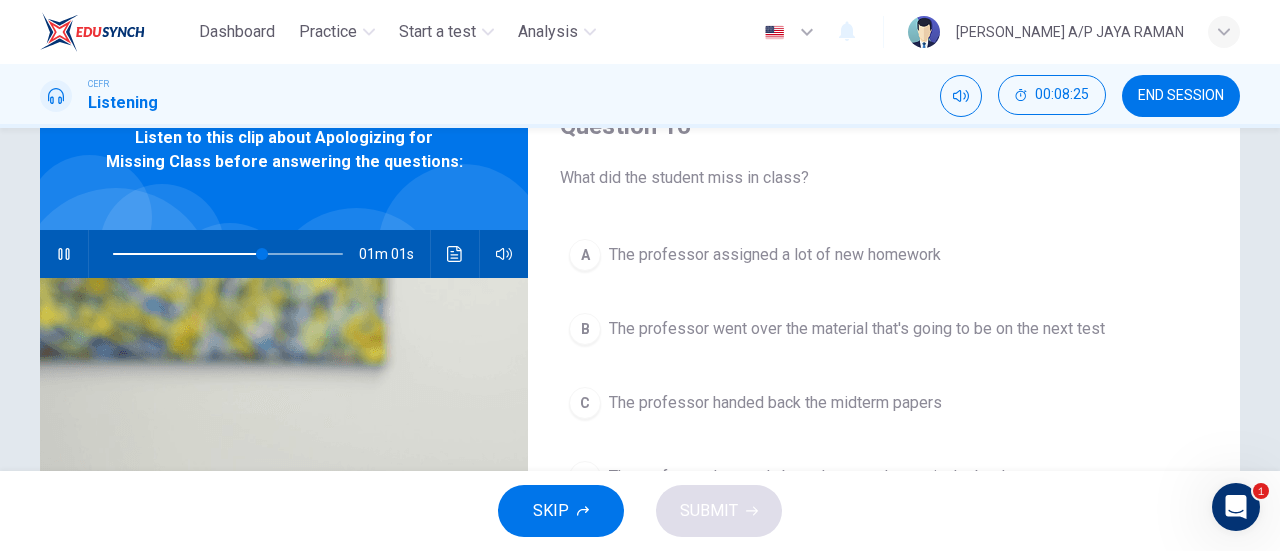 click on "C The professor handed back the midterm papers" at bounding box center [884, 403] 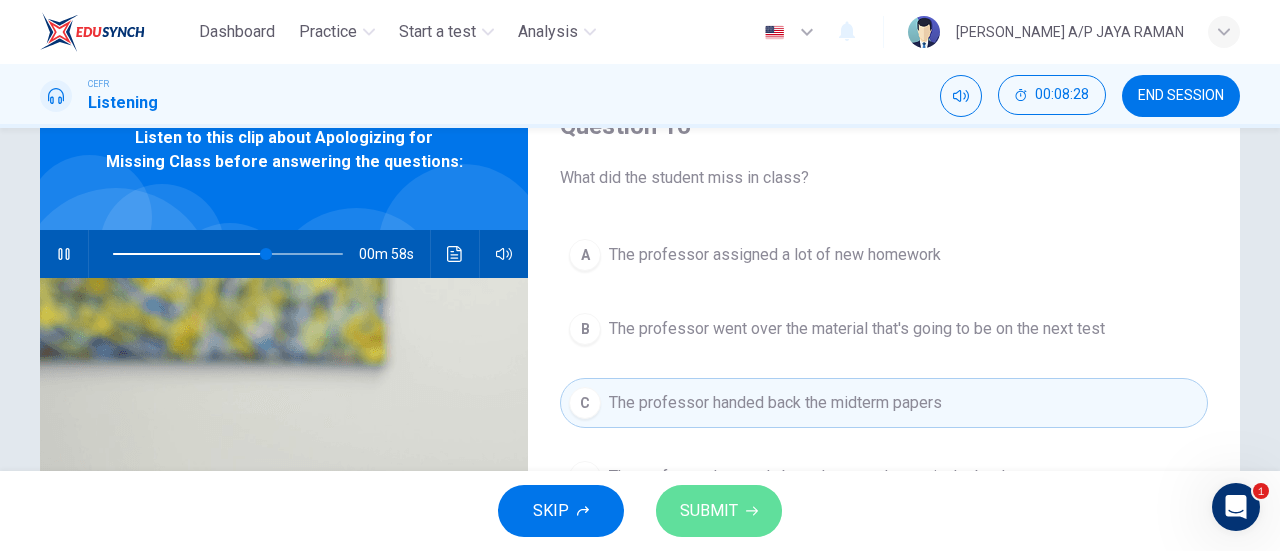 click on "SUBMIT" at bounding box center (719, 511) 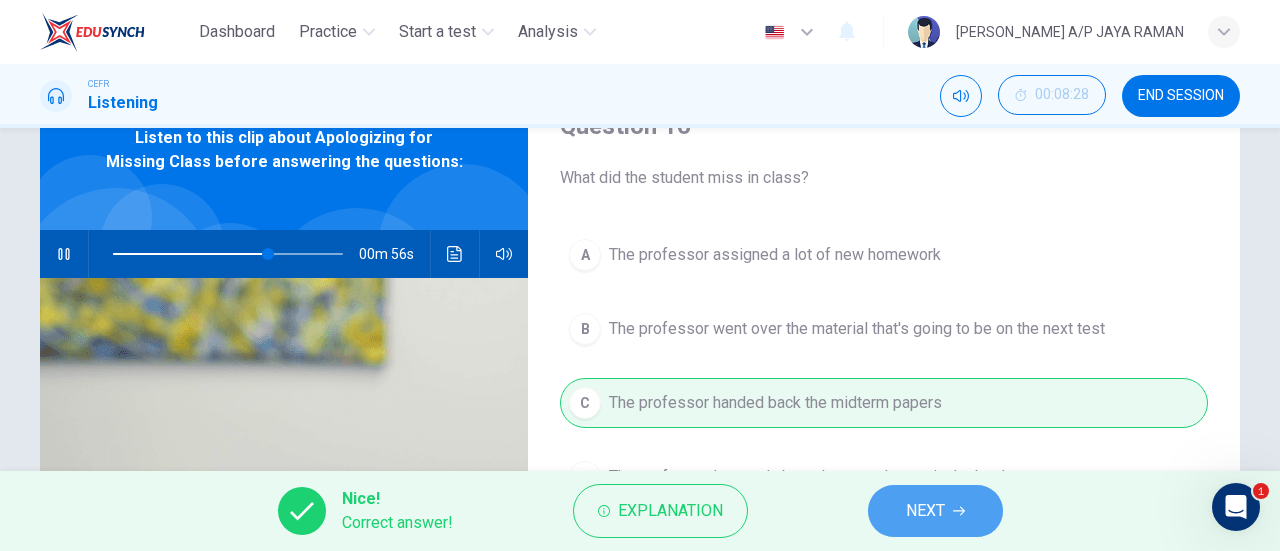 click on "NEXT" at bounding box center [925, 511] 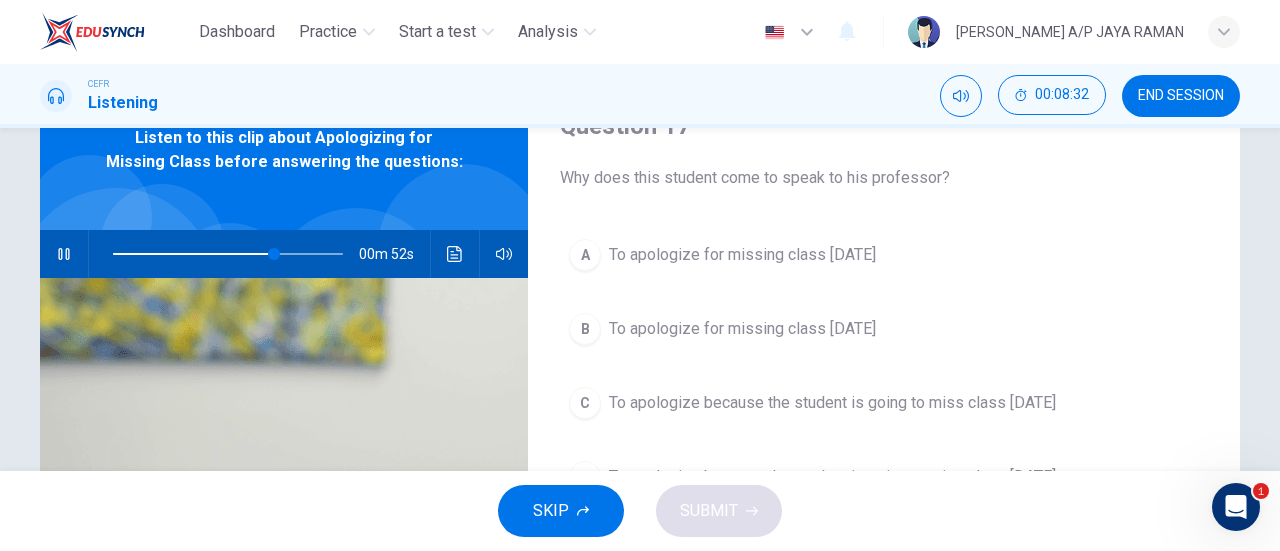 click on "A To apologize for missing class [DATE]" at bounding box center (884, 255) 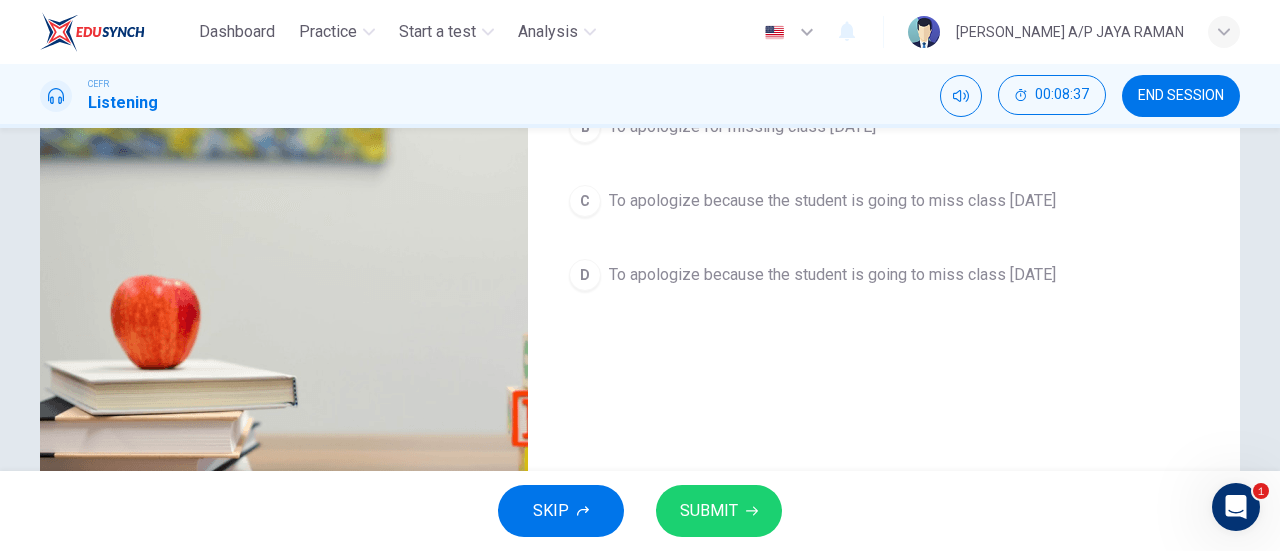 scroll, scrollTop: 299, scrollLeft: 0, axis: vertical 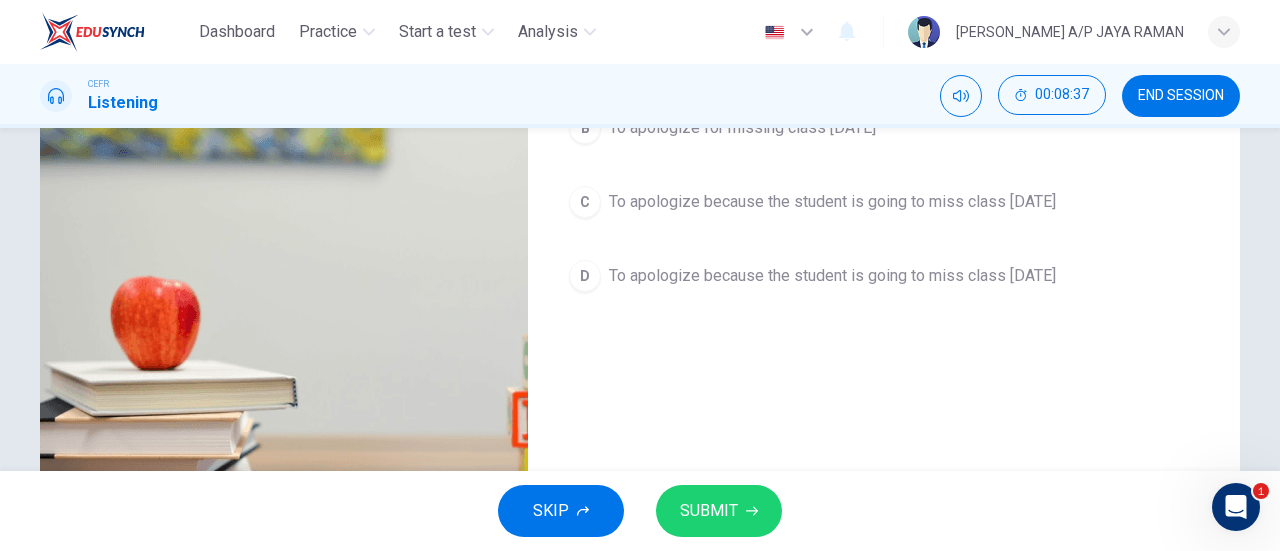 click on "SUBMIT" at bounding box center (709, 511) 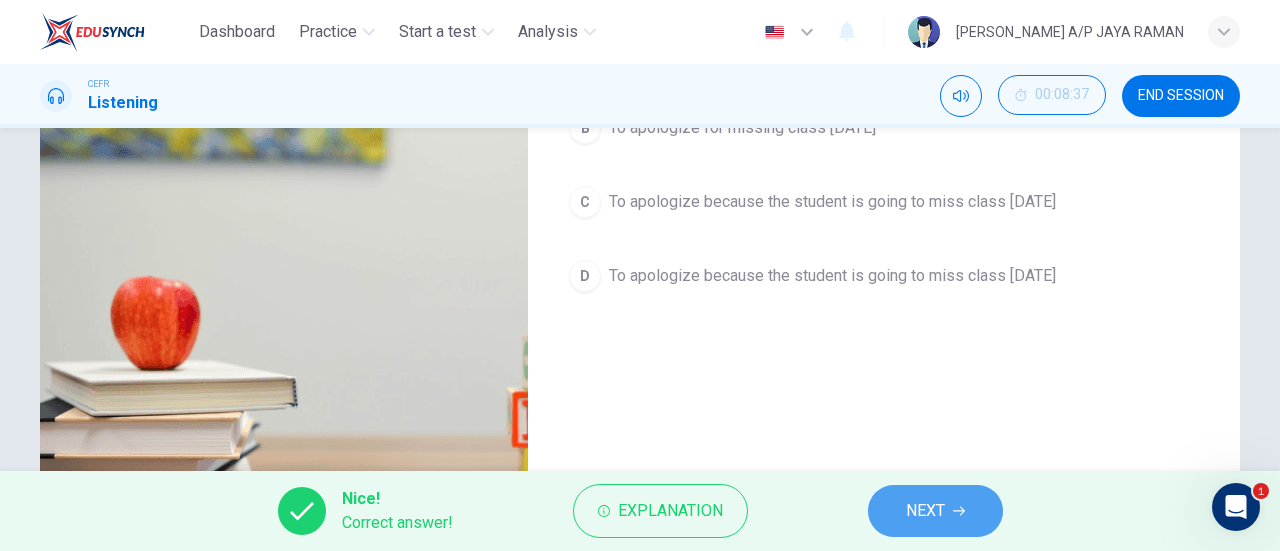 click on "NEXT" at bounding box center (935, 511) 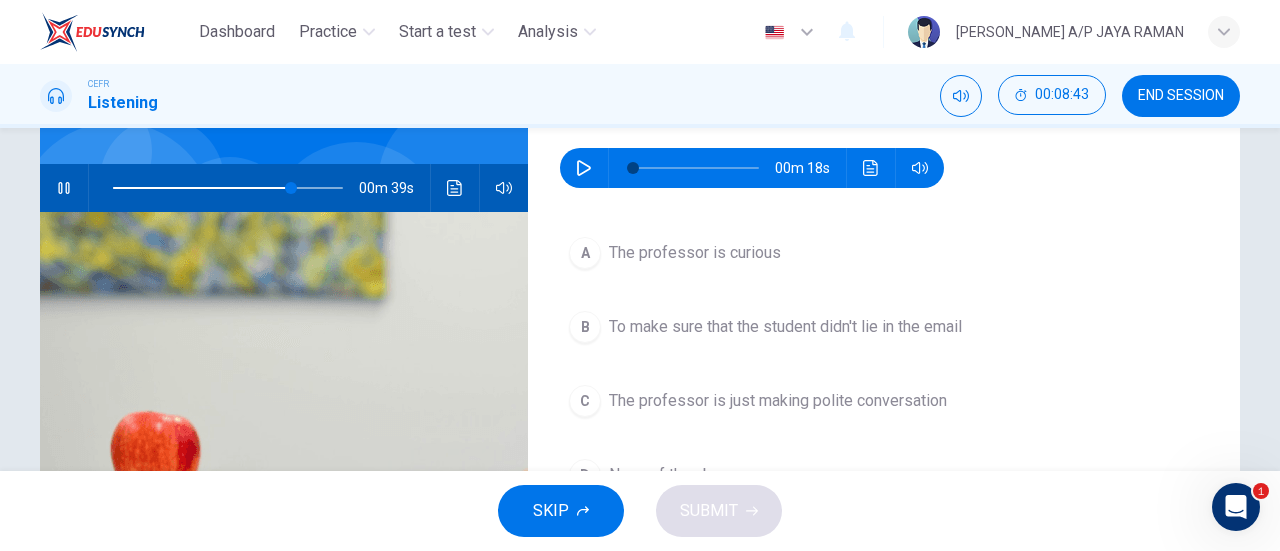 scroll, scrollTop: 166, scrollLeft: 0, axis: vertical 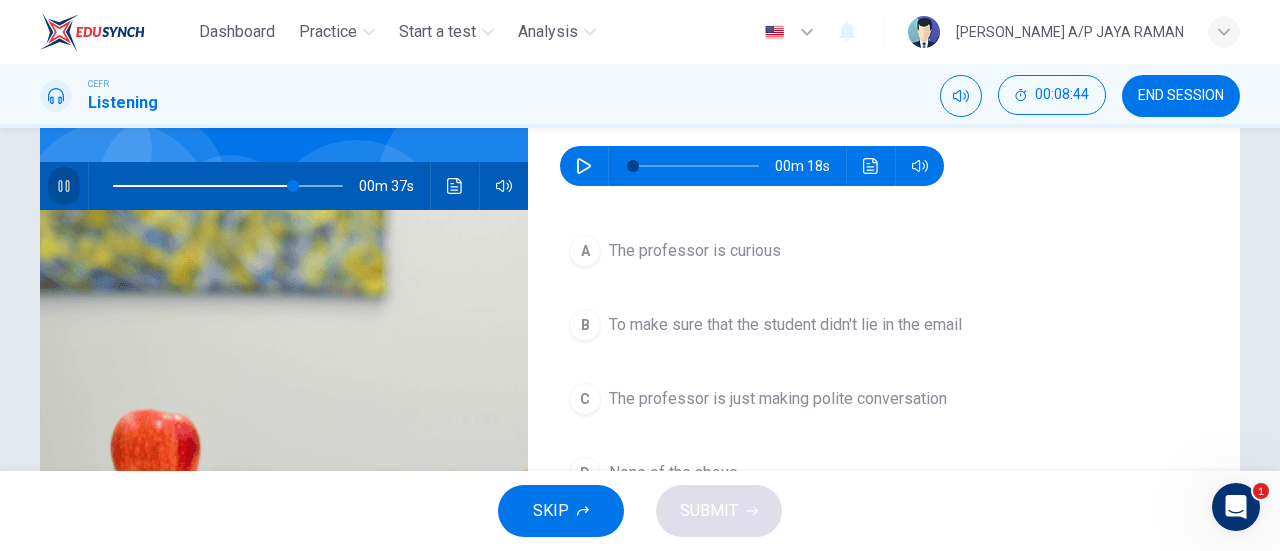 click at bounding box center (64, 186) 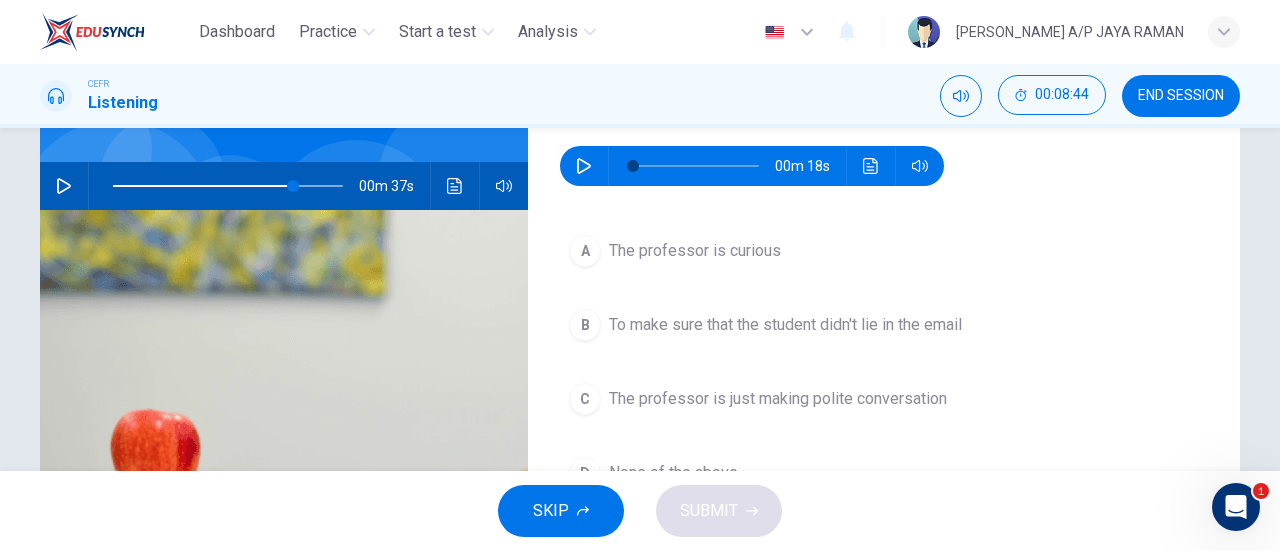type on "78" 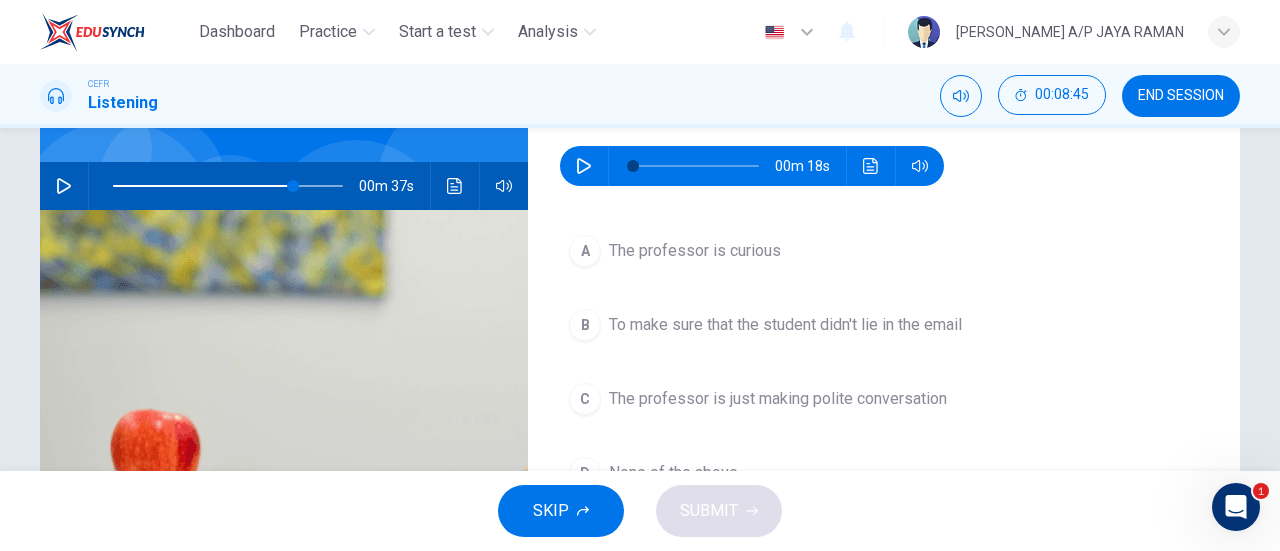 click at bounding box center (584, 166) 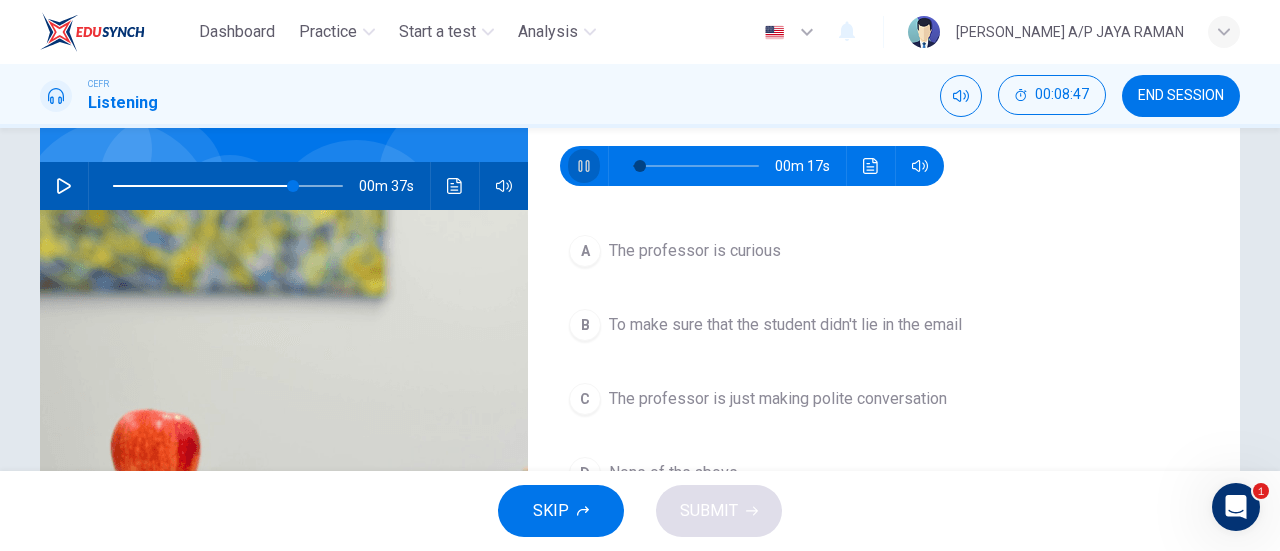 click 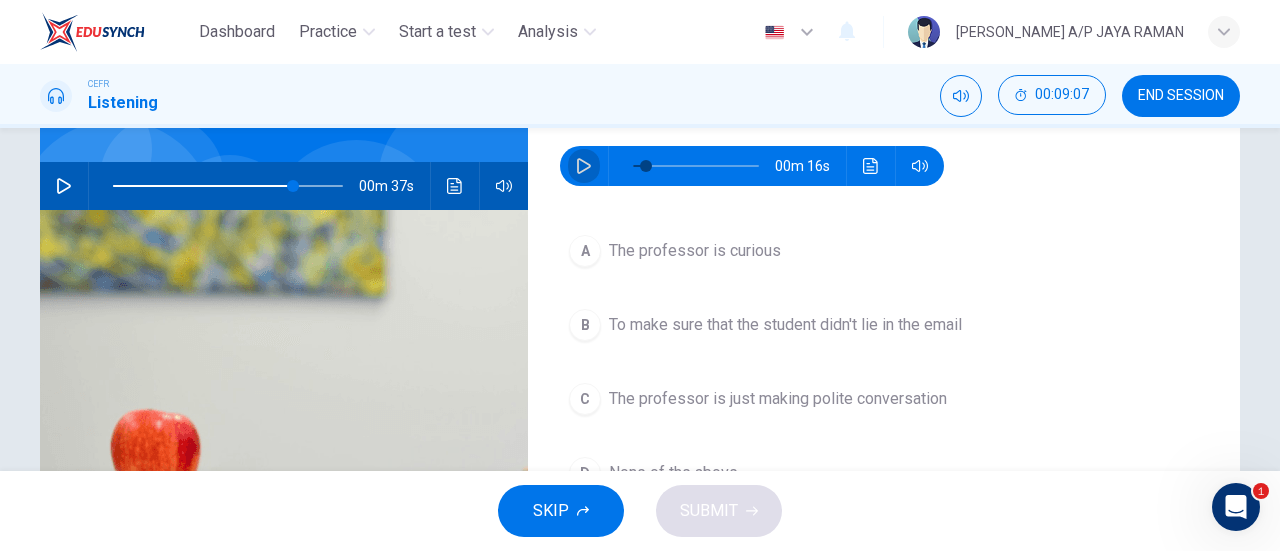 click 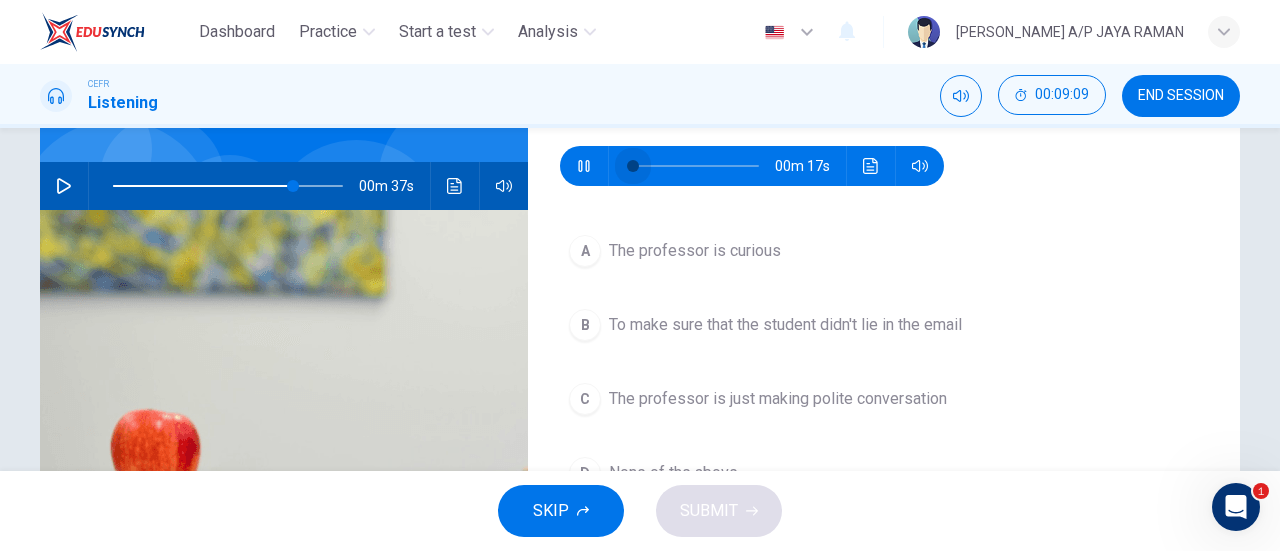 drag, startPoint x: 640, startPoint y: 171, endPoint x: 608, endPoint y: 175, distance: 32.24903 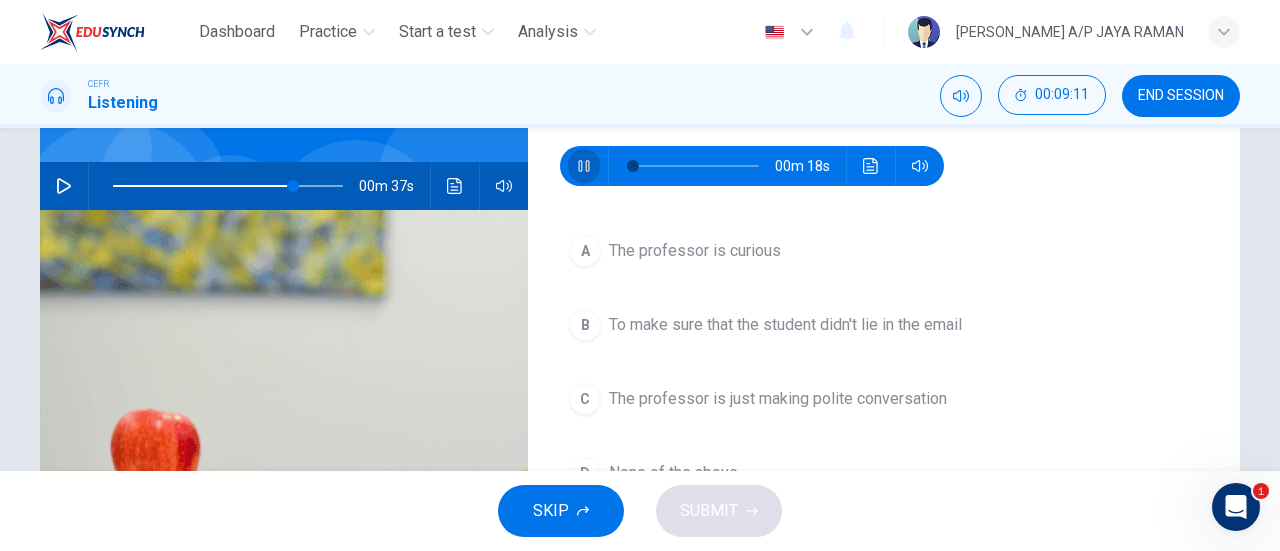 click at bounding box center [584, 166] 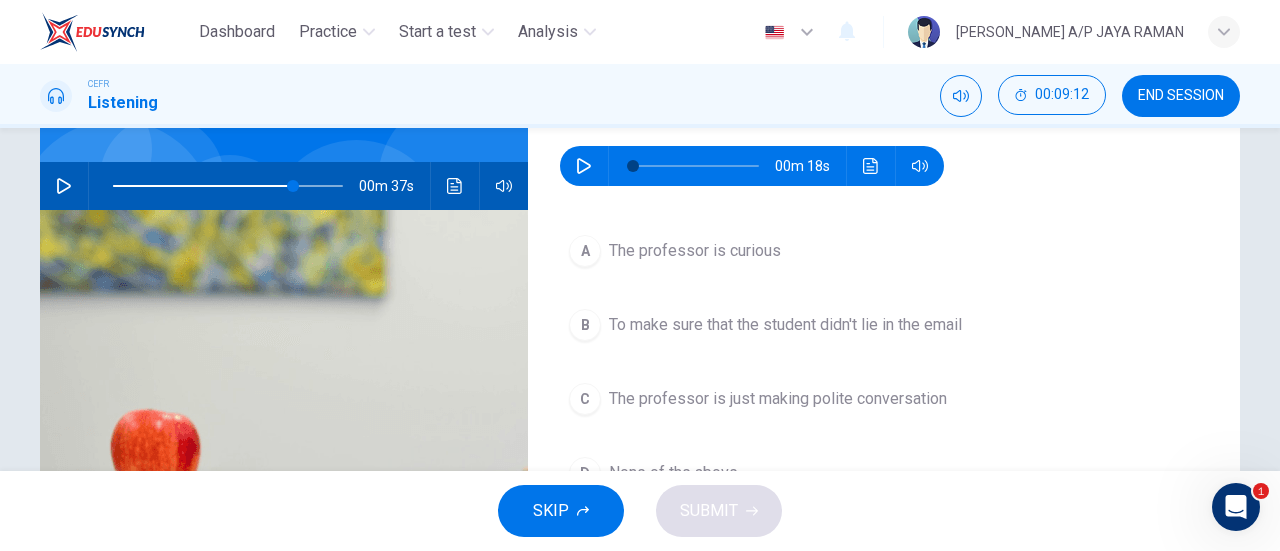 click at bounding box center (584, 166) 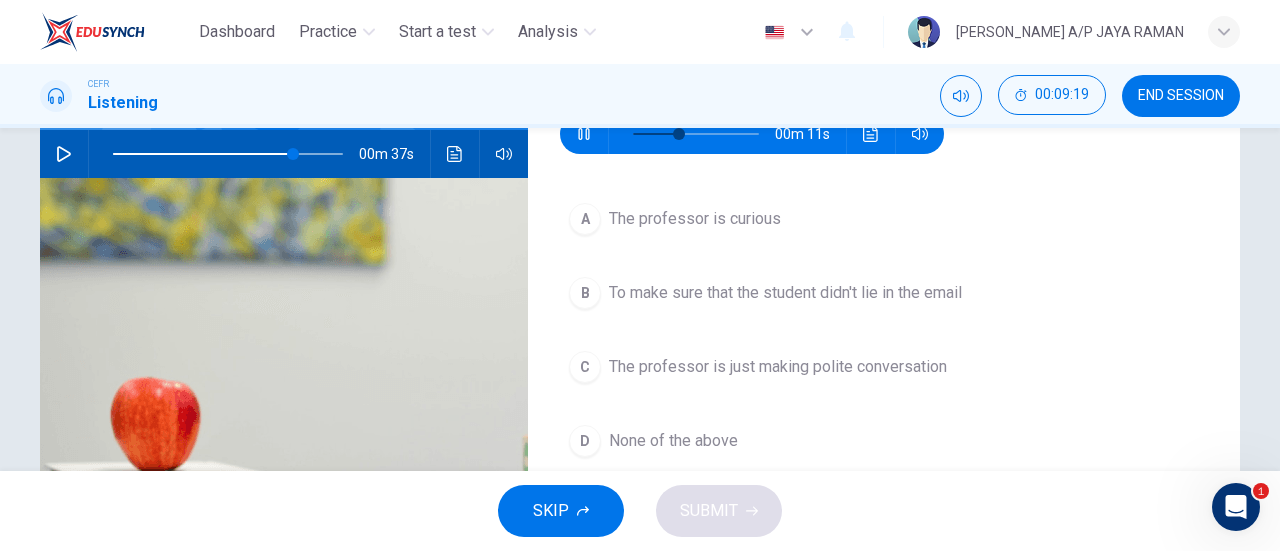 scroll, scrollTop: 199, scrollLeft: 0, axis: vertical 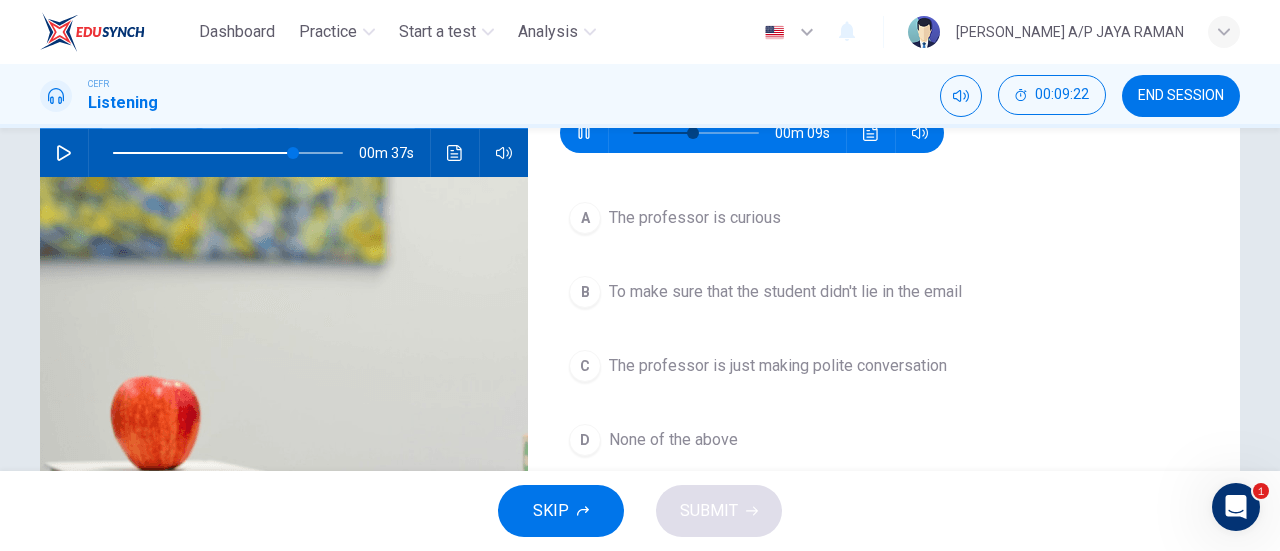 type on "53" 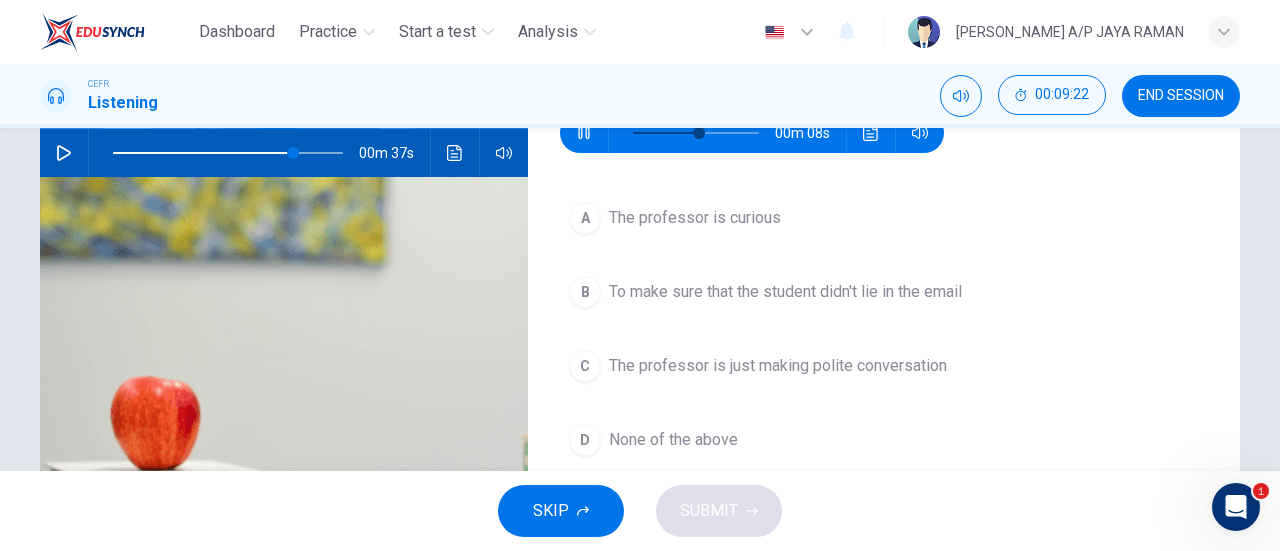 click on "The professor is just making polite conversation" at bounding box center [778, 366] 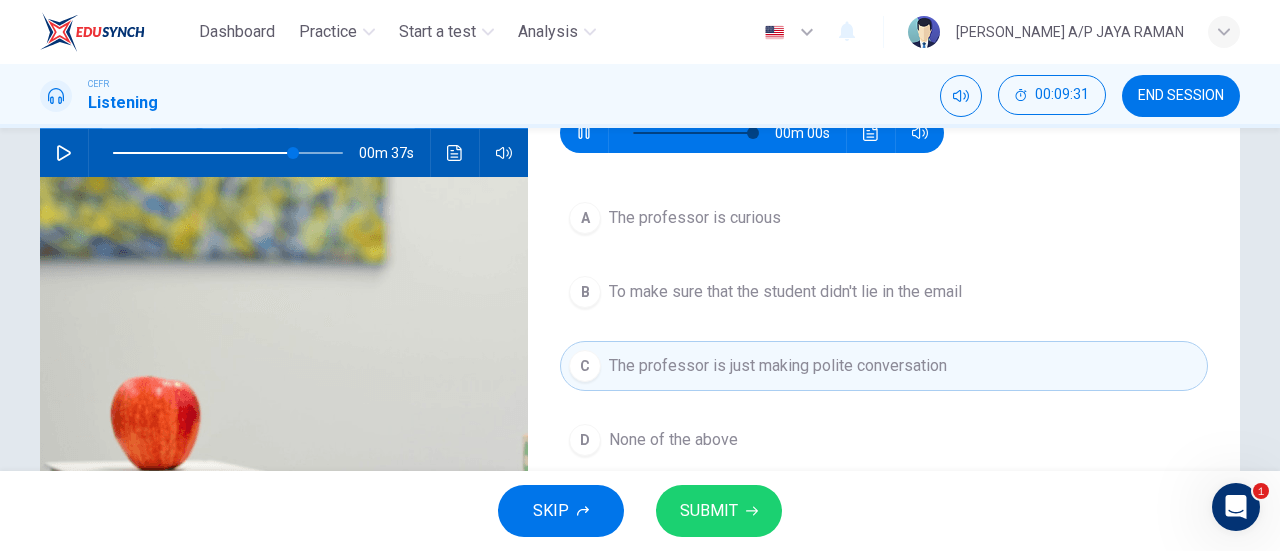 type on "0" 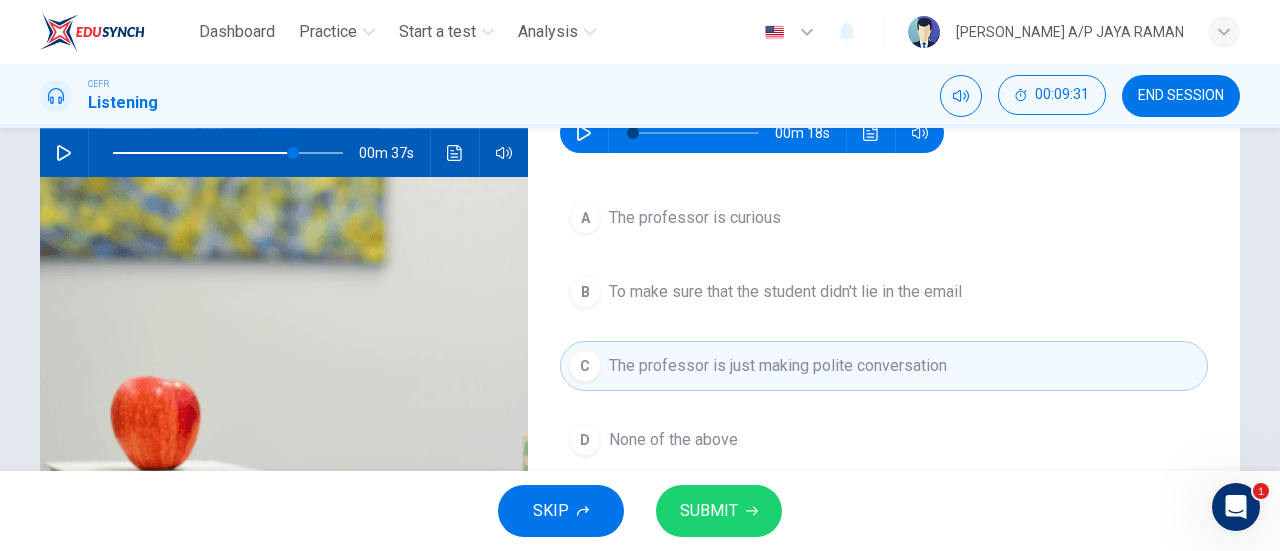 click on "SUBMIT" at bounding box center [719, 511] 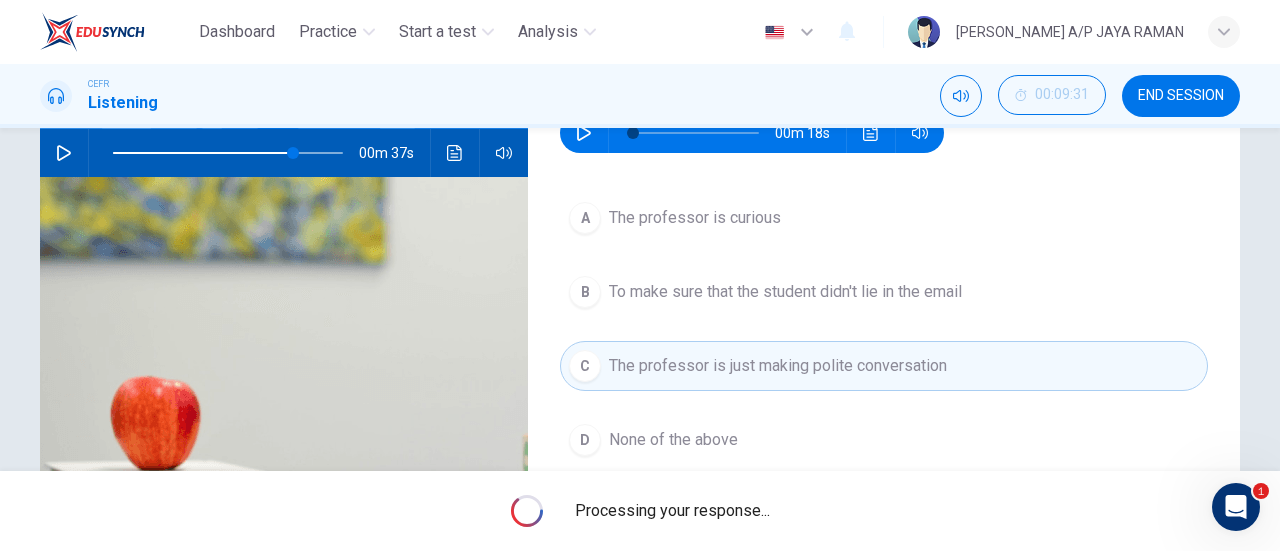 type on "78" 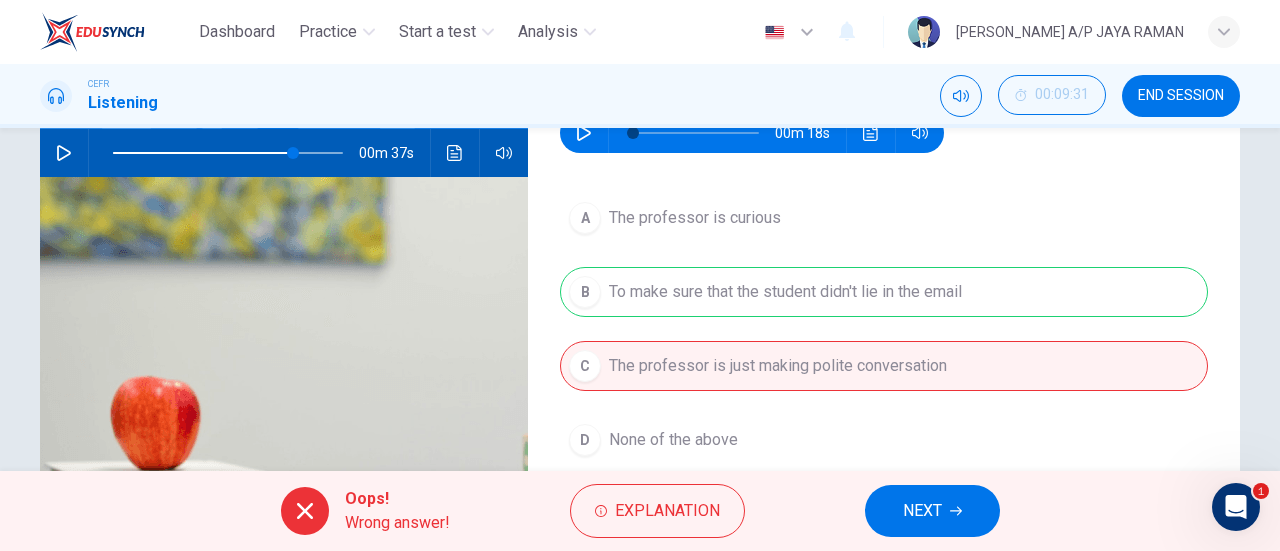 click on "NEXT" at bounding box center (922, 511) 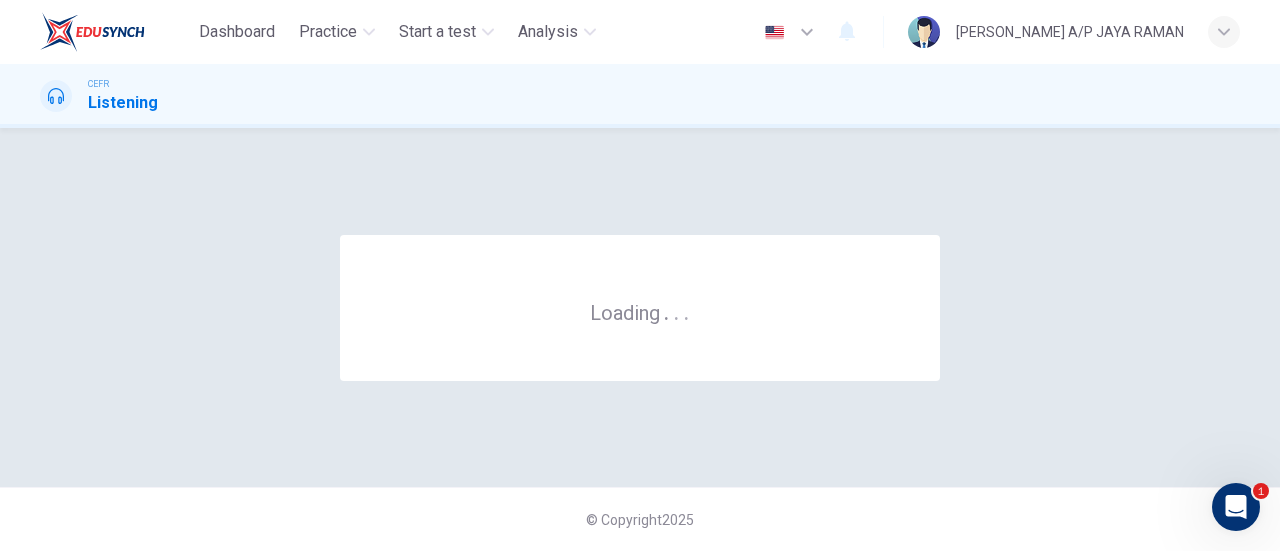 scroll, scrollTop: 0, scrollLeft: 0, axis: both 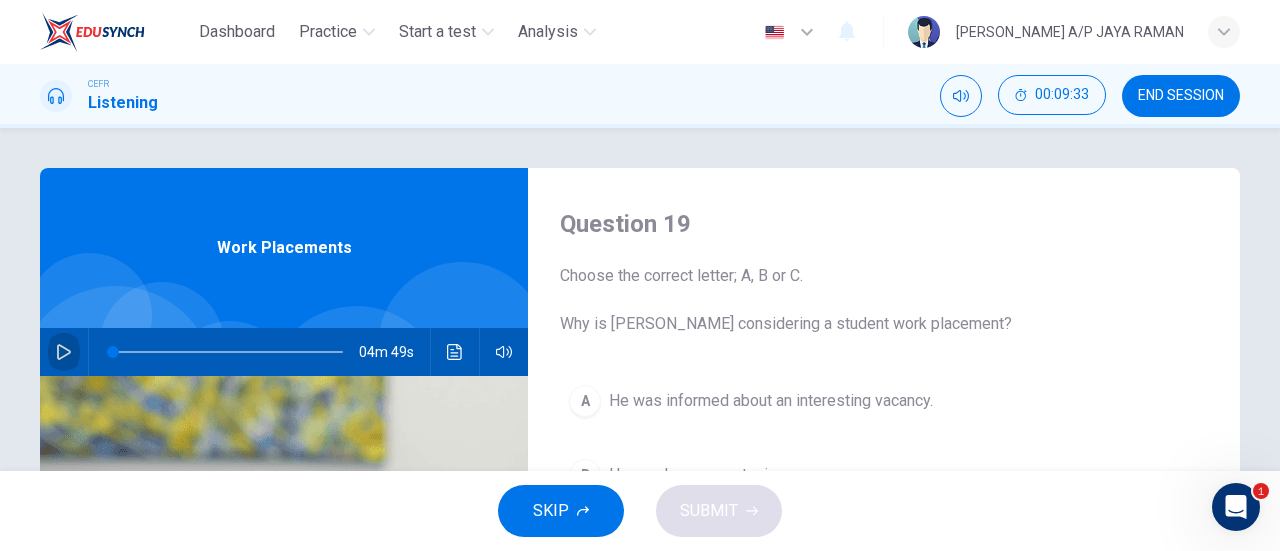 click 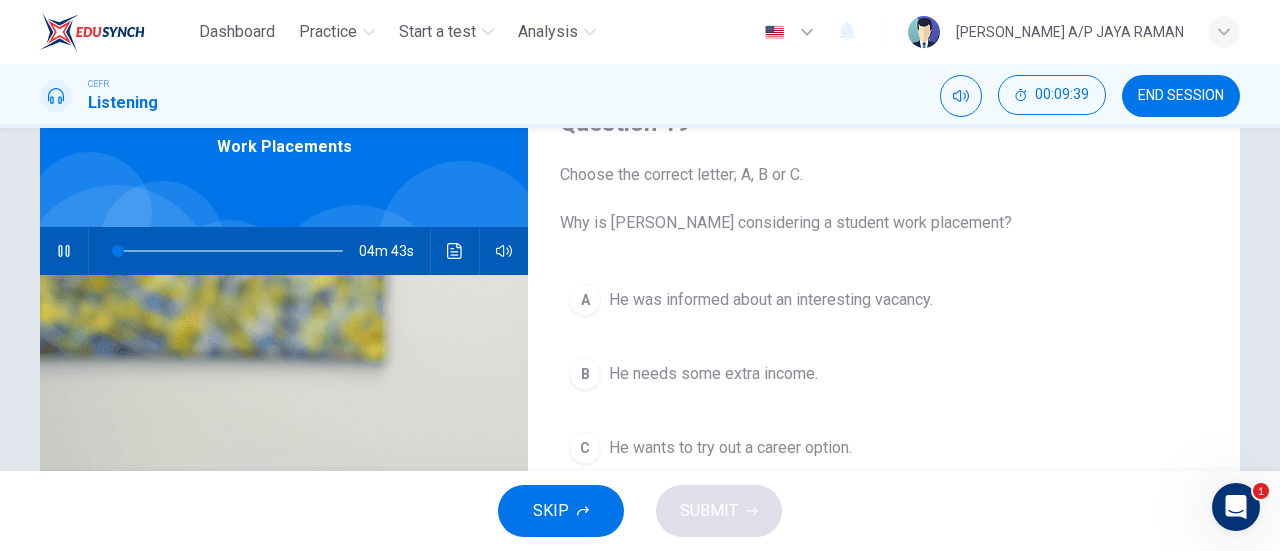 scroll, scrollTop: 100, scrollLeft: 0, axis: vertical 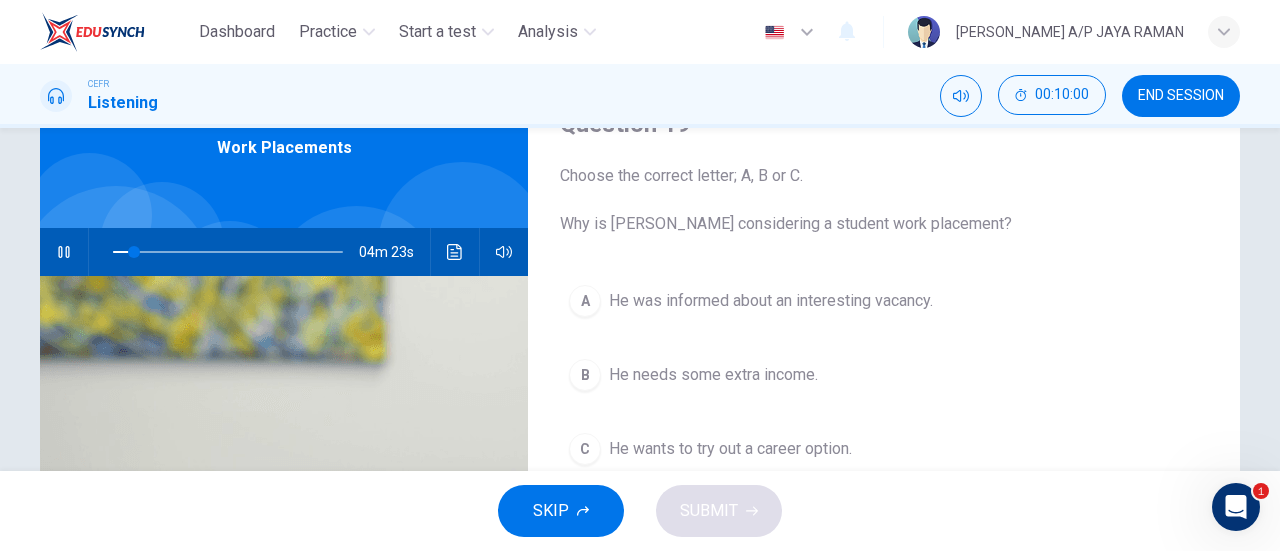 type on "9" 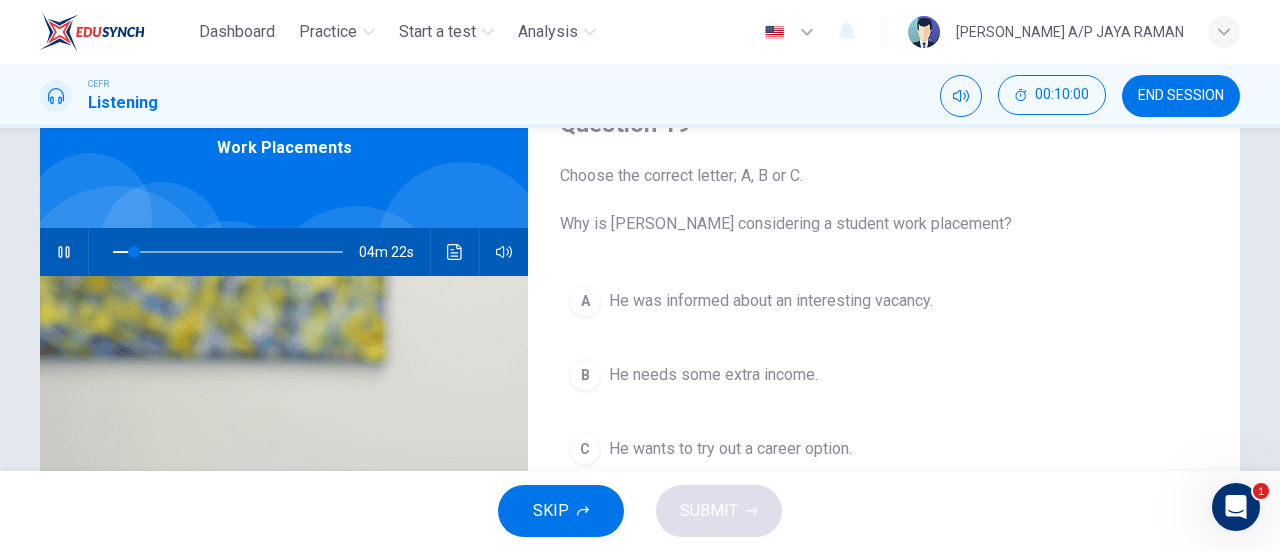 type 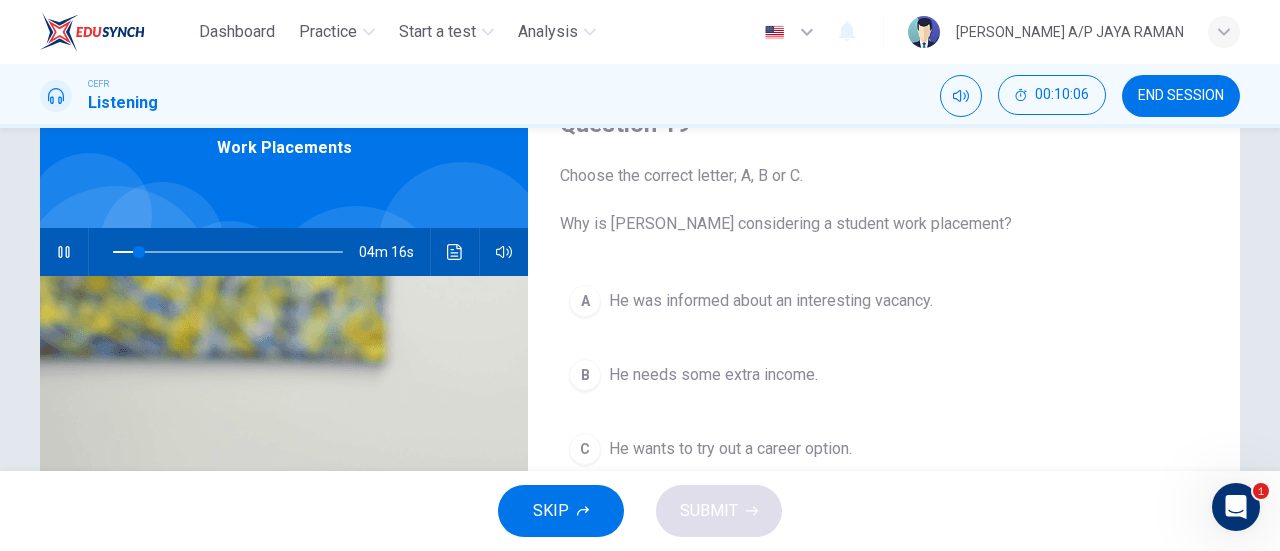 click on "A He was informed about an interesting vacancy." at bounding box center [884, 301] 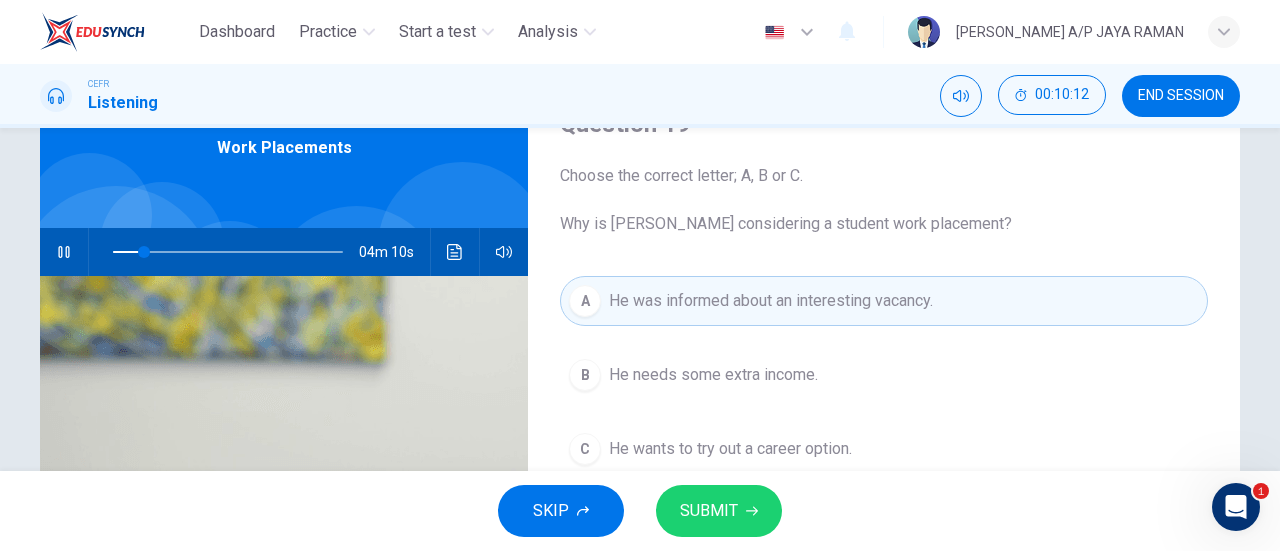 click on "SUBMIT" at bounding box center [719, 511] 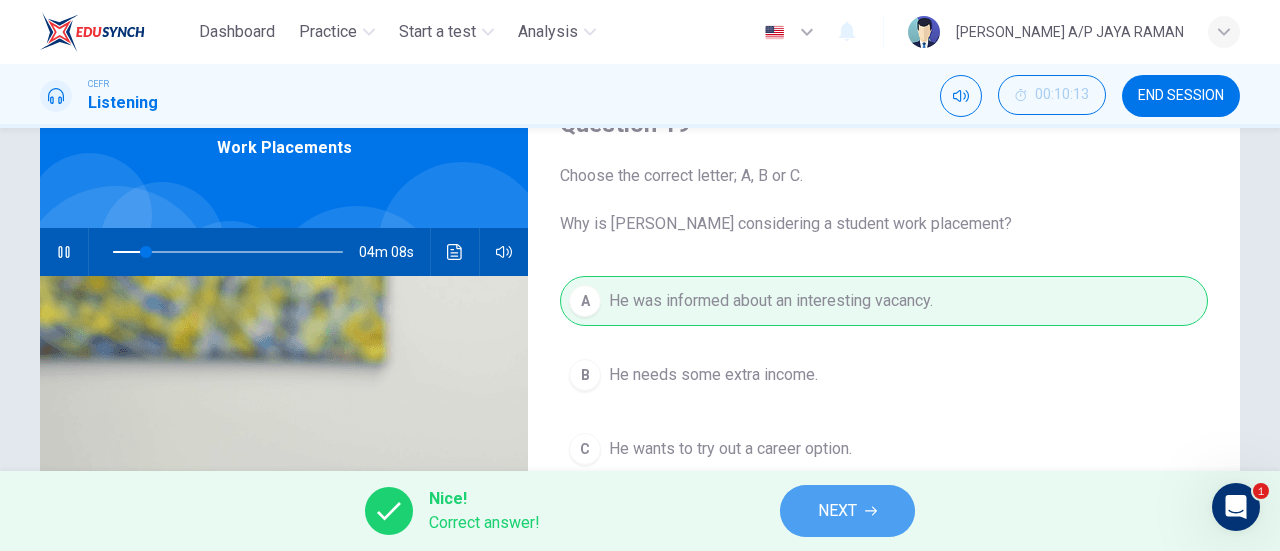 click on "NEXT" at bounding box center (847, 511) 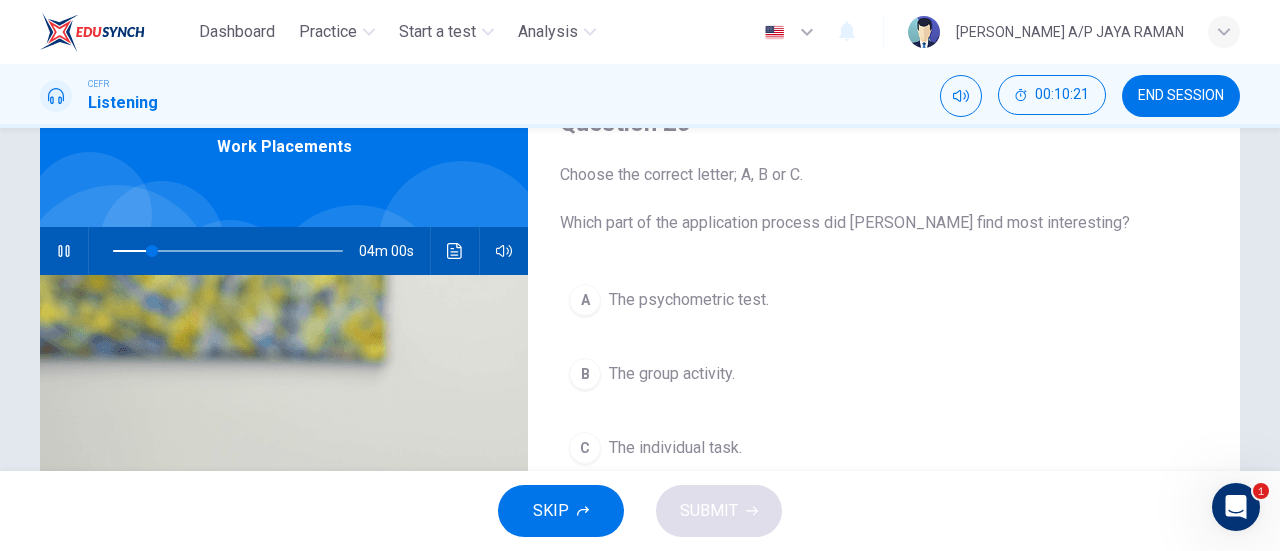 scroll, scrollTop: 100, scrollLeft: 0, axis: vertical 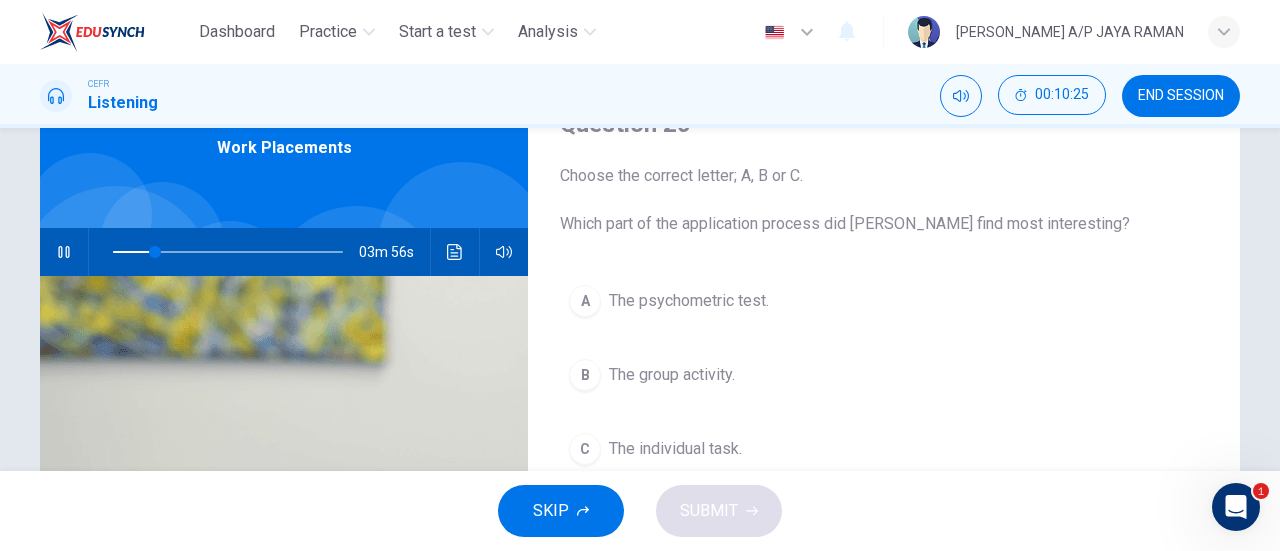 click on "The group activity." at bounding box center [672, 375] 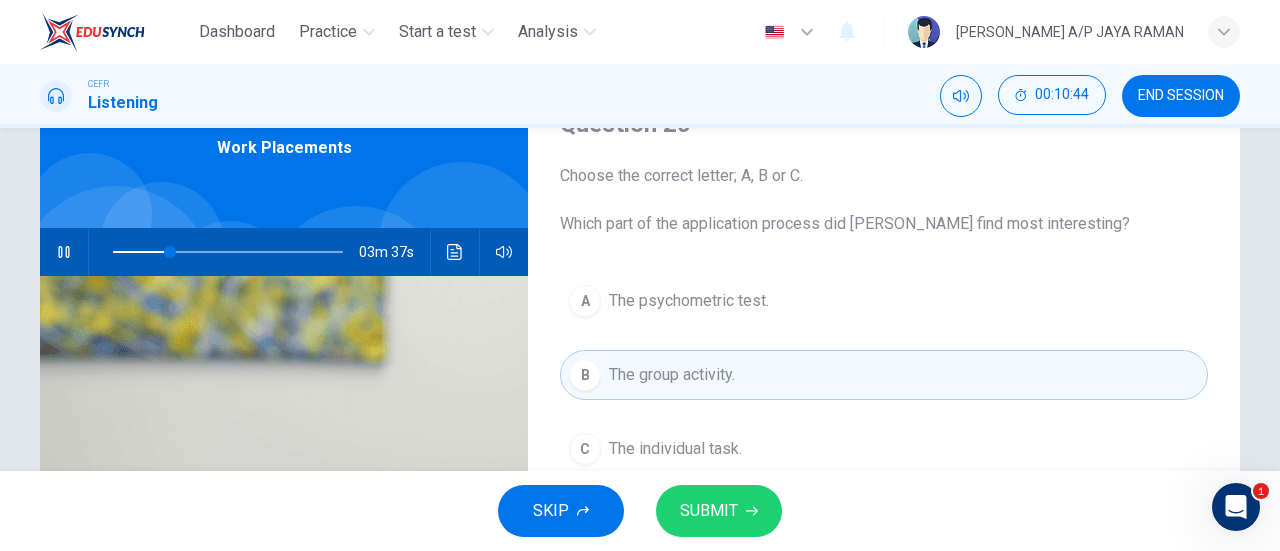 click on "SUBMIT" at bounding box center [709, 511] 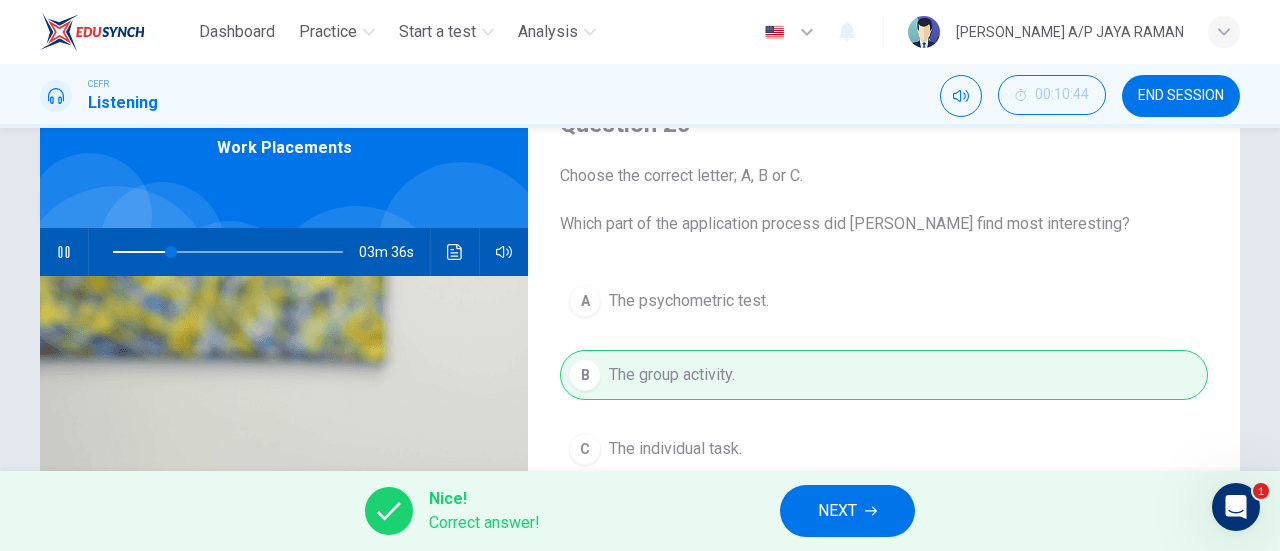 click on "NEXT" at bounding box center (837, 511) 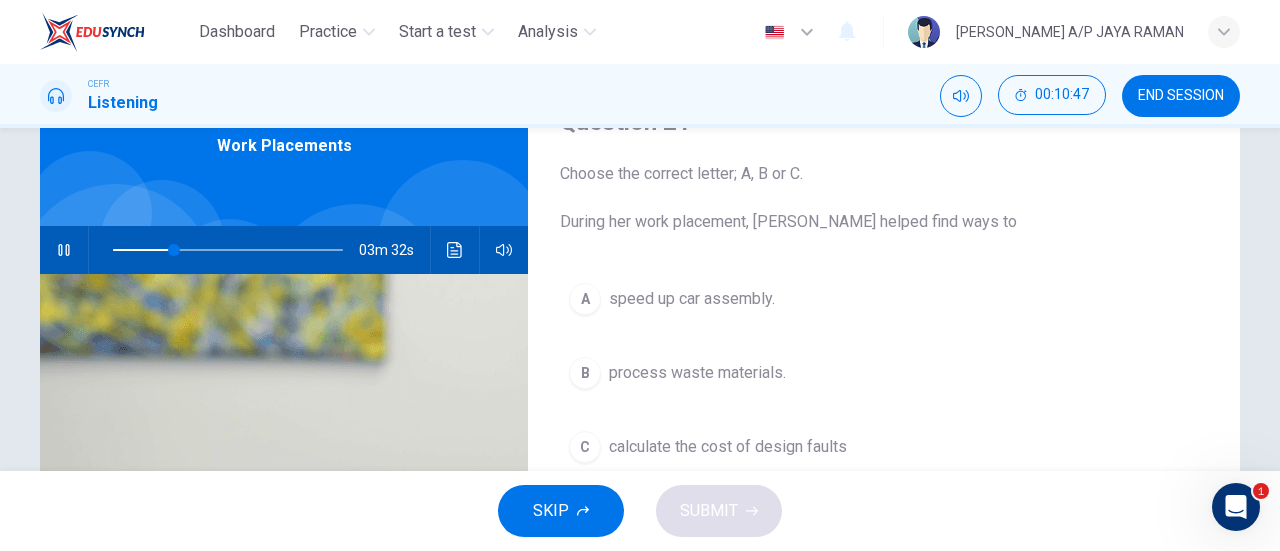 scroll, scrollTop: 102, scrollLeft: 0, axis: vertical 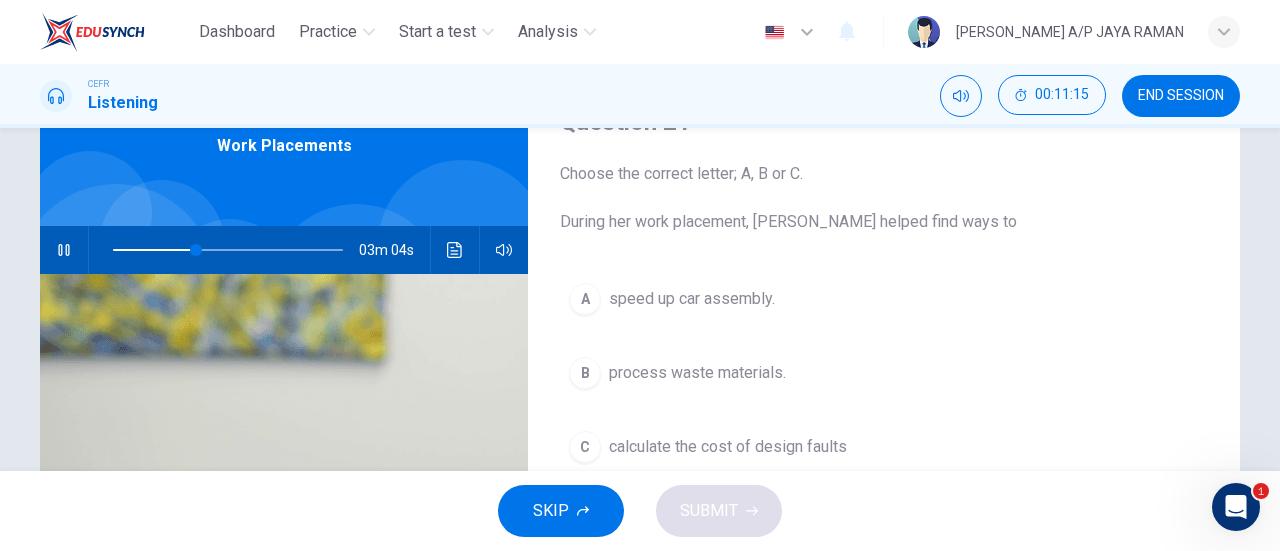 click on "B process waste materials." at bounding box center [884, 373] 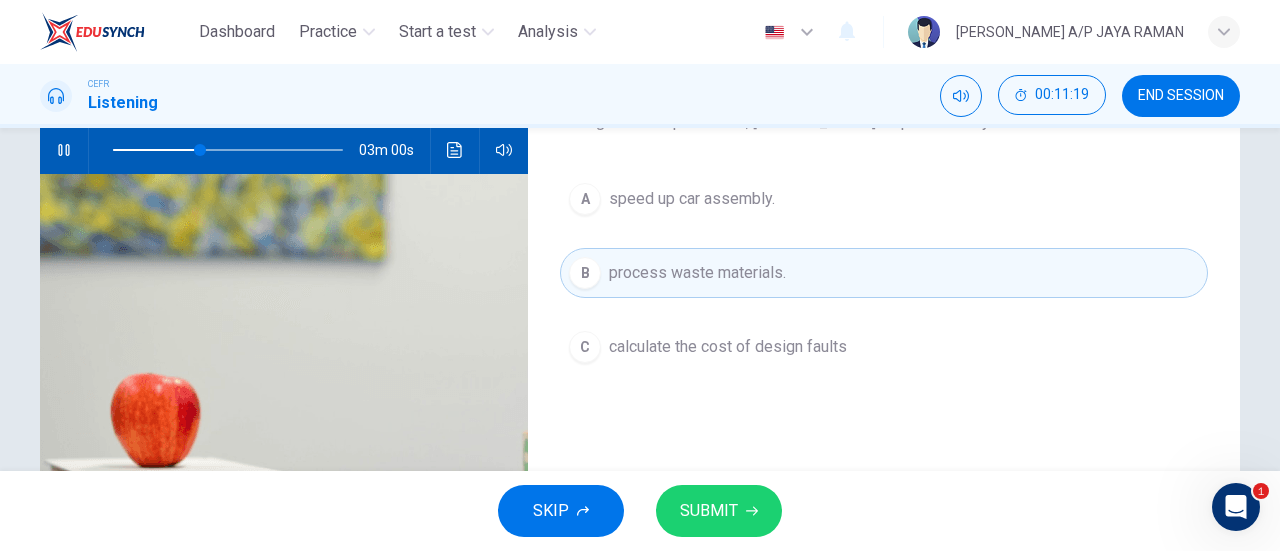 scroll, scrollTop: 202, scrollLeft: 0, axis: vertical 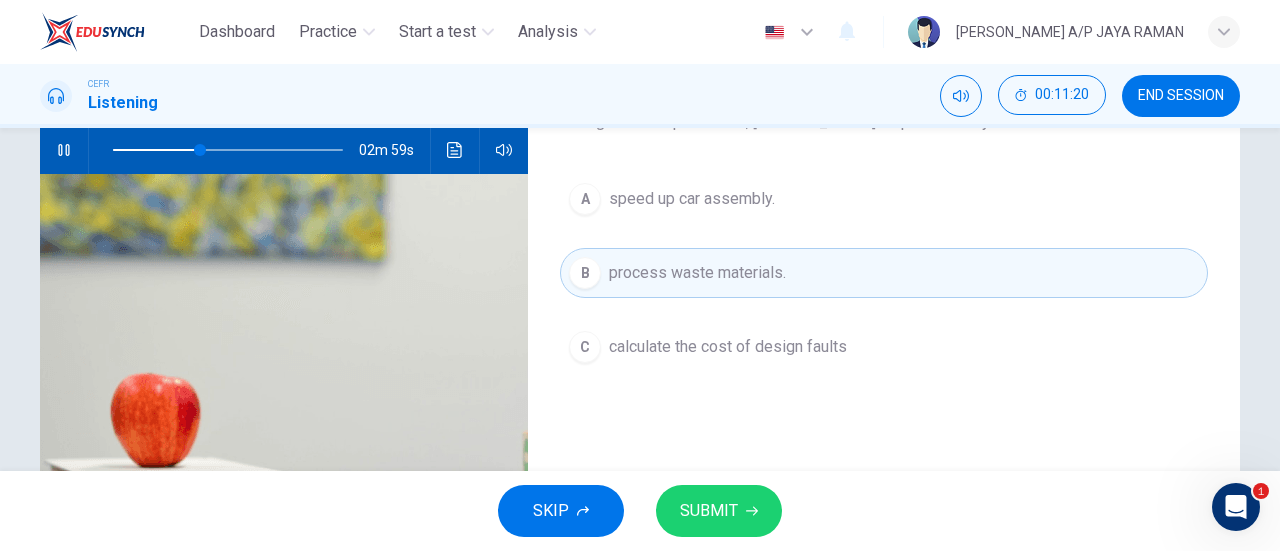 click on "SUBMIT" at bounding box center [709, 511] 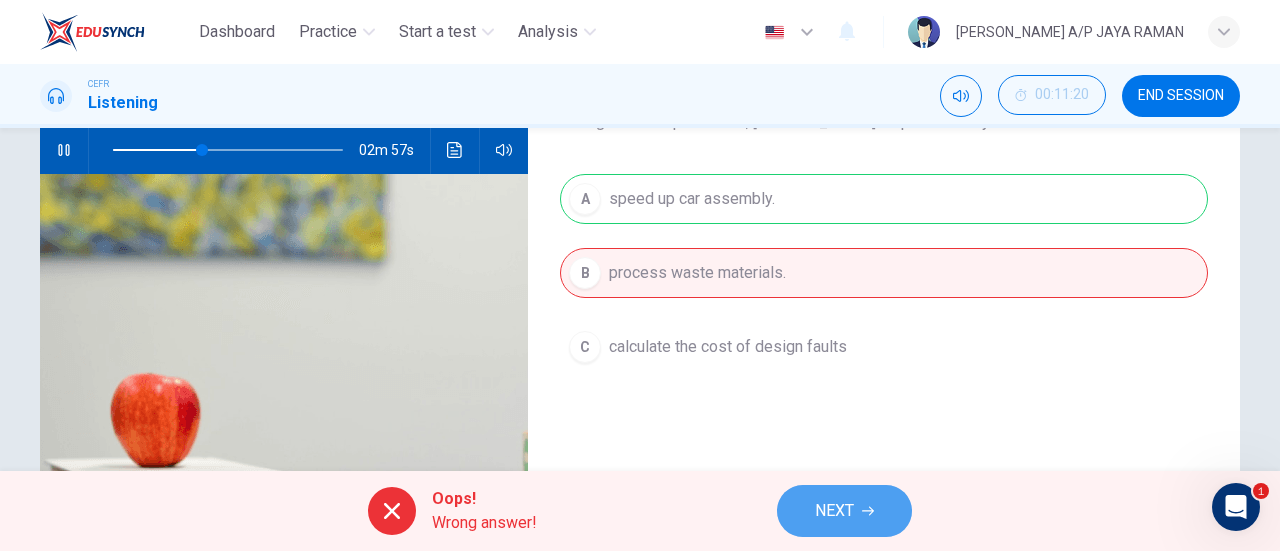 click on "NEXT" at bounding box center [844, 511] 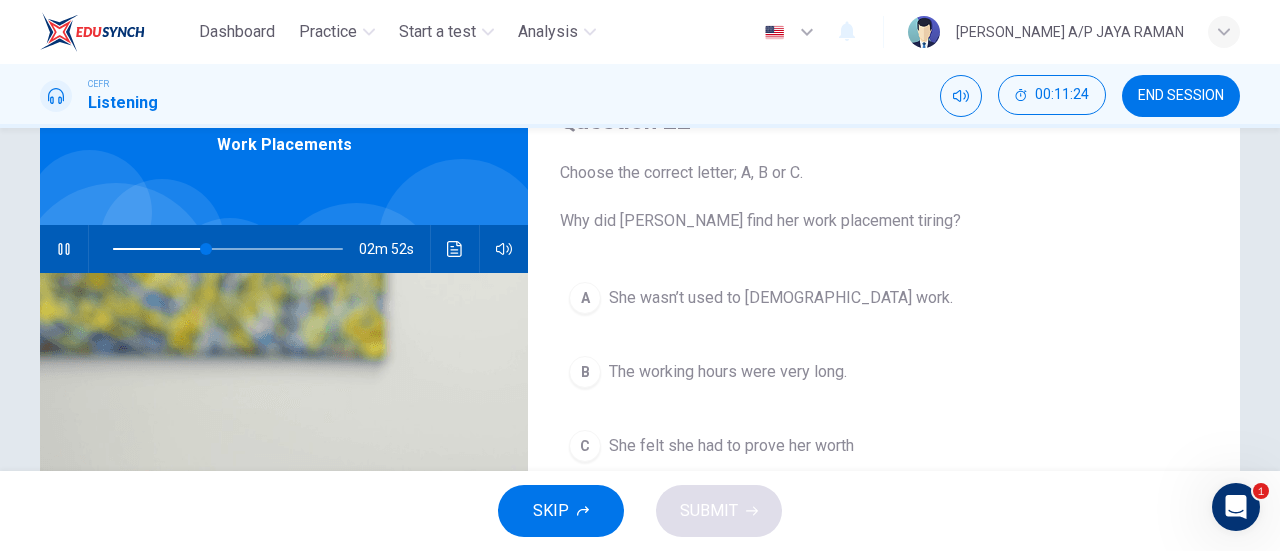 scroll, scrollTop: 102, scrollLeft: 0, axis: vertical 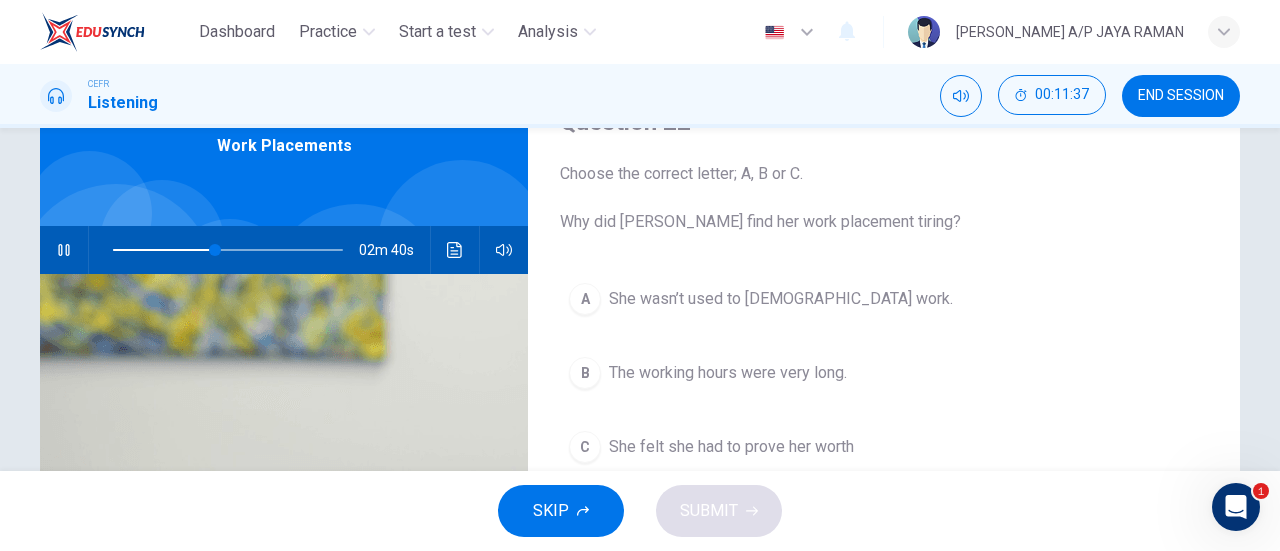 click on "C She felt she had to prove her worth" at bounding box center [884, 447] 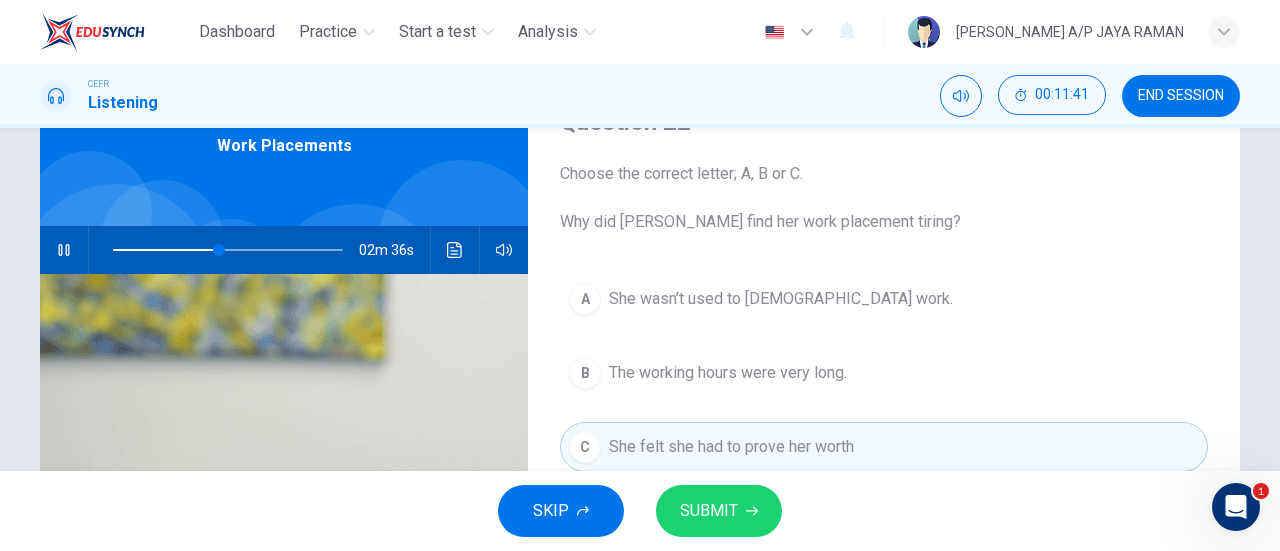 click on "SUBMIT" at bounding box center [709, 511] 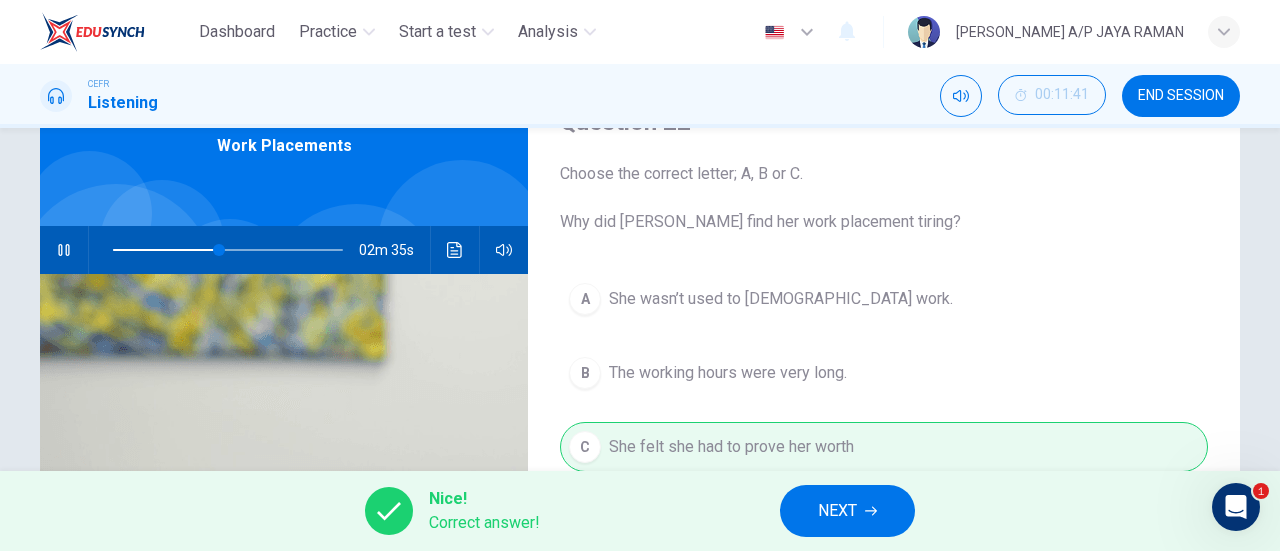 click on "NEXT" at bounding box center [847, 511] 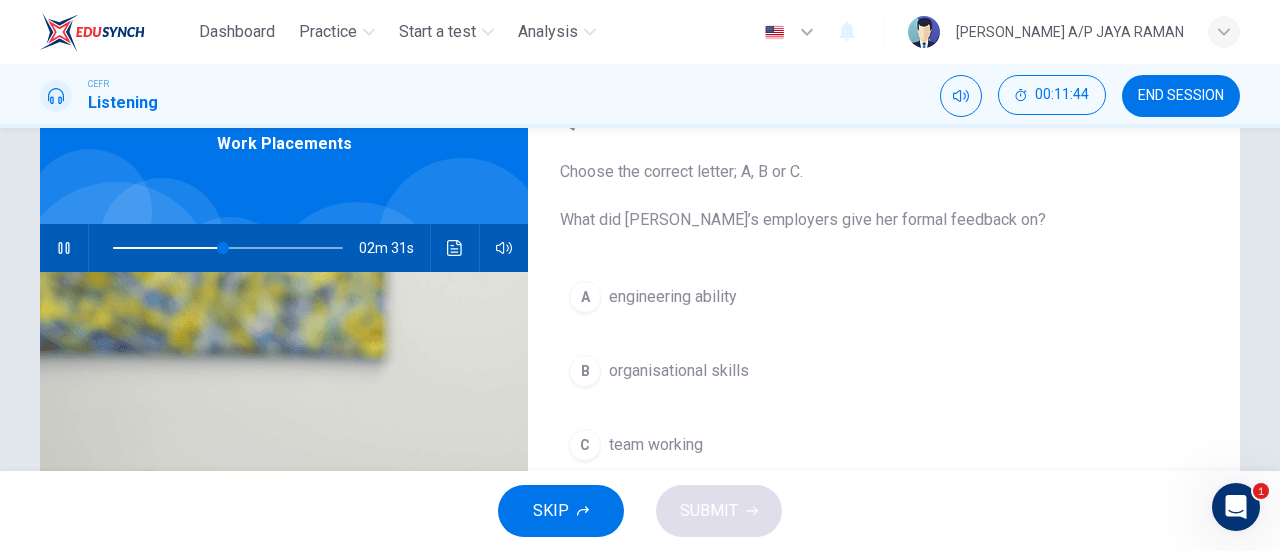 scroll, scrollTop: 103, scrollLeft: 0, axis: vertical 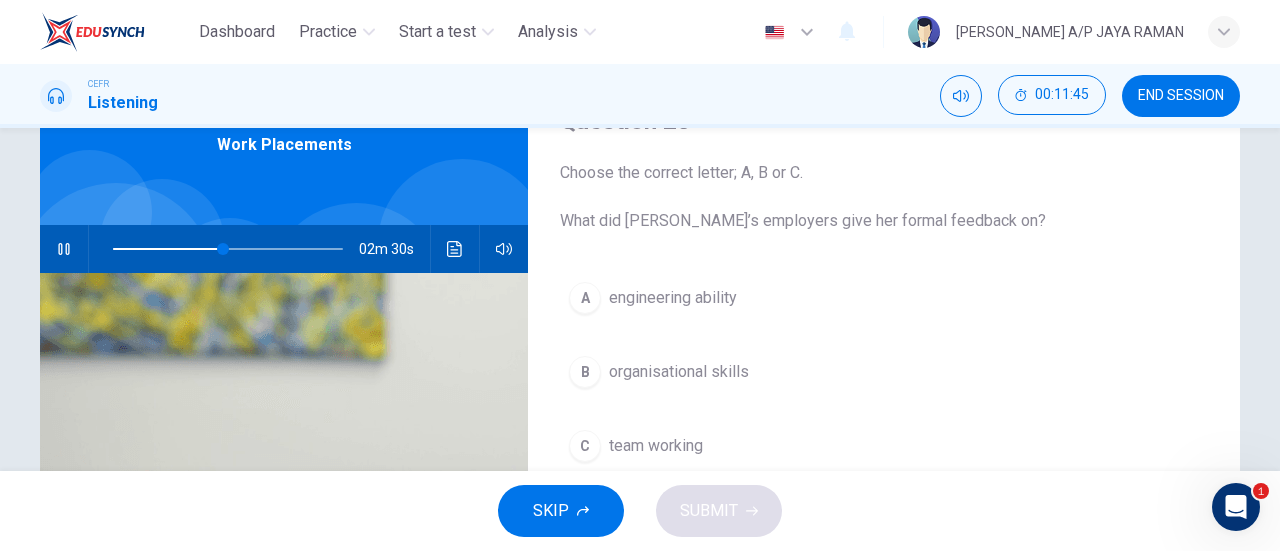 click on "B organisational skills" at bounding box center [884, 372] 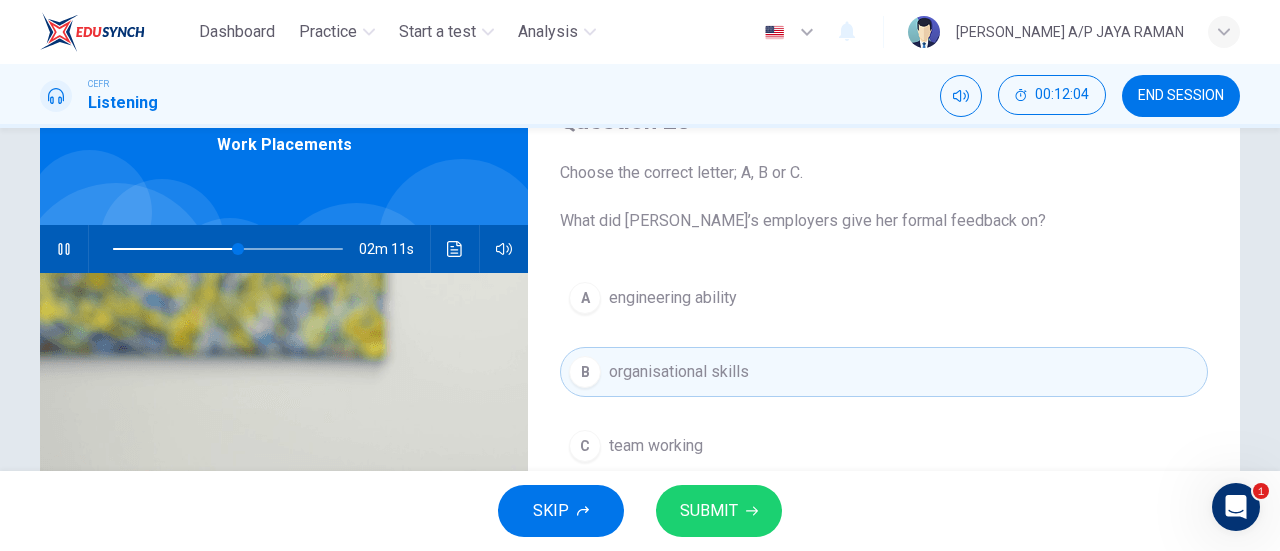 click on "SUBMIT" at bounding box center (709, 511) 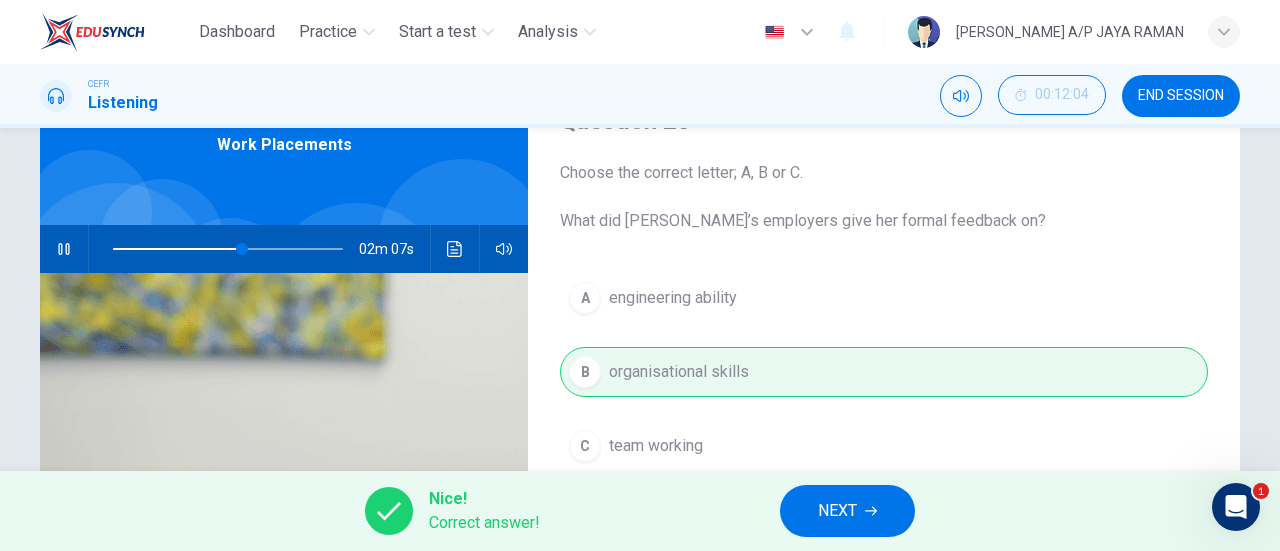 click on "NEXT" at bounding box center [837, 511] 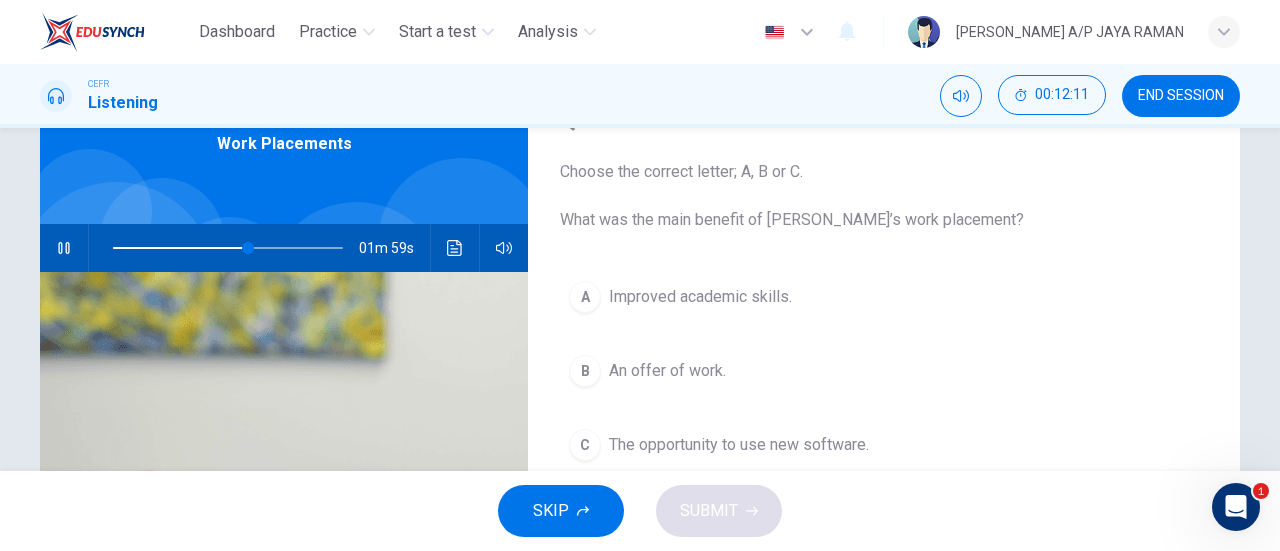 scroll, scrollTop: 103, scrollLeft: 0, axis: vertical 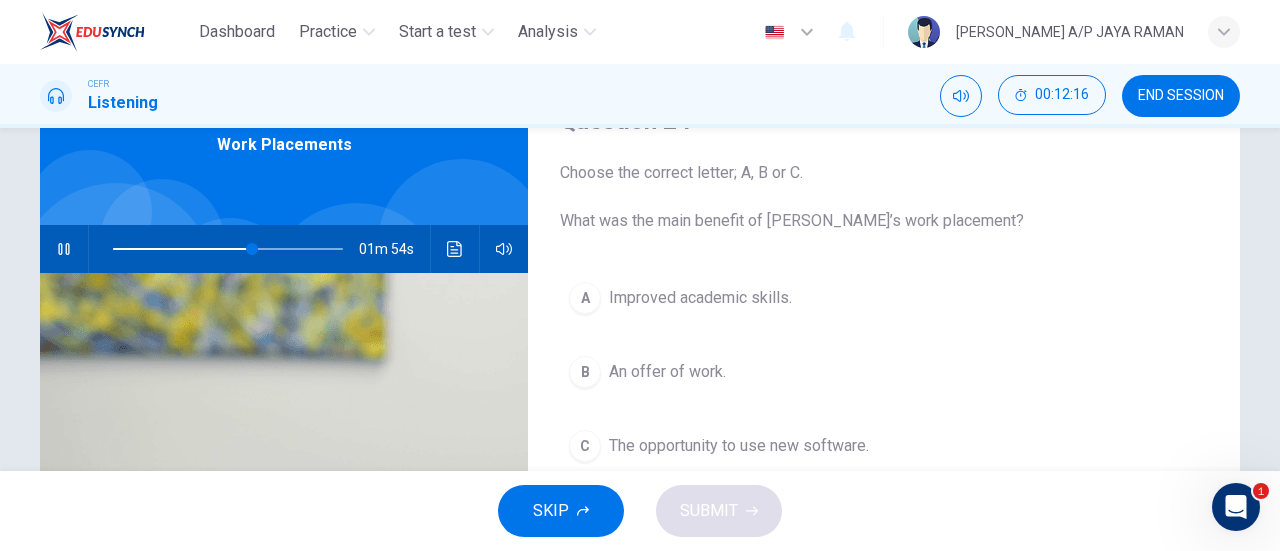 click on "An offer of work." at bounding box center (667, 372) 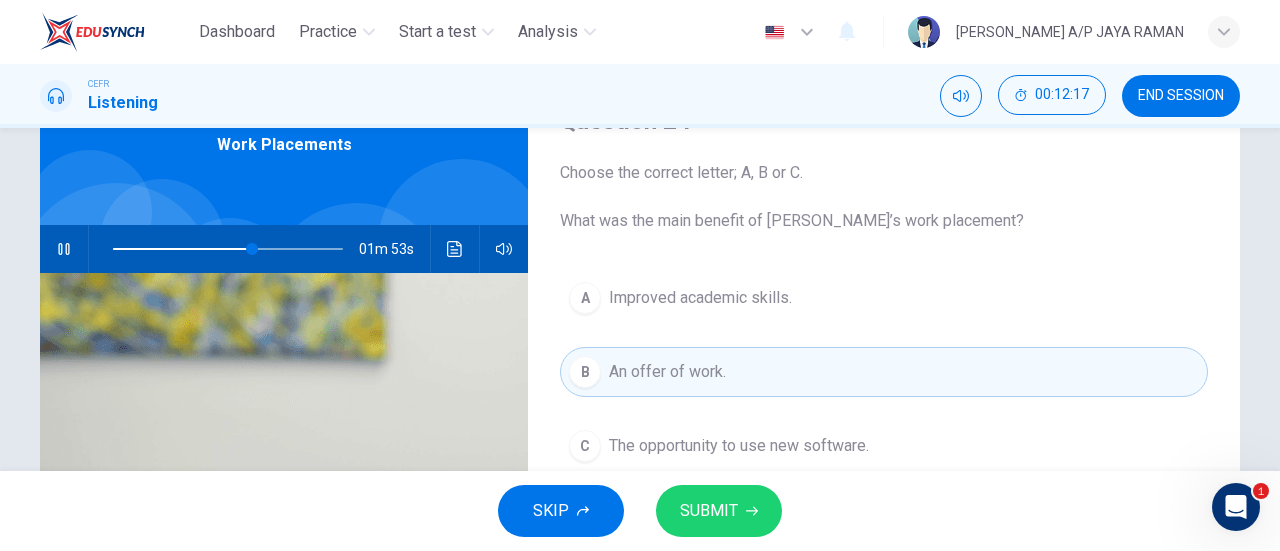 click on "SUBMIT" at bounding box center [709, 511] 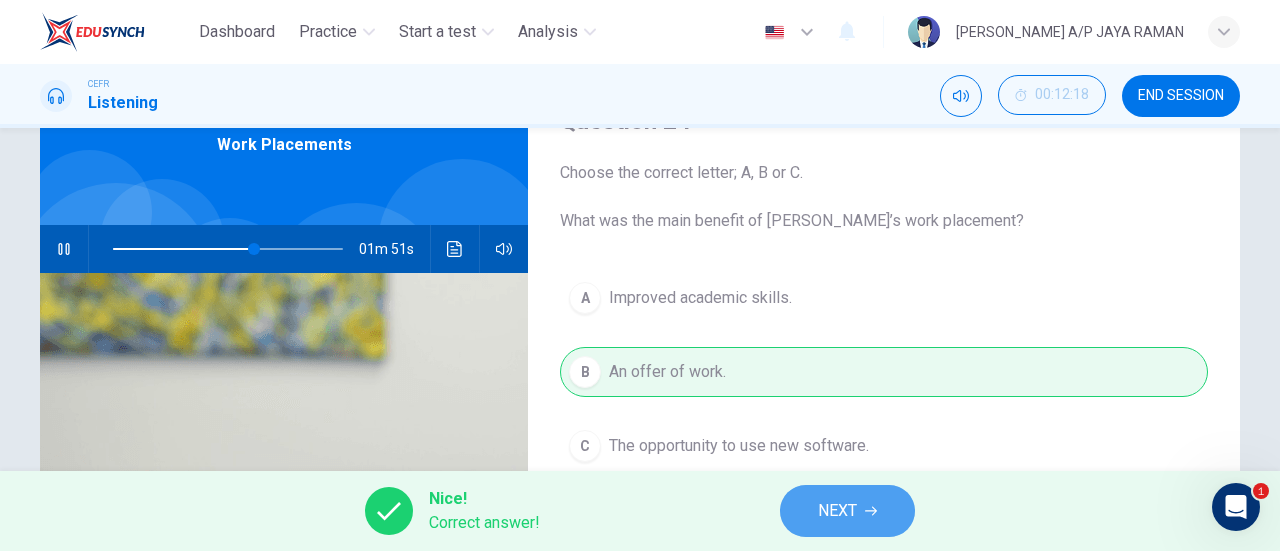 click 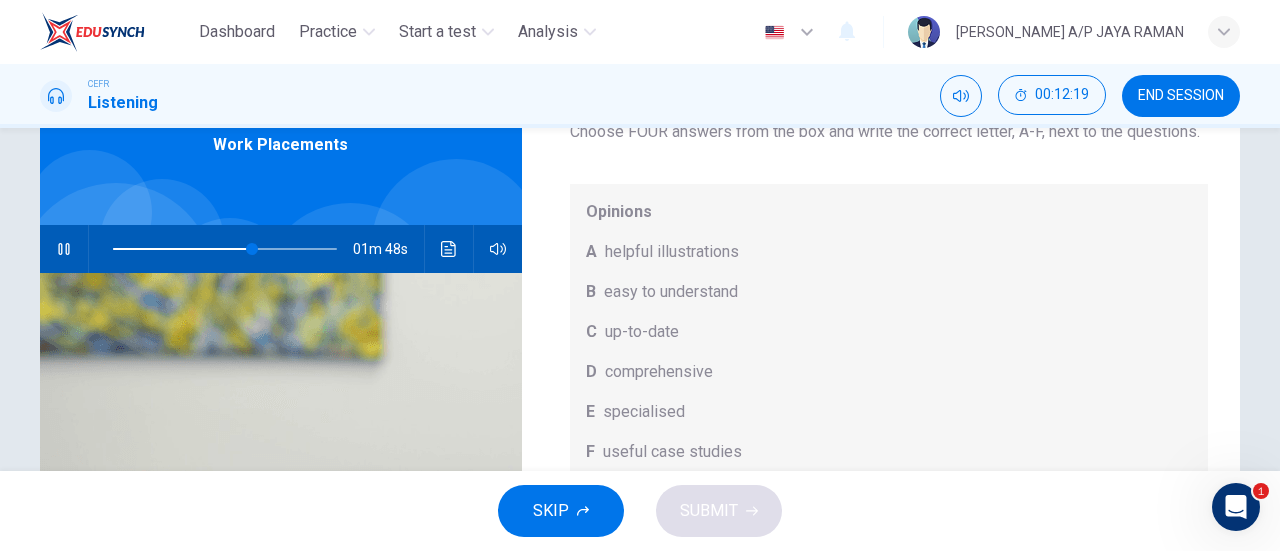 scroll, scrollTop: 112, scrollLeft: 0, axis: vertical 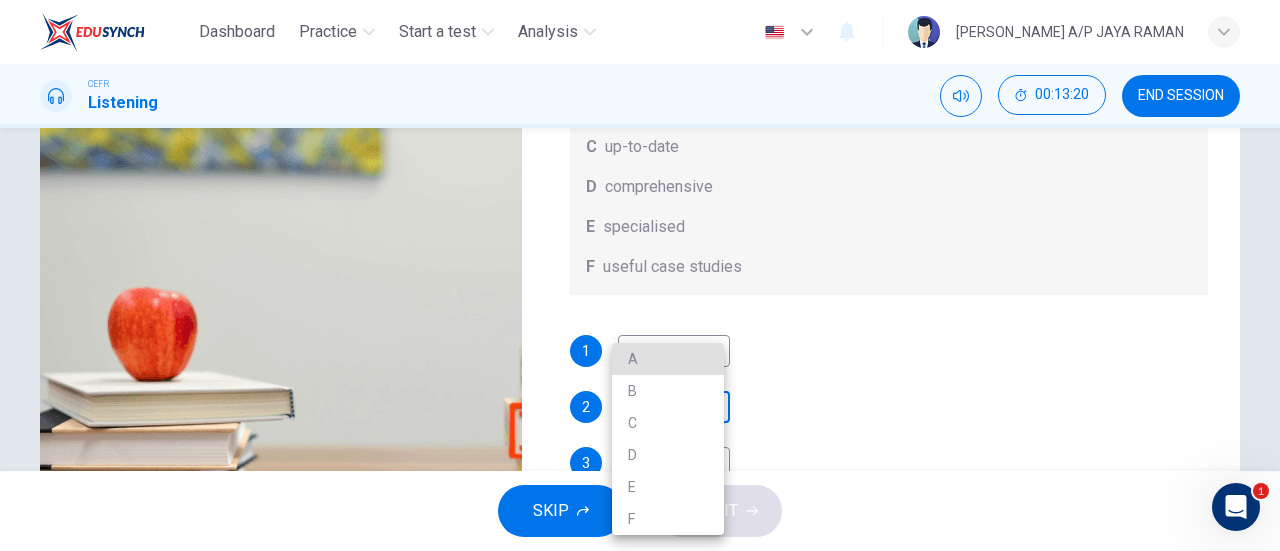 click on "Dashboard Practice Start a test Analysis English en ​ [PERSON_NAME] A/P [PERSON_NAME] CEFR Listening 00:13:20 END SESSION Question 25 What does [PERSON_NAME] think about the books on [PERSON_NAME]’s reading list? Choose FOUR answers from the box and write the correct letter, A-F, next to the questions.
Opinions A helpful illustrations B easy to understand C up-to-date D comprehensive E specialised F useful case studies 1 ​ ​ 2 ​ ​ 3 ​ ​ 4 ​ ​ Work Placements 00m 47s SKIP SUBMIT EduSynch - Online Language Proficiency Testing 1 Dashboard Practice Start a test Analysis Notifications © Copyright  2025 A B C D E F" at bounding box center (640, 275) 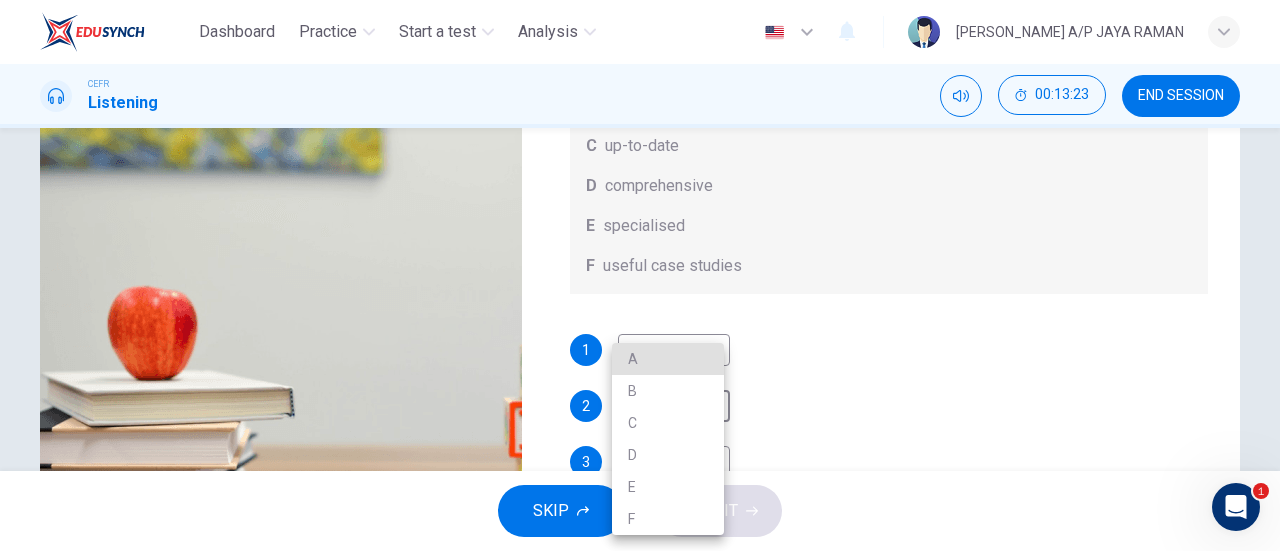 click at bounding box center [640, 275] 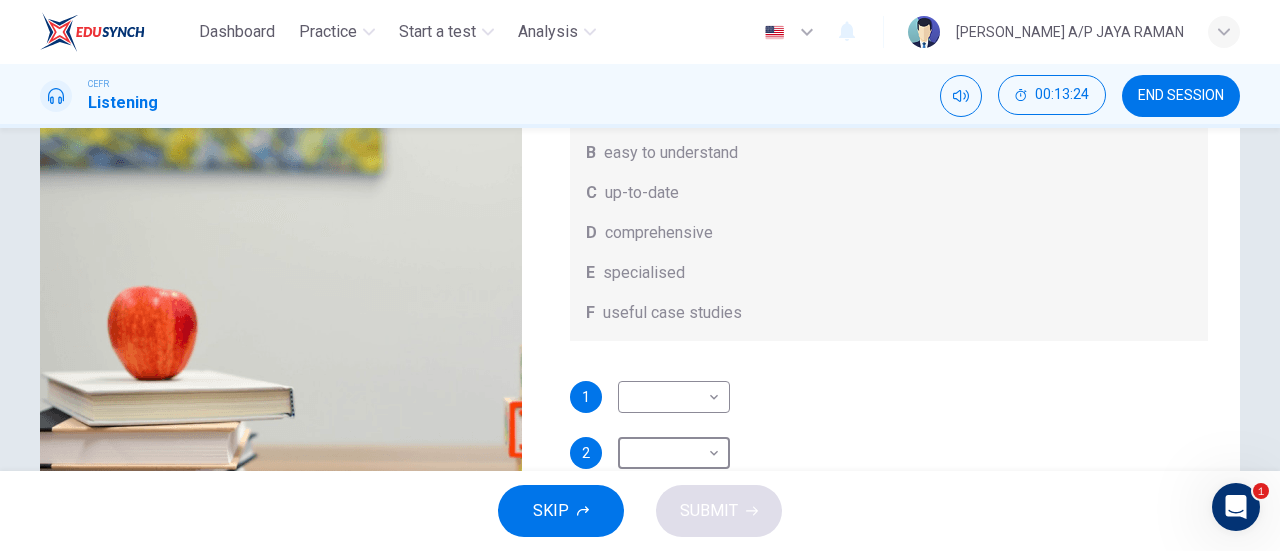 scroll, scrollTop: 0, scrollLeft: 0, axis: both 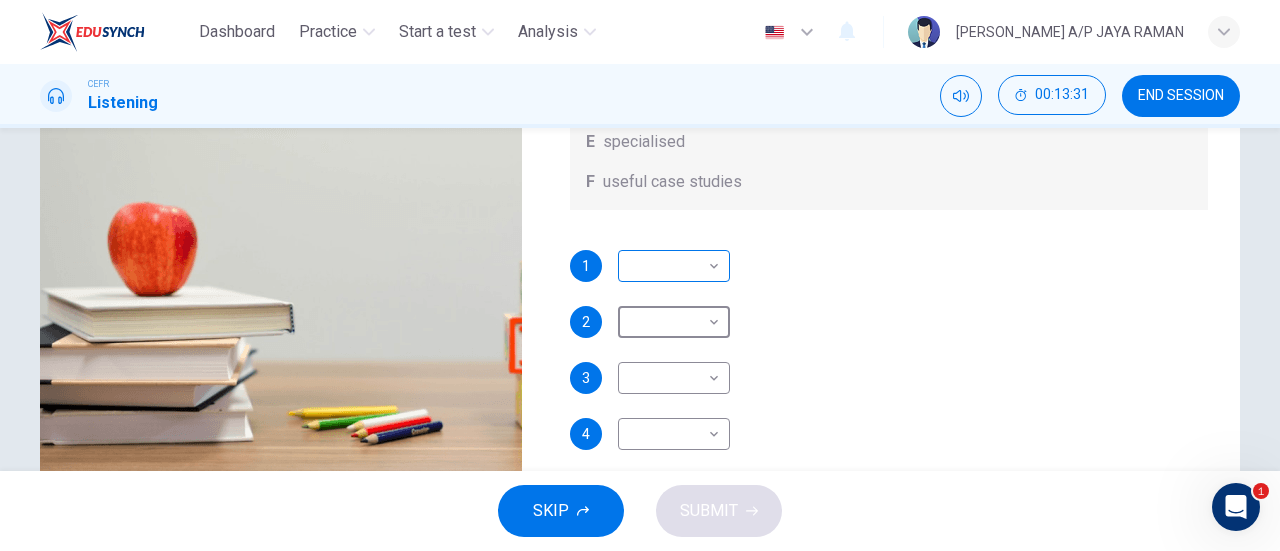 click on "Dashboard Practice Start a test Analysis English en ​ [PERSON_NAME] A/P [PERSON_NAME] CEFR Listening 00:13:31 END SESSION Question 25 What does [PERSON_NAME] think about the books on [PERSON_NAME]’s reading list? Choose FOUR answers from the box and write the correct letter, A-F, next to the questions.
Opinions A helpful illustrations B easy to understand C up-to-date D comprehensive E specialised F useful case studies 1 ​ ​ 2 ​ ​ 3 ​ ​ 4 ​ ​ Work Placements 00m 37s SKIP SUBMIT EduSynch - Online Language Proficiency Testing 1 Dashboard Practice Start a test Analysis Notifications © Copyright  2025" at bounding box center (640, 275) 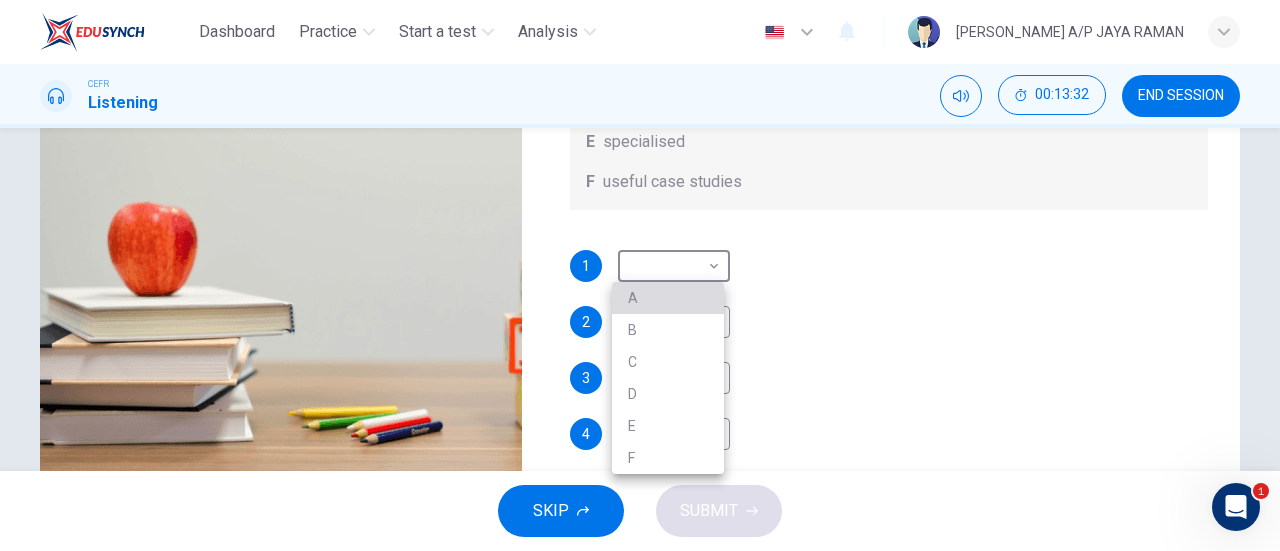 click on "A" at bounding box center [668, 298] 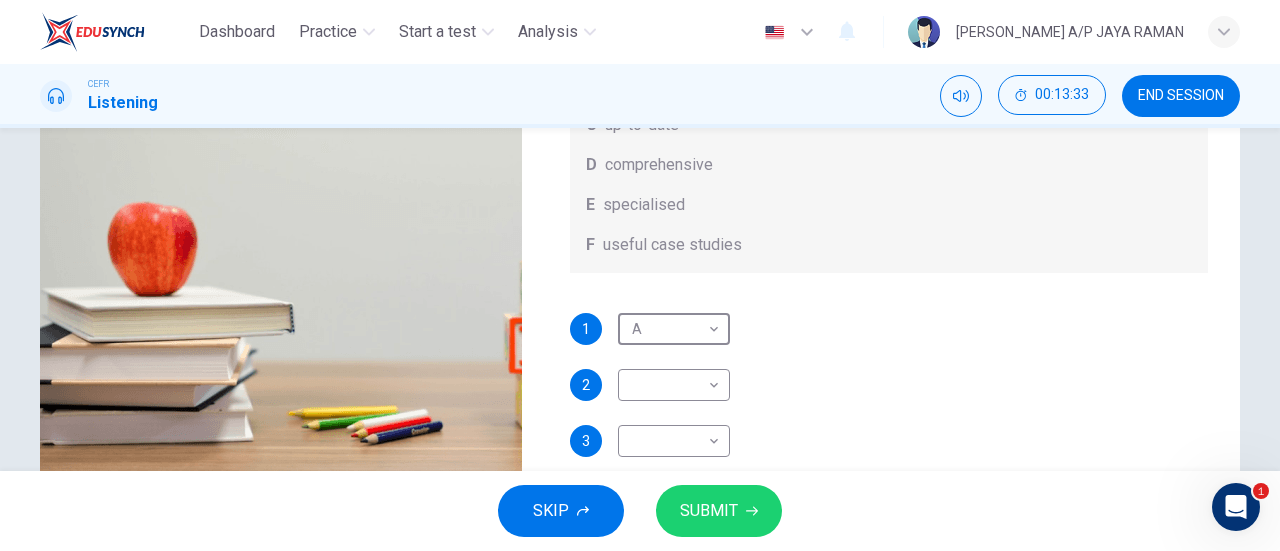 scroll, scrollTop: 0, scrollLeft: 0, axis: both 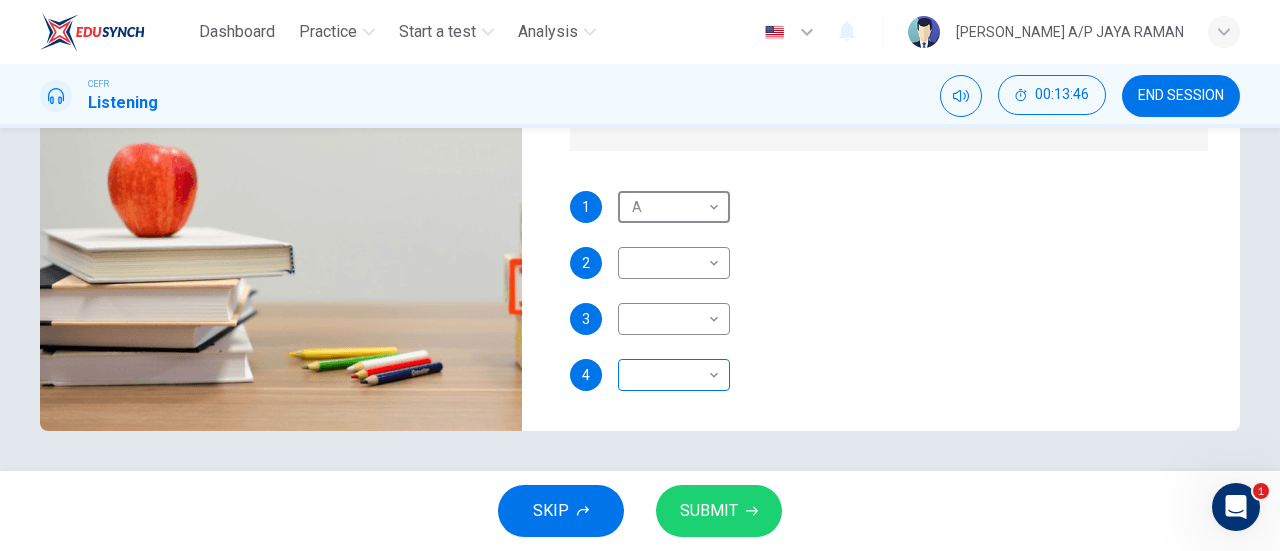 click on "Dashboard Practice Start a test Analysis English en ​ [PERSON_NAME] A/P [PERSON_NAME] CEFR Listening 00:13:46 END SESSION Question 25 What does [PERSON_NAME] think about the books on [PERSON_NAME]’s reading list? Choose FOUR answers from the box and write the correct letter, A-F, next to the questions.
Opinions A helpful illustrations B easy to understand C up-to-date D comprehensive E specialised F useful case studies 1 A A ​ 2 ​ ​ 3 ​ ​ 4 ​ ​ Work Placements 00m 22s SKIP SUBMIT EduSynch - Online Language Proficiency Testing 1 Dashboard Practice Start a test Analysis Notifications © Copyright  2025" at bounding box center (640, 275) 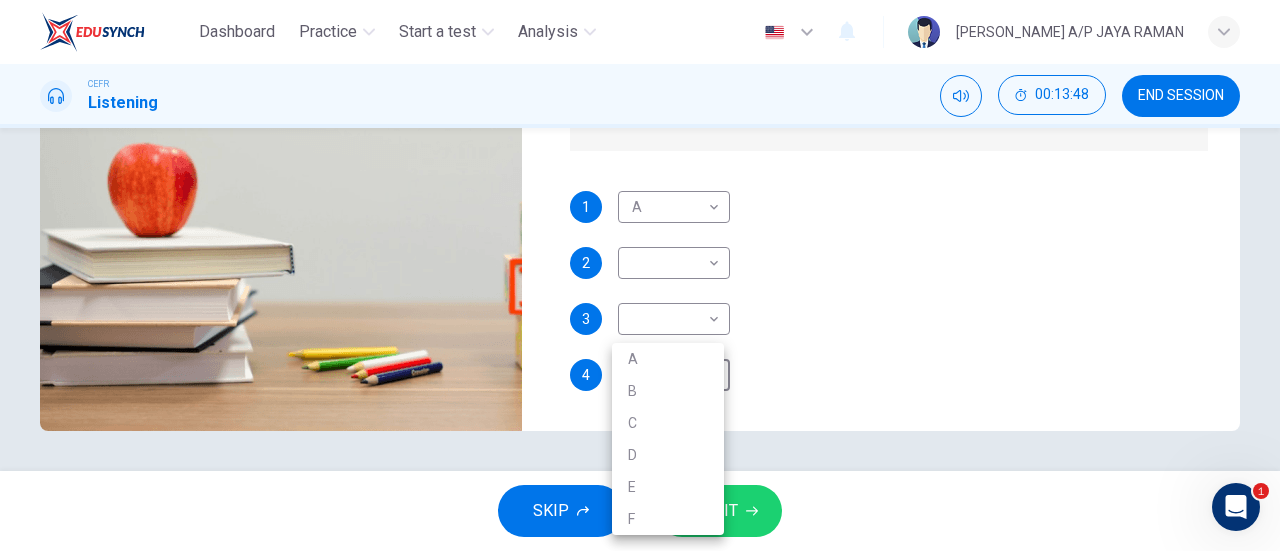 click at bounding box center (640, 275) 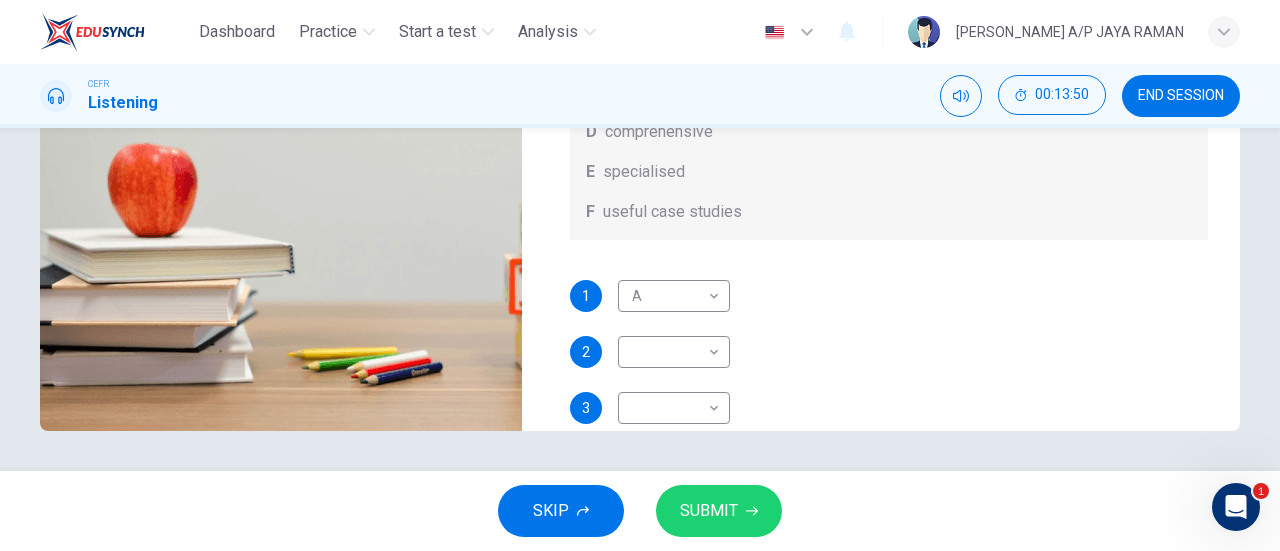 scroll, scrollTop: 112, scrollLeft: 0, axis: vertical 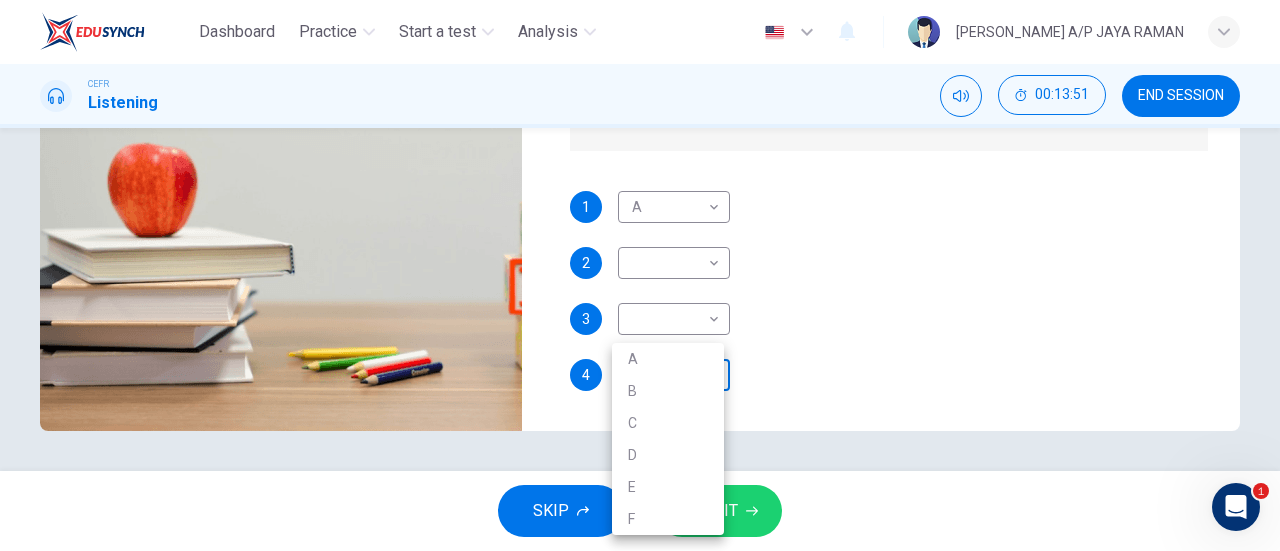 click on "Dashboard Practice Start a test Analysis English en ​ [PERSON_NAME] A/P [PERSON_NAME] CEFR Listening 00:13:51 END SESSION Question 25 What does [PERSON_NAME] think about the books on [PERSON_NAME]’s reading list? Choose FOUR answers from the box and write the correct letter, A-F, next to the questions.
Opinions A helpful illustrations B easy to understand C up-to-date D comprehensive E specialised F useful case studies 1 A A ​ 2 ​ ​ 3 ​ ​ 4 ​ ​ Work Placements 00m 17s SKIP SUBMIT EduSynch - Online Language Proficiency Testing 1 Dashboard Practice Start a test Analysis Notifications © Copyright  2025 A B C D E F" at bounding box center (640, 275) 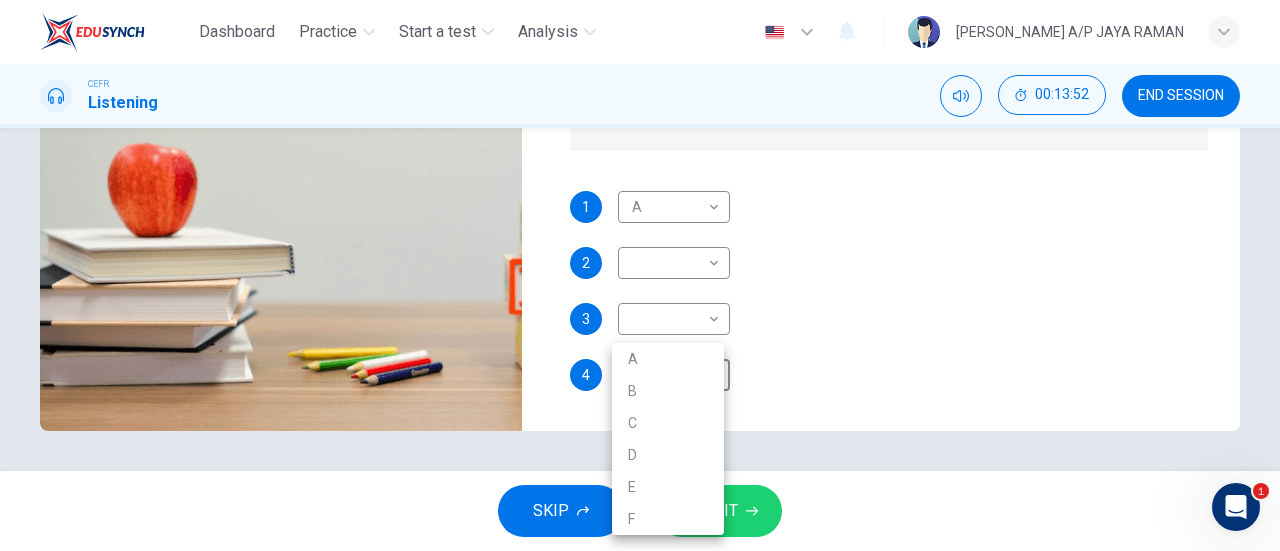 click at bounding box center (640, 275) 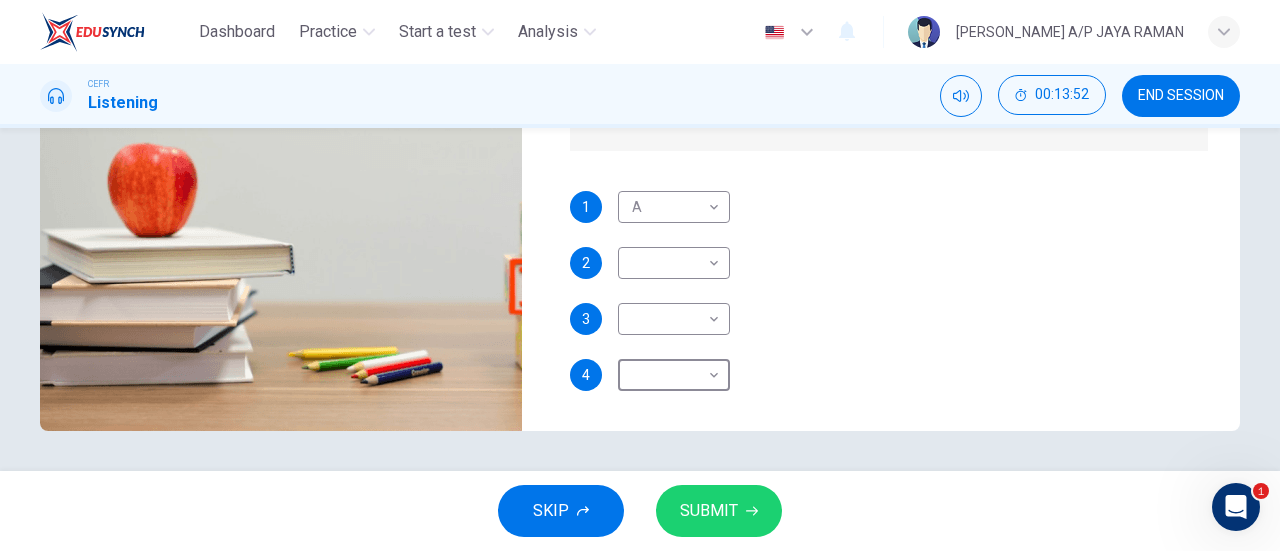 click on "Dashboard Practice Start a test Analysis English en ​ [PERSON_NAME] A/P [PERSON_NAME] CEFR Listening 00:13:52 END SESSION Question 25 What does [PERSON_NAME] think about the books on [PERSON_NAME]’s reading list? Choose FOUR answers from the box and write the correct letter, A-F, next to the questions.
Opinions A helpful illustrations B easy to understand C up-to-date D comprehensive E specialised F useful case studies 1 A A ​ 2 ​ ​ 3 ​ ​ 4 ​ ​ Work Placements 00m 15s SKIP SUBMIT EduSynch - Online Language Proficiency Testing 1 Dashboard Practice Start a test Analysis Notifications © Copyright  2025" at bounding box center [640, 275] 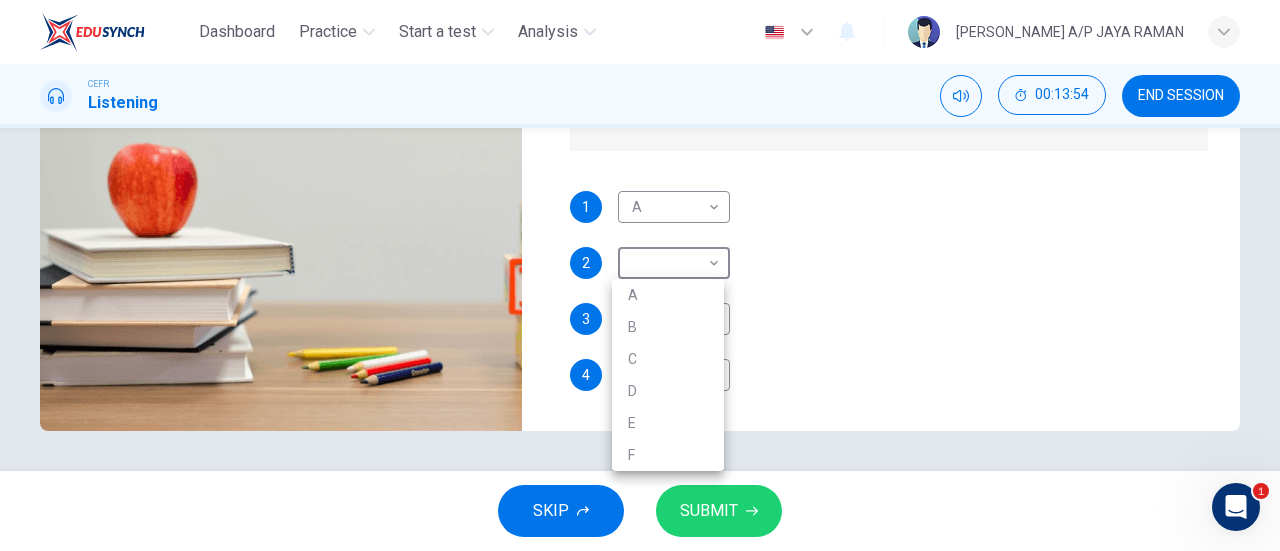 click on "E" at bounding box center [668, 423] 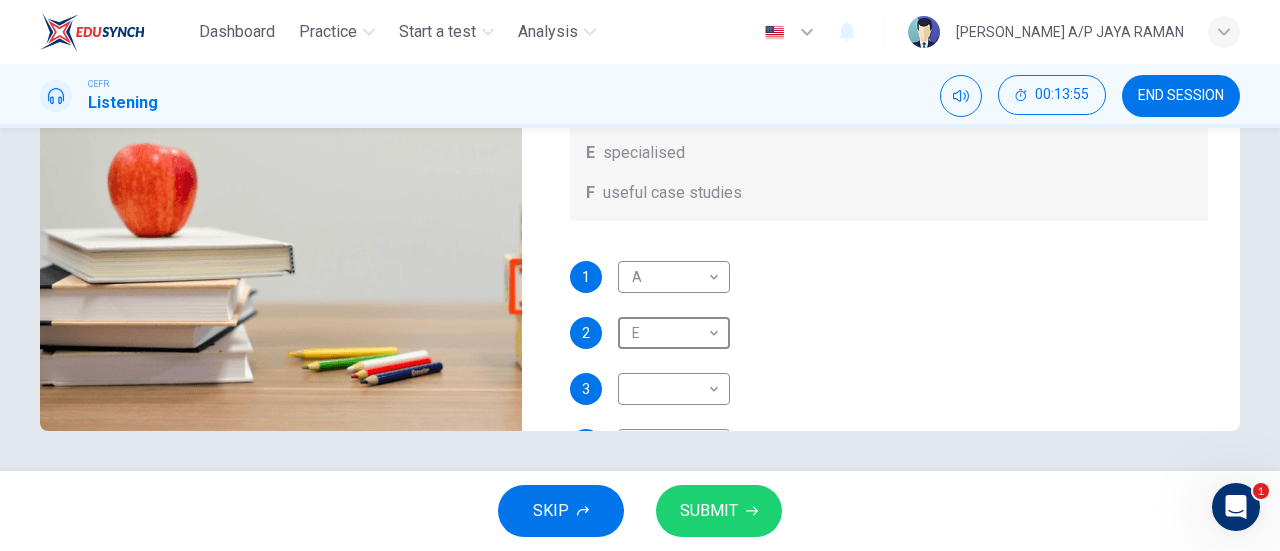 scroll, scrollTop: 0, scrollLeft: 0, axis: both 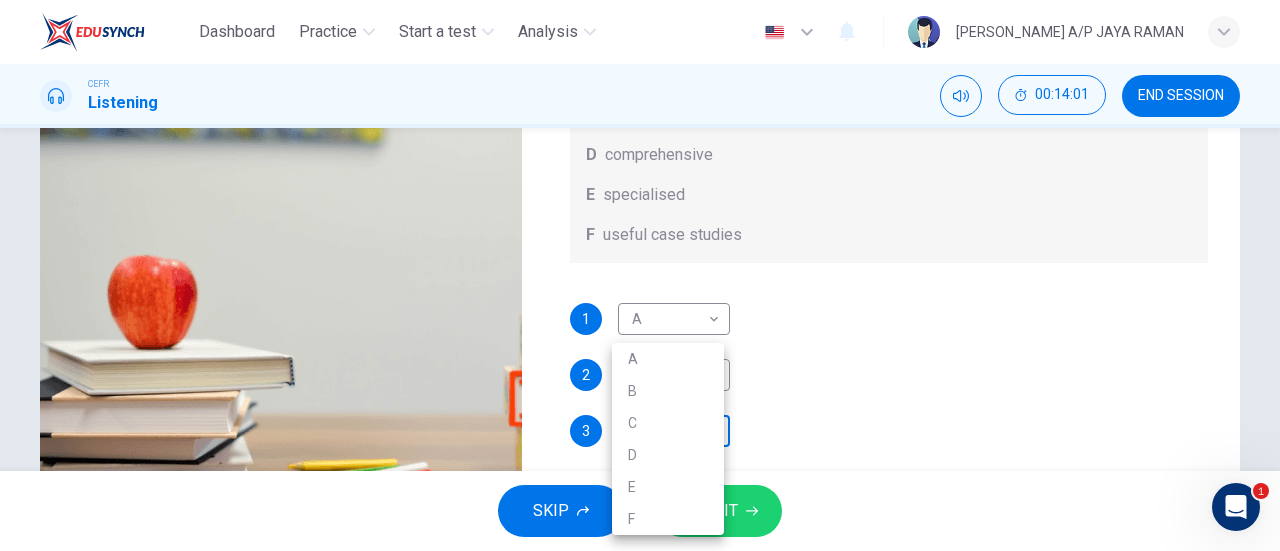 click on "Dashboard Practice Start a test Analysis English en ​ [PERSON_NAME] A/P [PERSON_NAME] CEFR Listening 00:14:01 END SESSION Question 25 What does [PERSON_NAME] think about the books on [PERSON_NAME]’s reading list? Choose FOUR answers from the box and write the correct letter, A-F, next to the questions.
Opinions A helpful illustrations B easy to understand C up-to-date D comprehensive E specialised F useful case studies 1 A A ​ 2 E E ​ 3 ​ ​ 4 ​ ​ Work Placements 00m 07s SKIP SUBMIT EduSynch - Online Language Proficiency Testing 1 Dashboard Practice Start a test Analysis Notifications © Copyright  2025 A B C D E F" at bounding box center [640, 275] 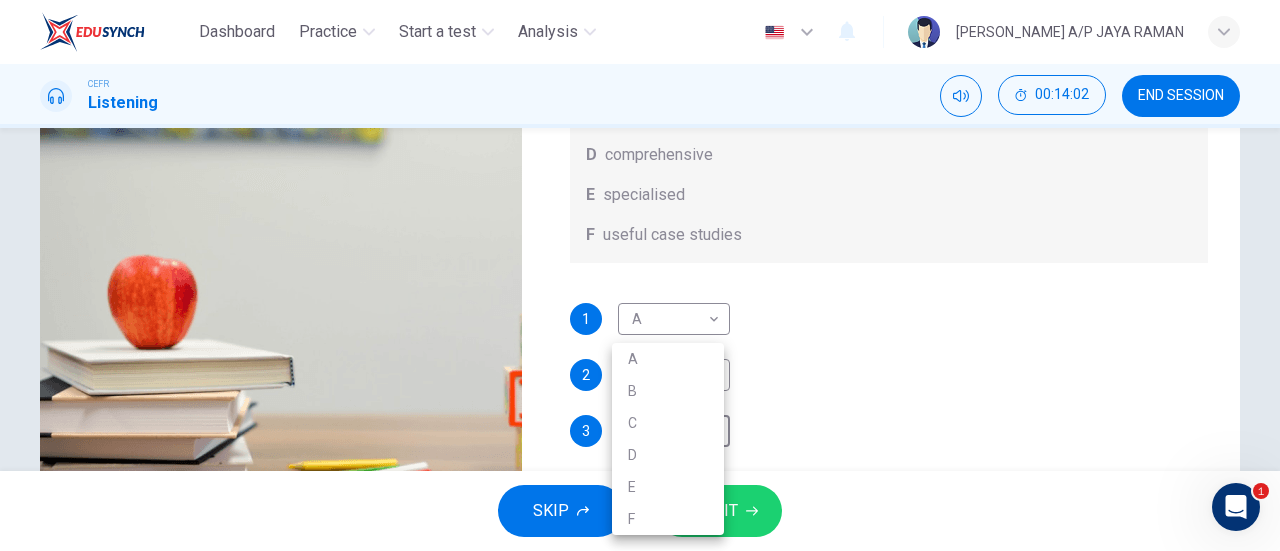 click on "D" at bounding box center (668, 455) 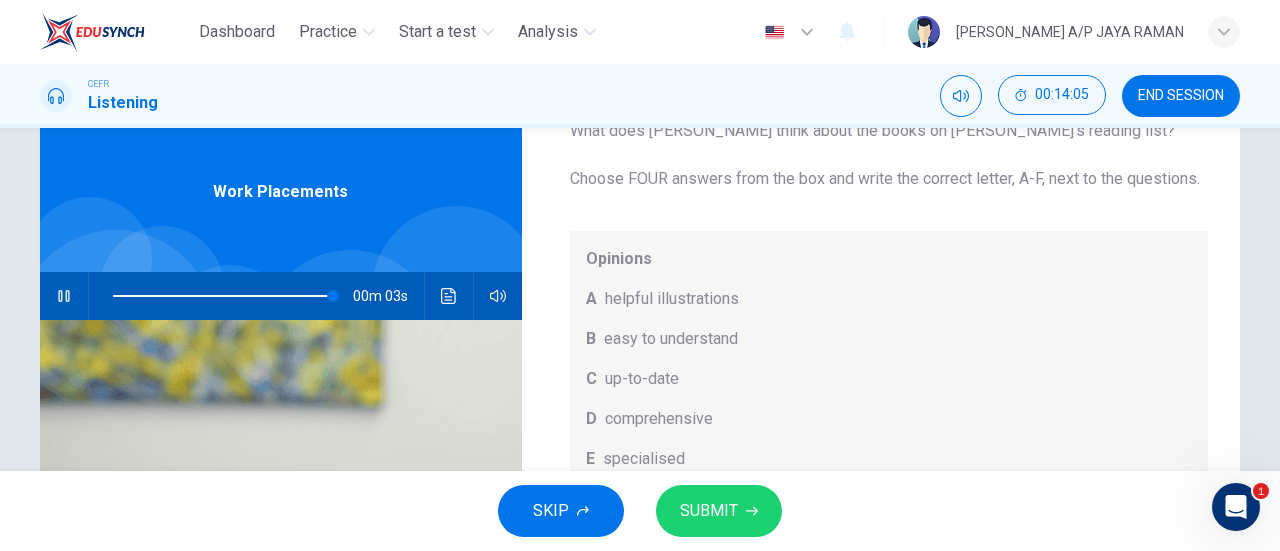 scroll, scrollTop: 55, scrollLeft: 0, axis: vertical 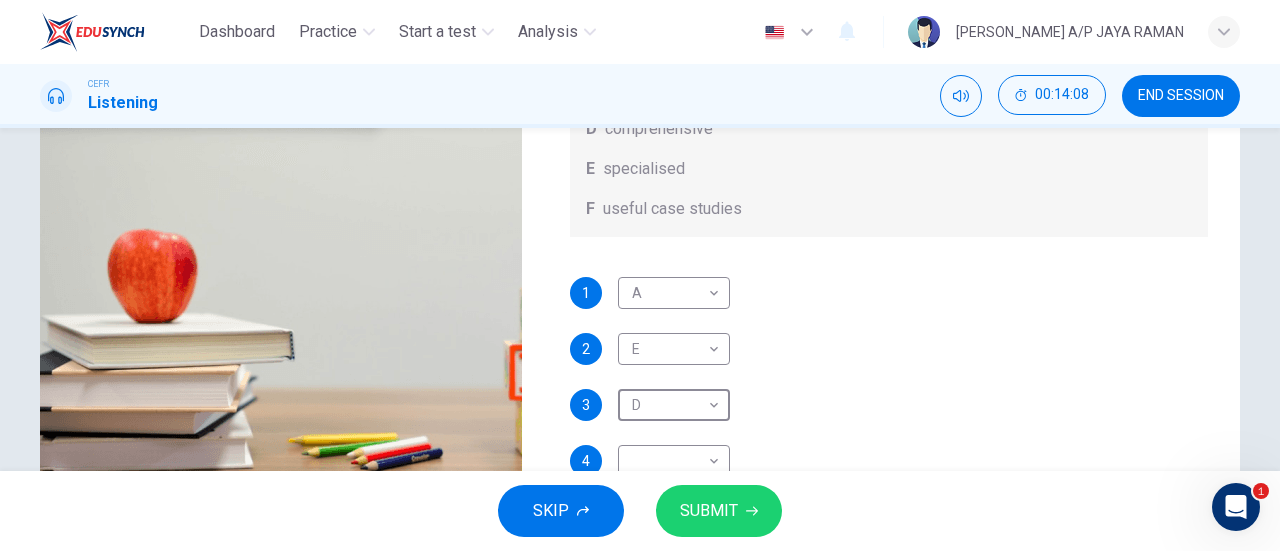 type on "0" 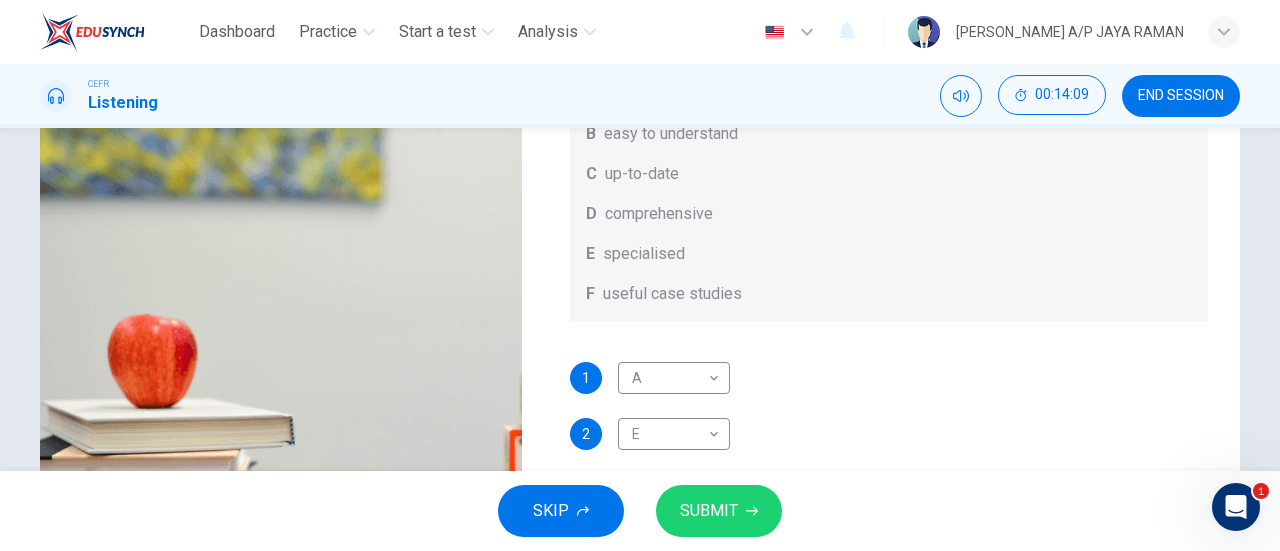 scroll, scrollTop: 432, scrollLeft: 0, axis: vertical 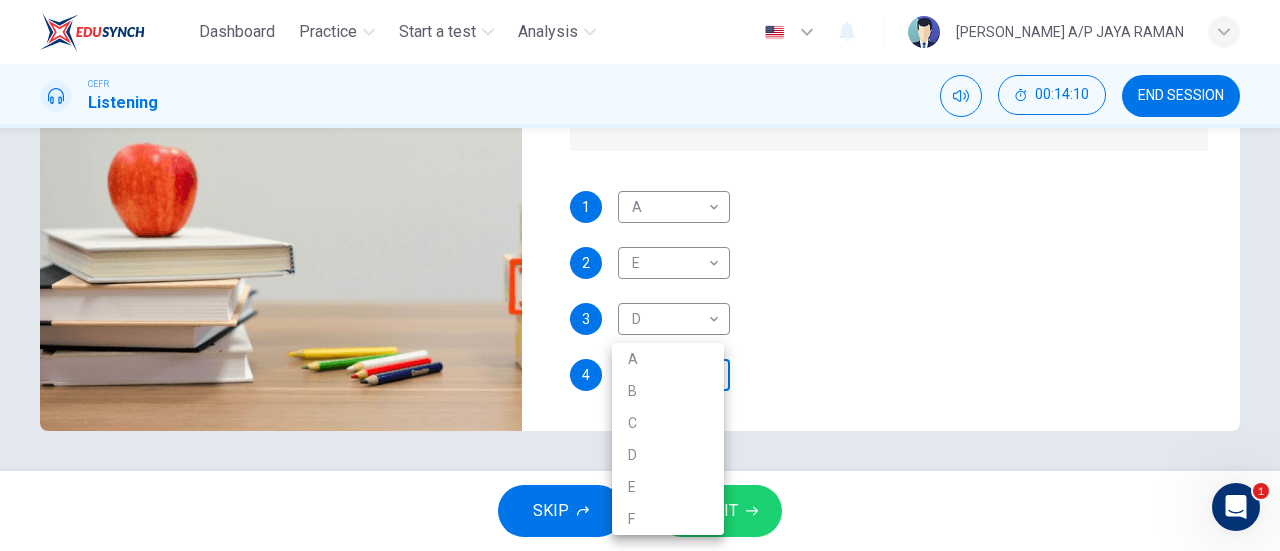 click on "Dashboard Practice Start a test Analysis English en ​ [PERSON_NAME] A/P [PERSON_NAME] CEFR Listening 00:14:10 END SESSION Question 25 What does [PERSON_NAME] think about the books on [PERSON_NAME]’s reading list? Choose FOUR answers from the box and write the correct letter, A-F, next to the questions.
Opinions A helpful illustrations B easy to understand C up-to-date D comprehensive E specialised F useful case studies 1 A A ​ 2 E E ​ 3 D D ​ 4 ​ ​ Work Placements 04m 49s SKIP SUBMIT EduSynch - Online Language Proficiency Testing 1 Dashboard Practice Start a test Analysis Notifications © Copyright  2025 A B C D E F" at bounding box center [640, 275] 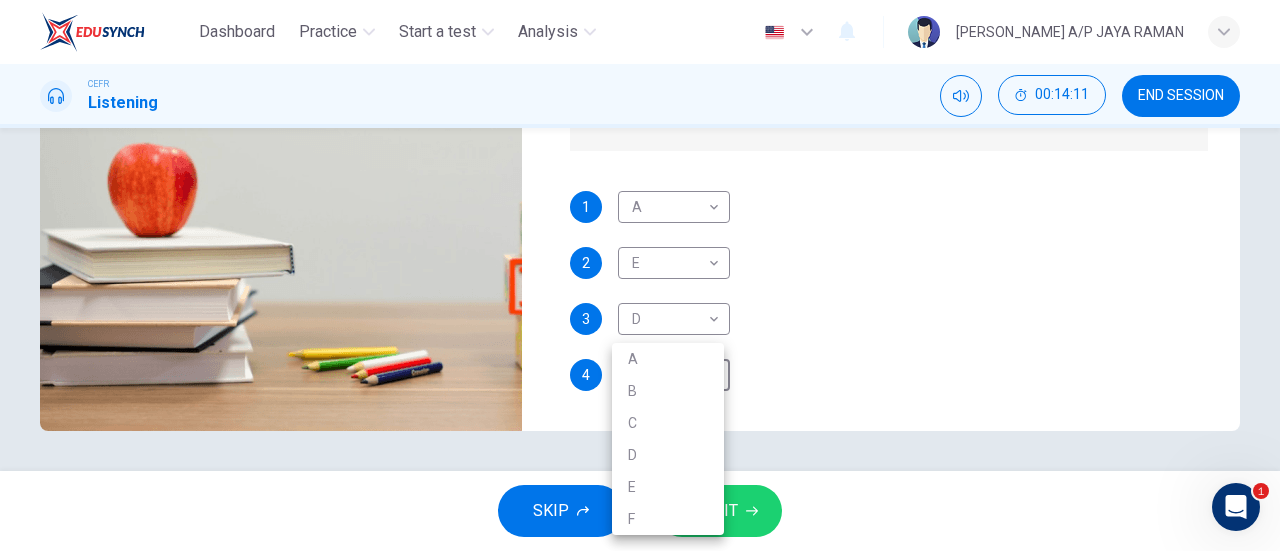 click on "B" at bounding box center [668, 391] 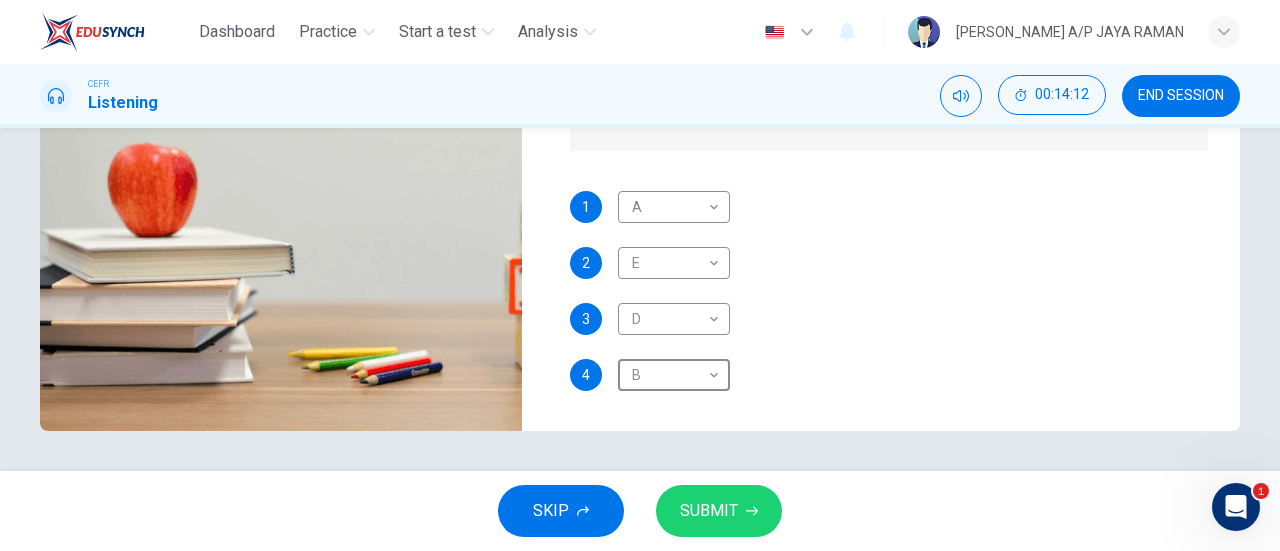 click on "SUBMIT" at bounding box center [719, 511] 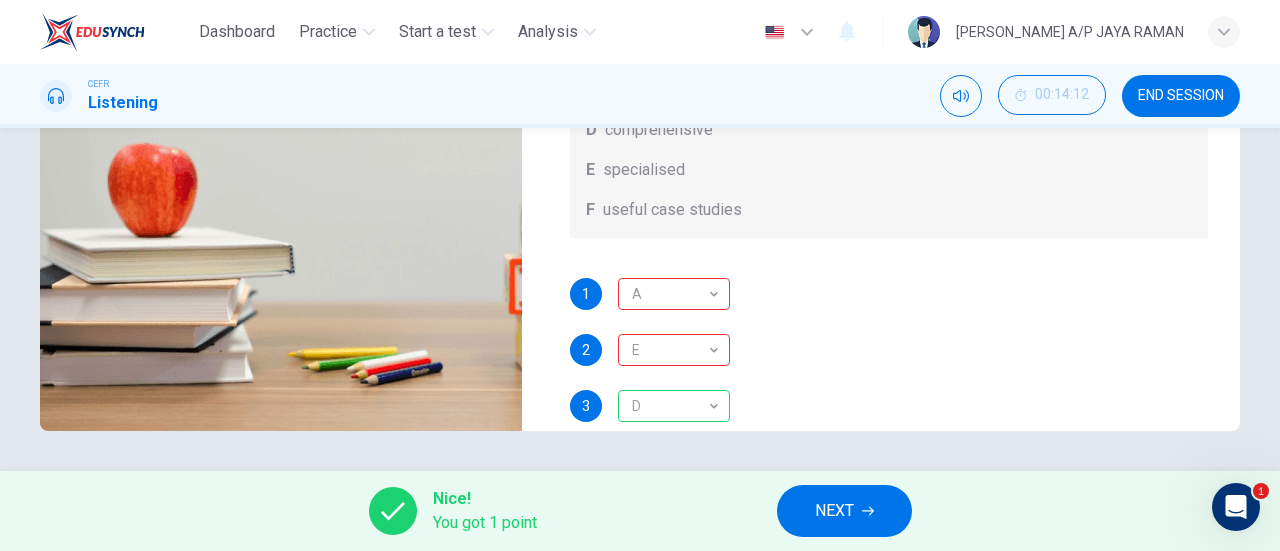 scroll, scrollTop: 0, scrollLeft: 0, axis: both 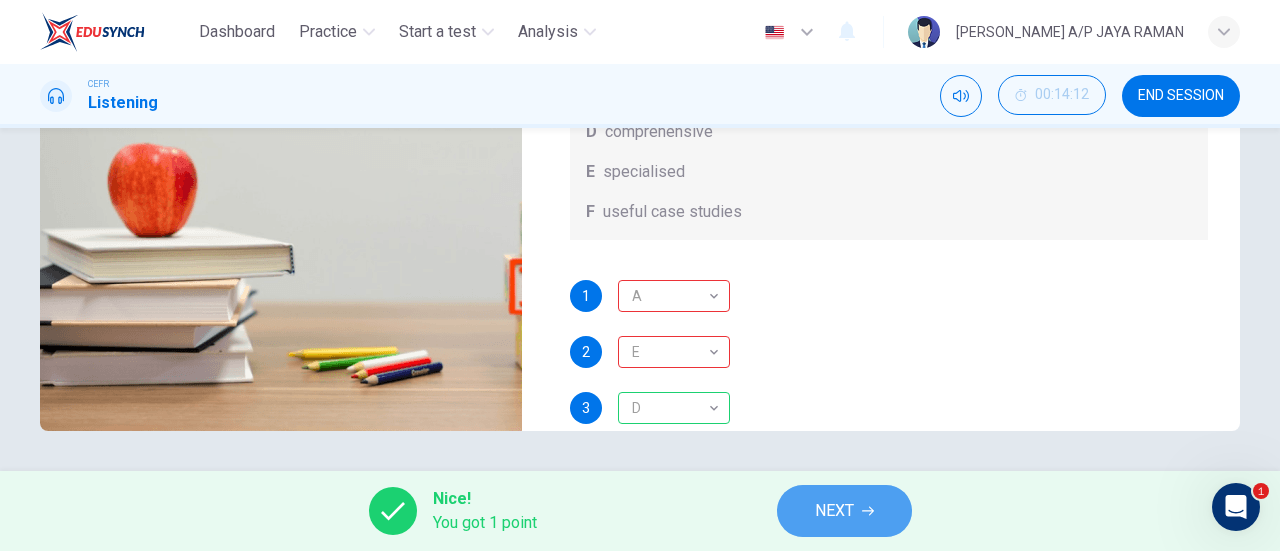 click on "NEXT" at bounding box center (844, 511) 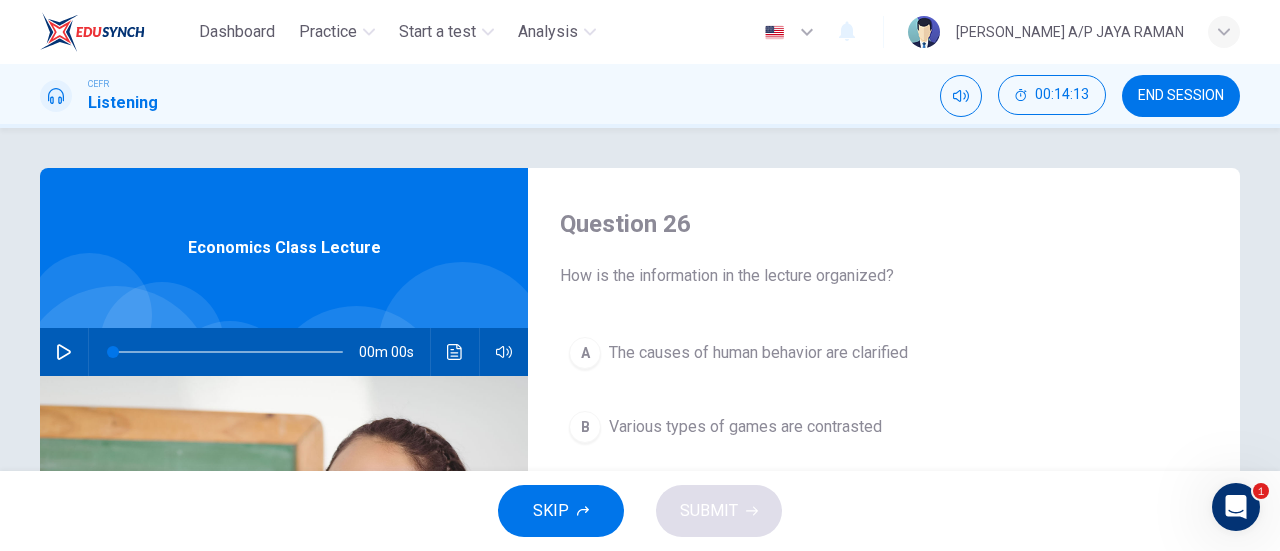 click on "END SESSION" at bounding box center [1181, 96] 